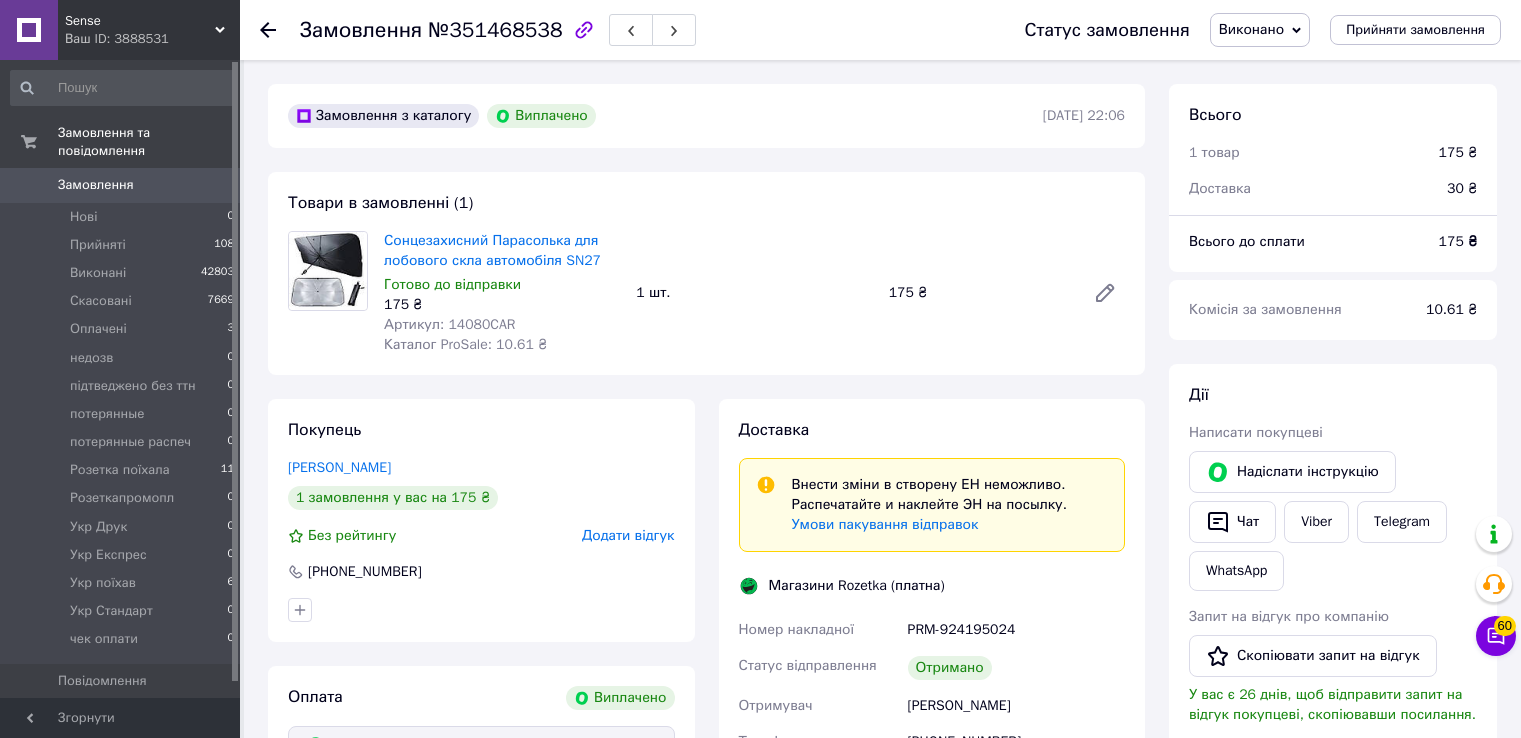 scroll, scrollTop: 0, scrollLeft: 0, axis: both 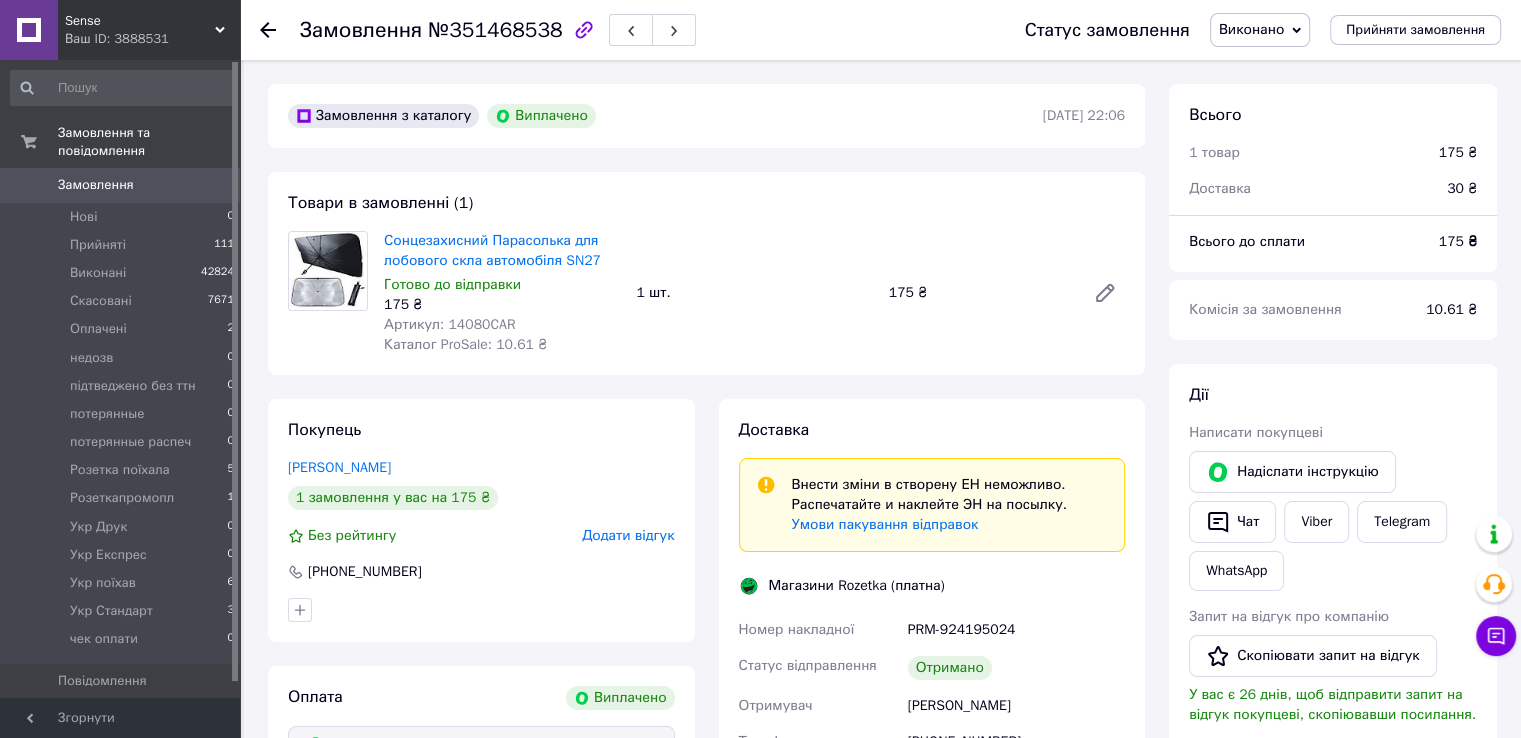 click on "Чат з покупцем" at bounding box center (1496, 636) 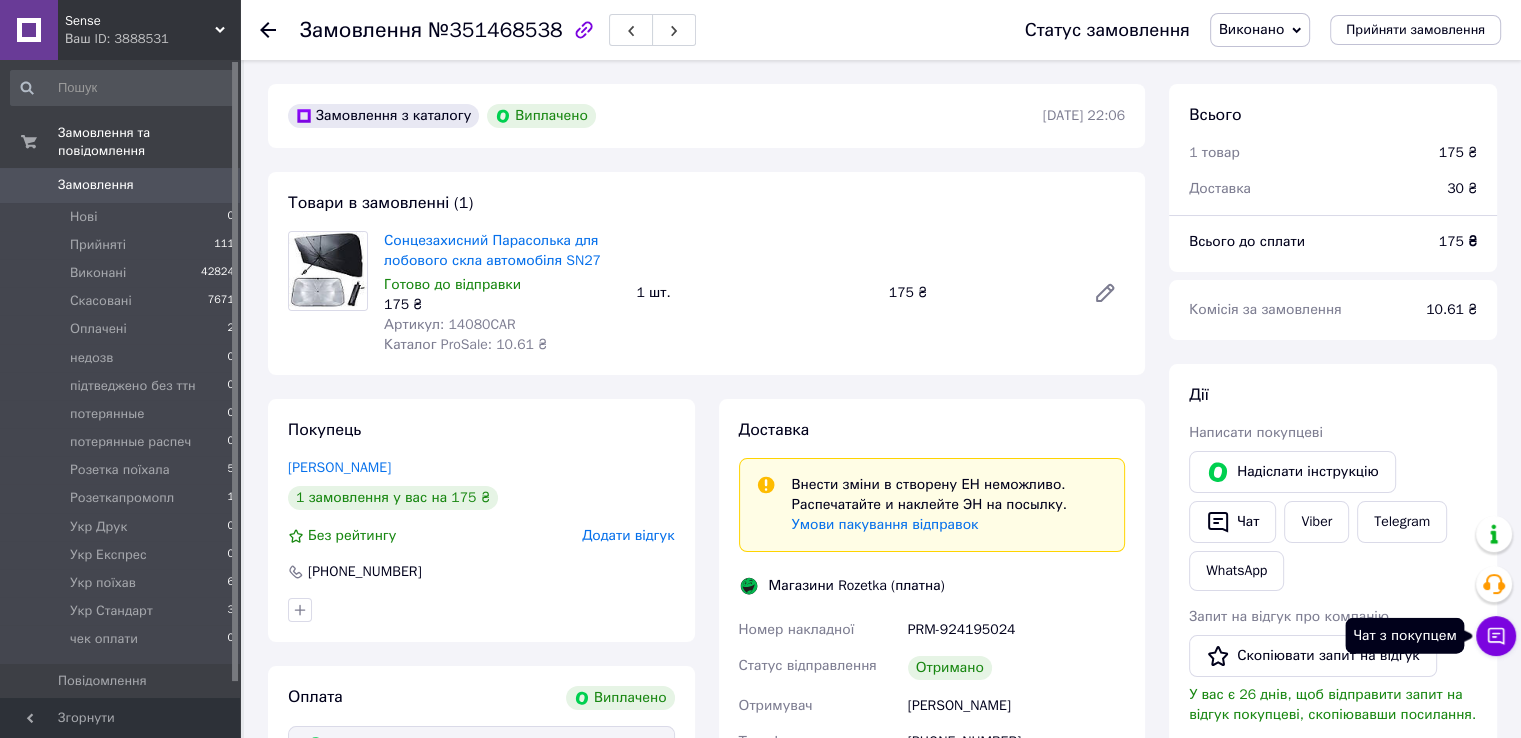 click 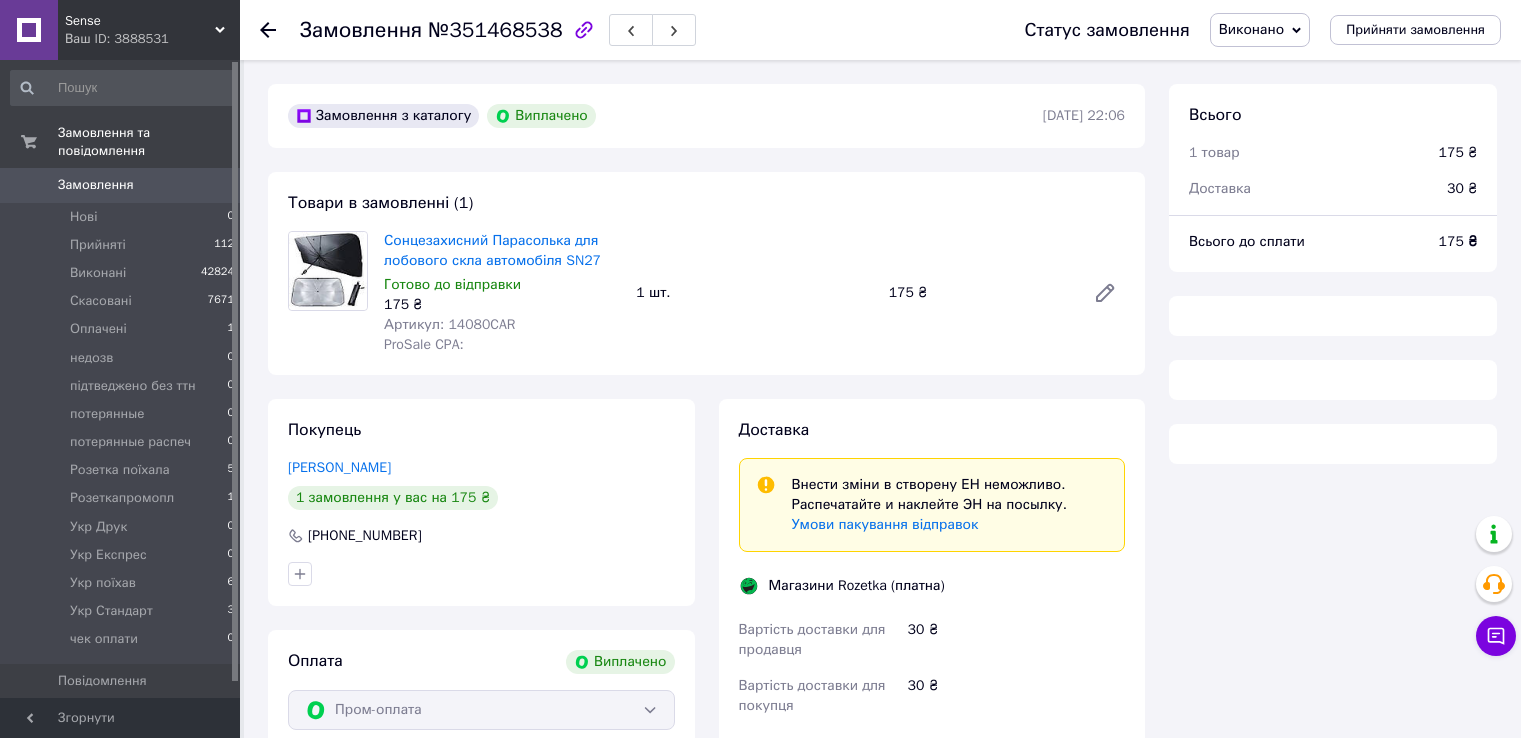 scroll, scrollTop: 0, scrollLeft: 0, axis: both 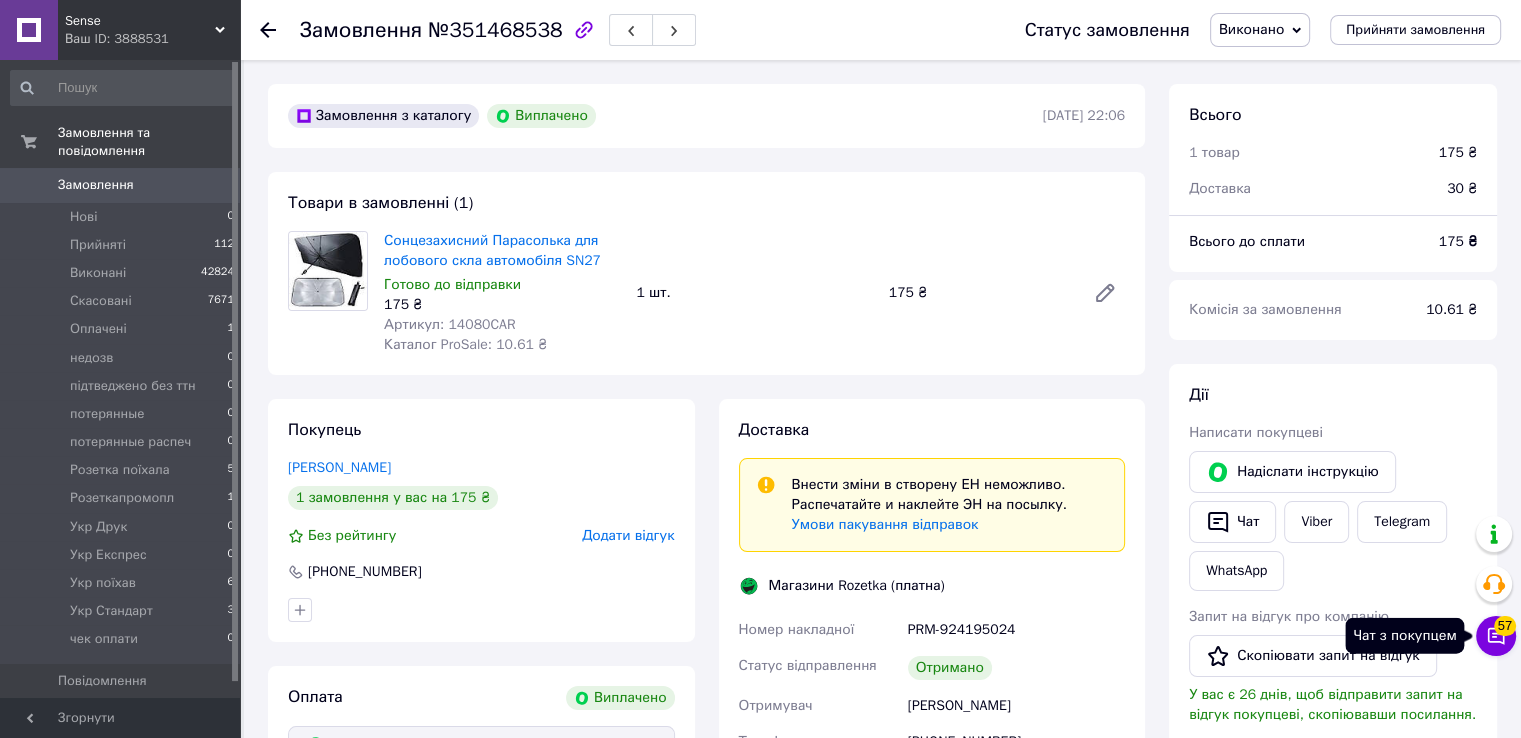 click 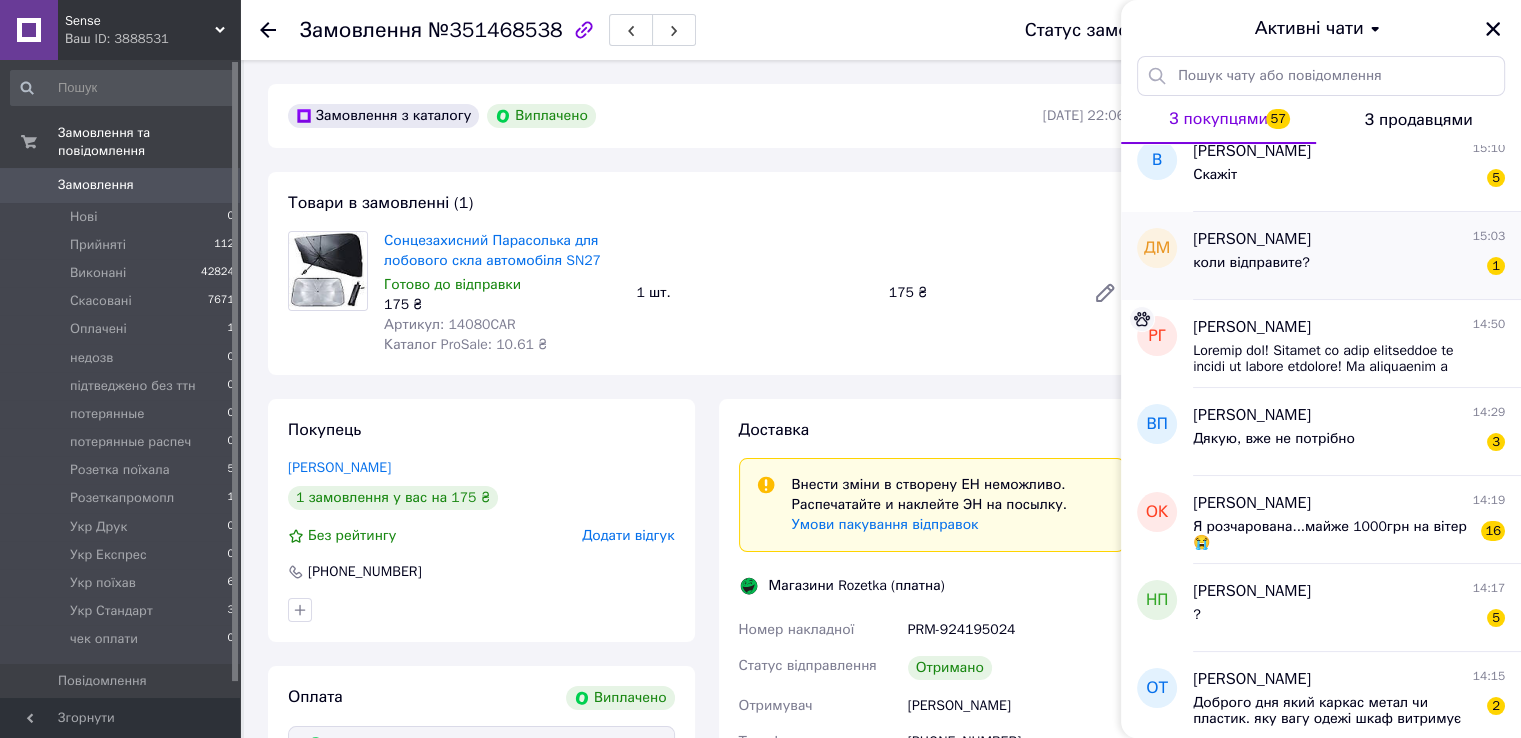 scroll, scrollTop: 0, scrollLeft: 0, axis: both 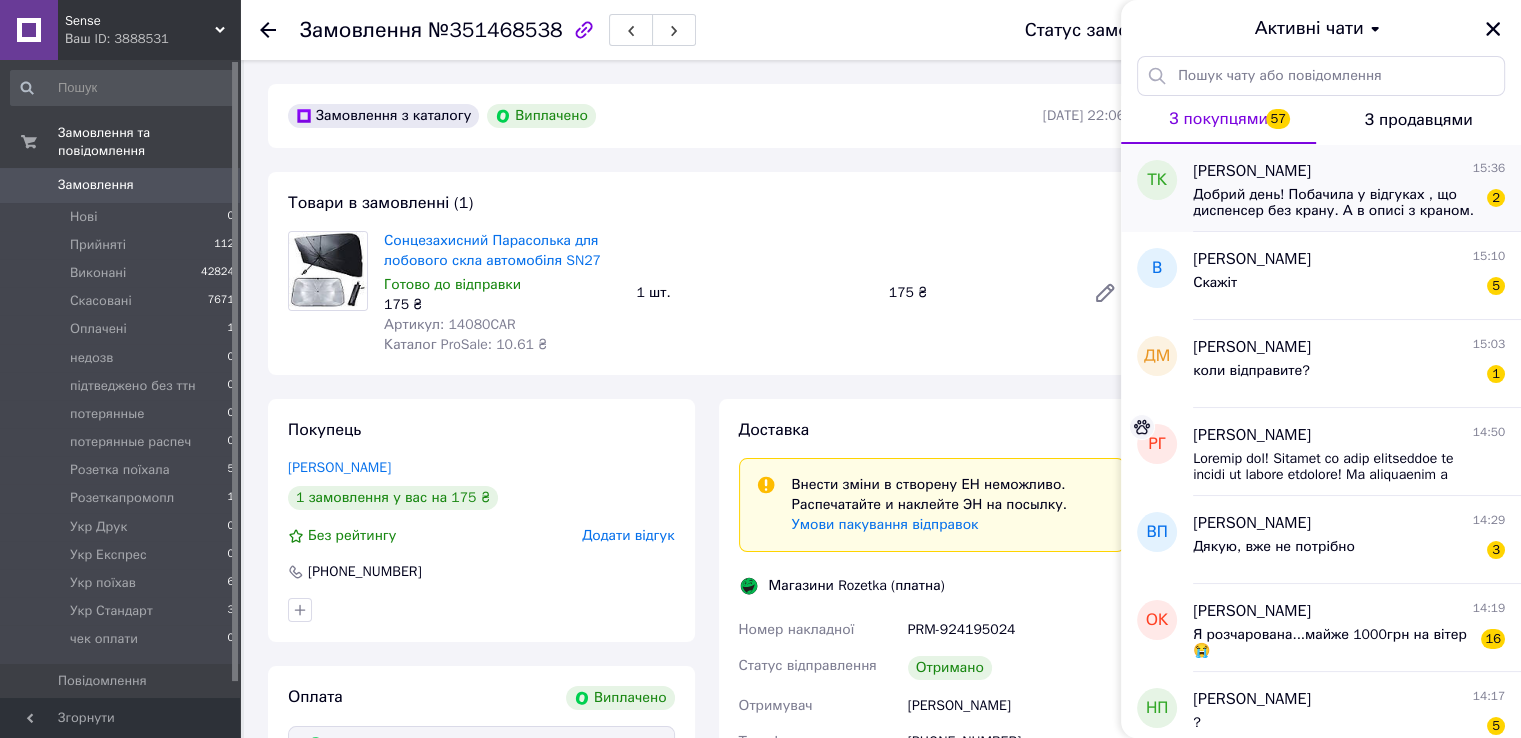click on "Добрий день! Побачила у відгуках , що диспенсер без крану. А в описі з краном. Яка комплектація ?" at bounding box center [1335, 203] 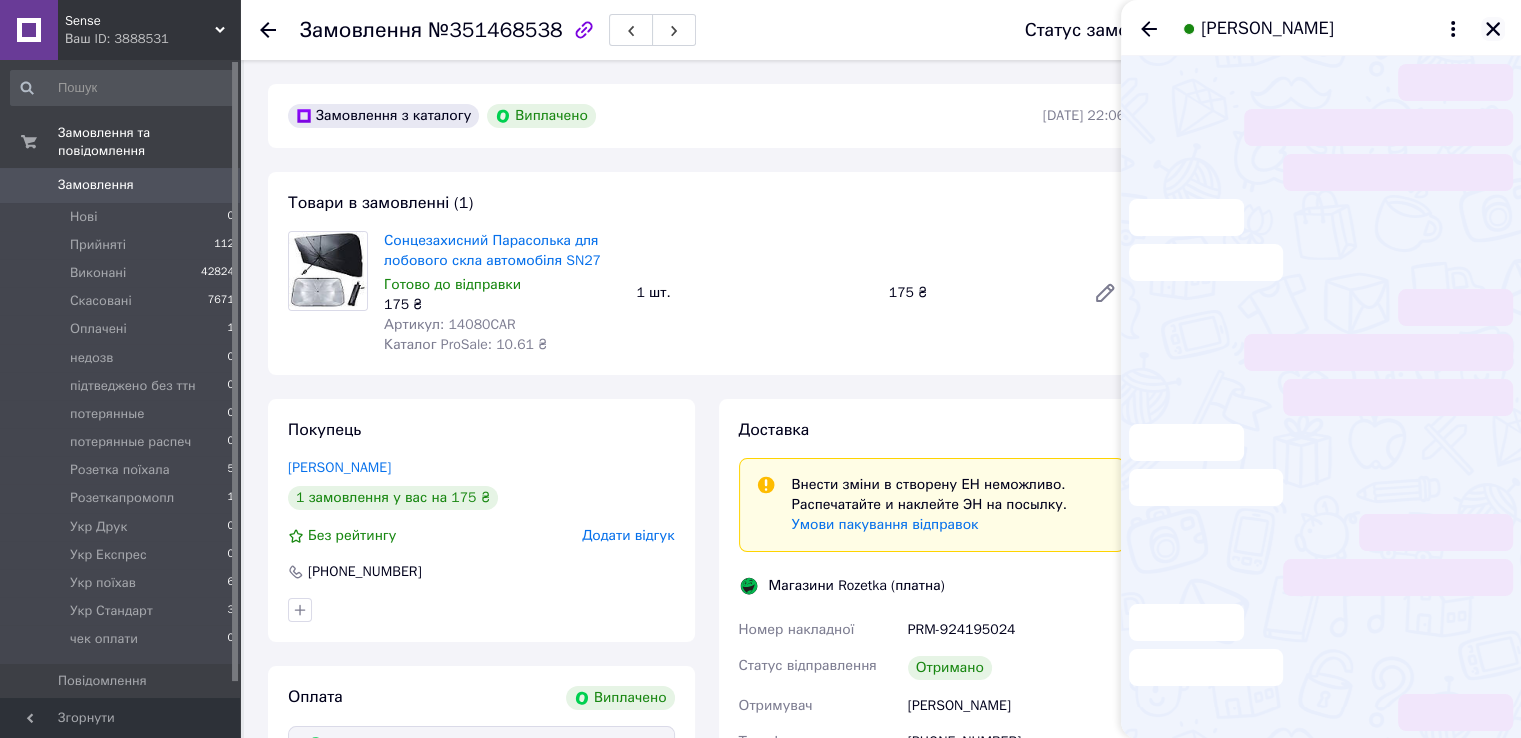 click 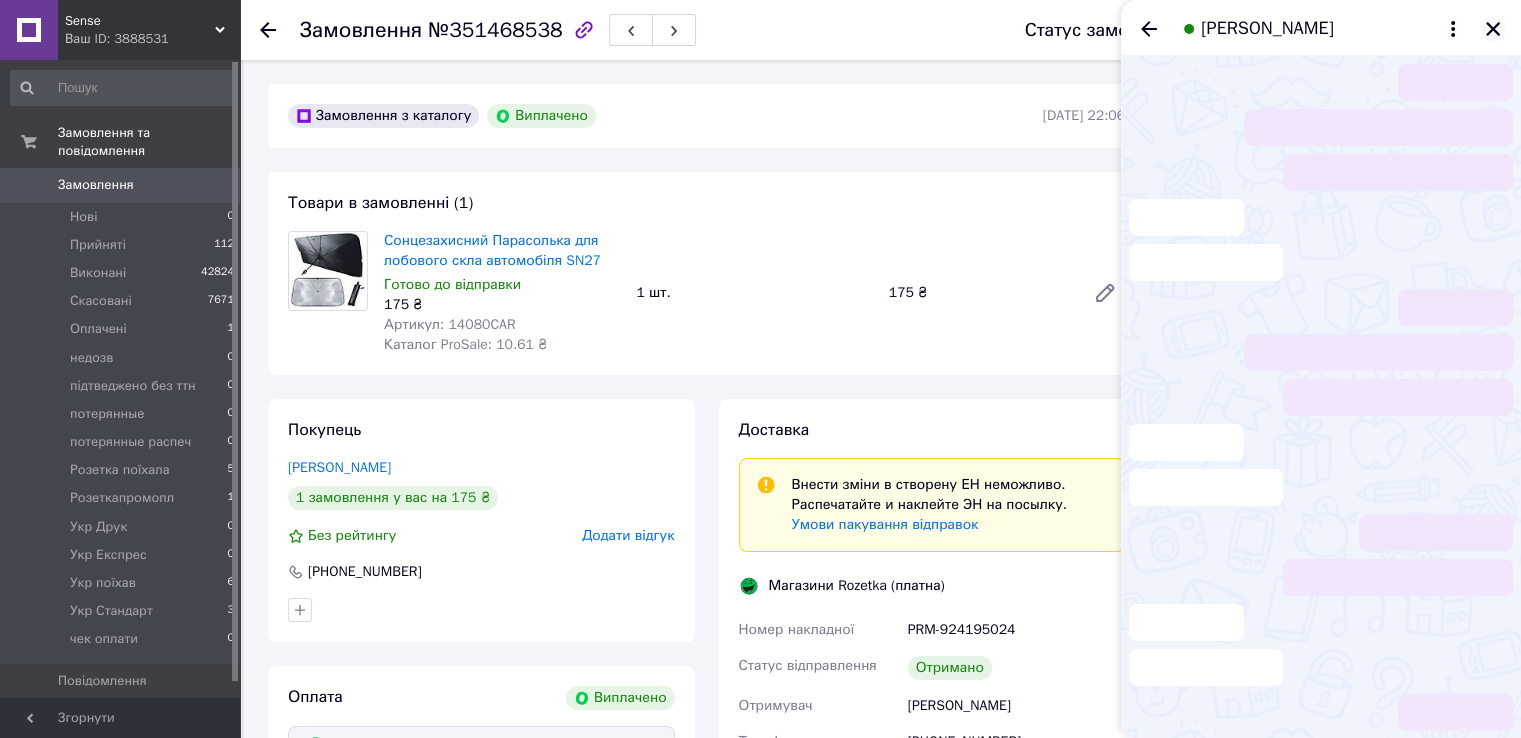 click 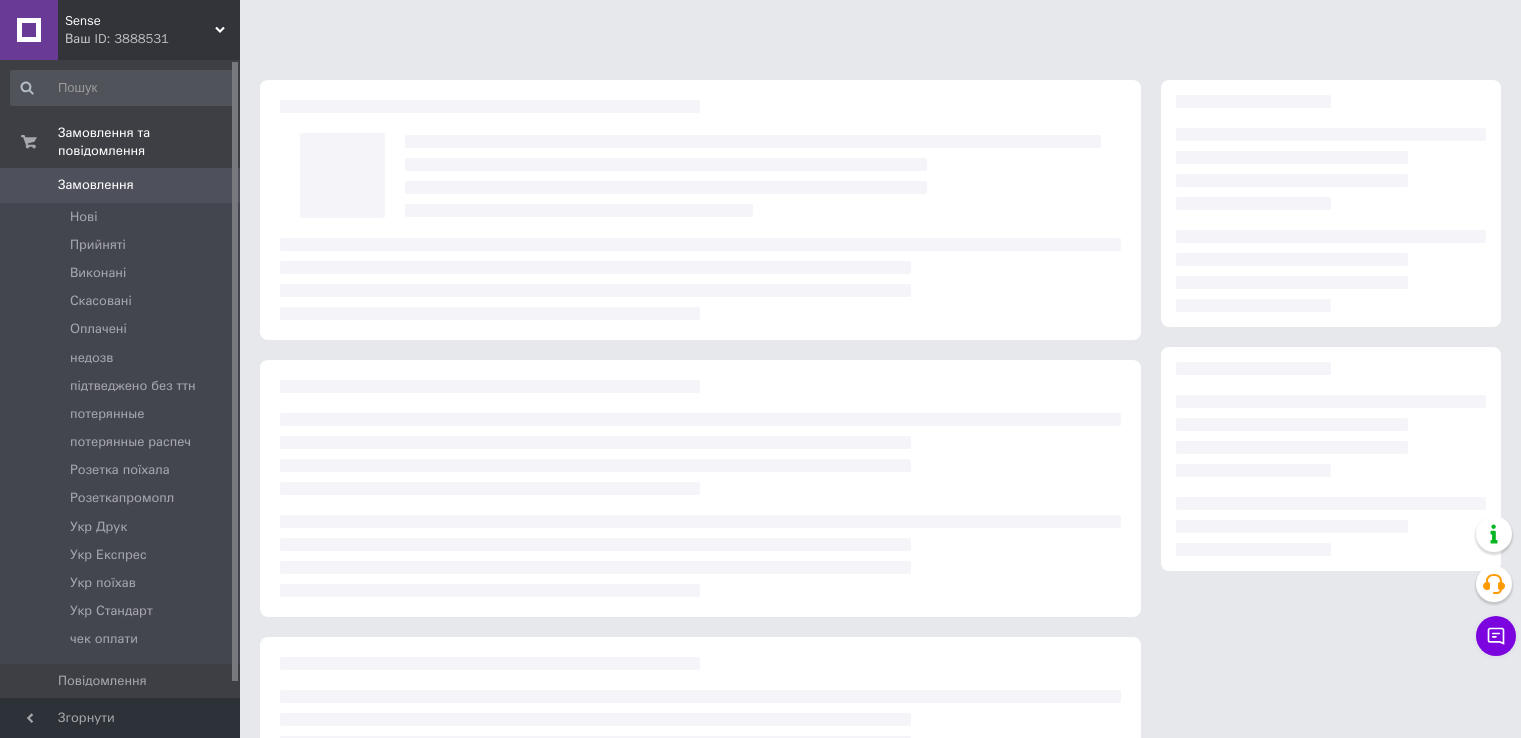 scroll, scrollTop: 0, scrollLeft: 0, axis: both 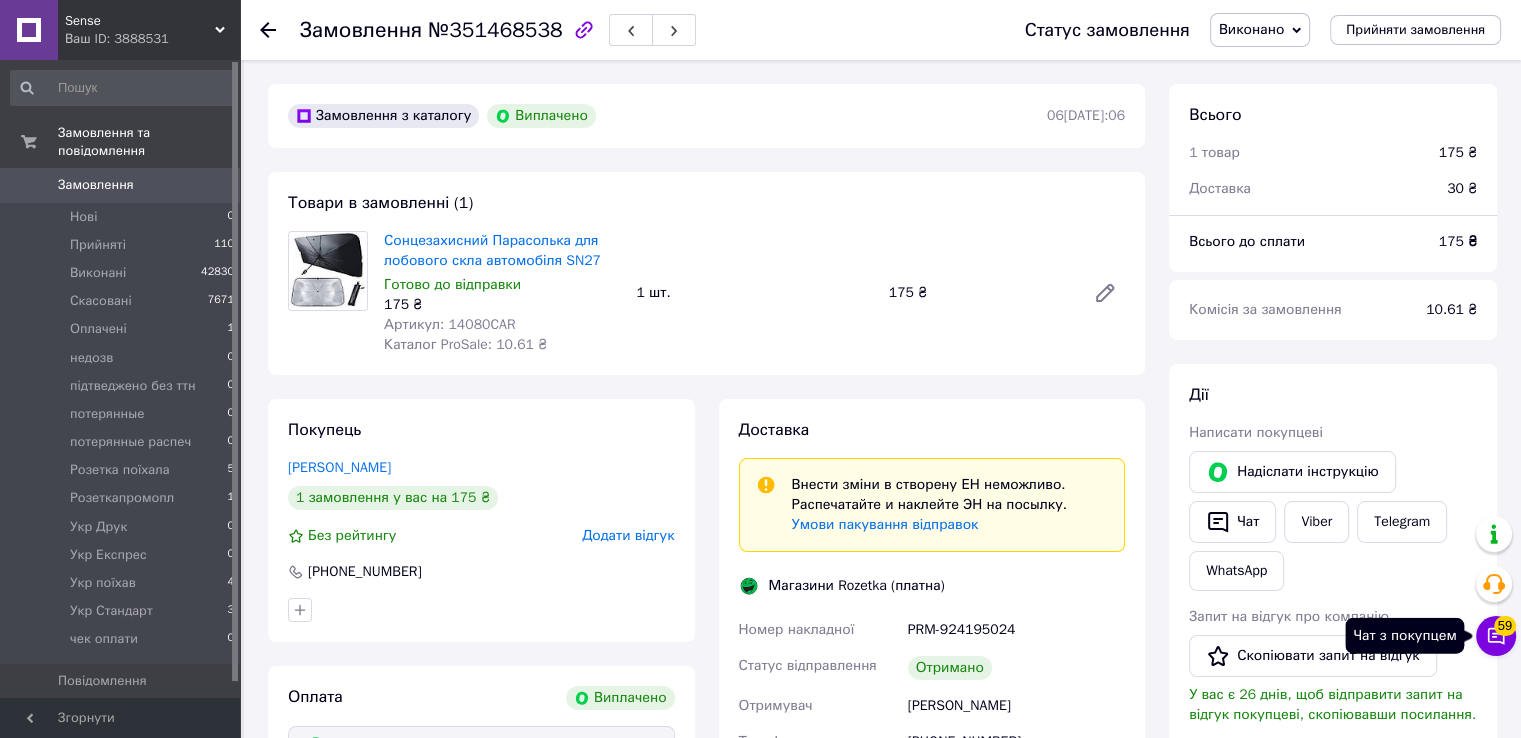click 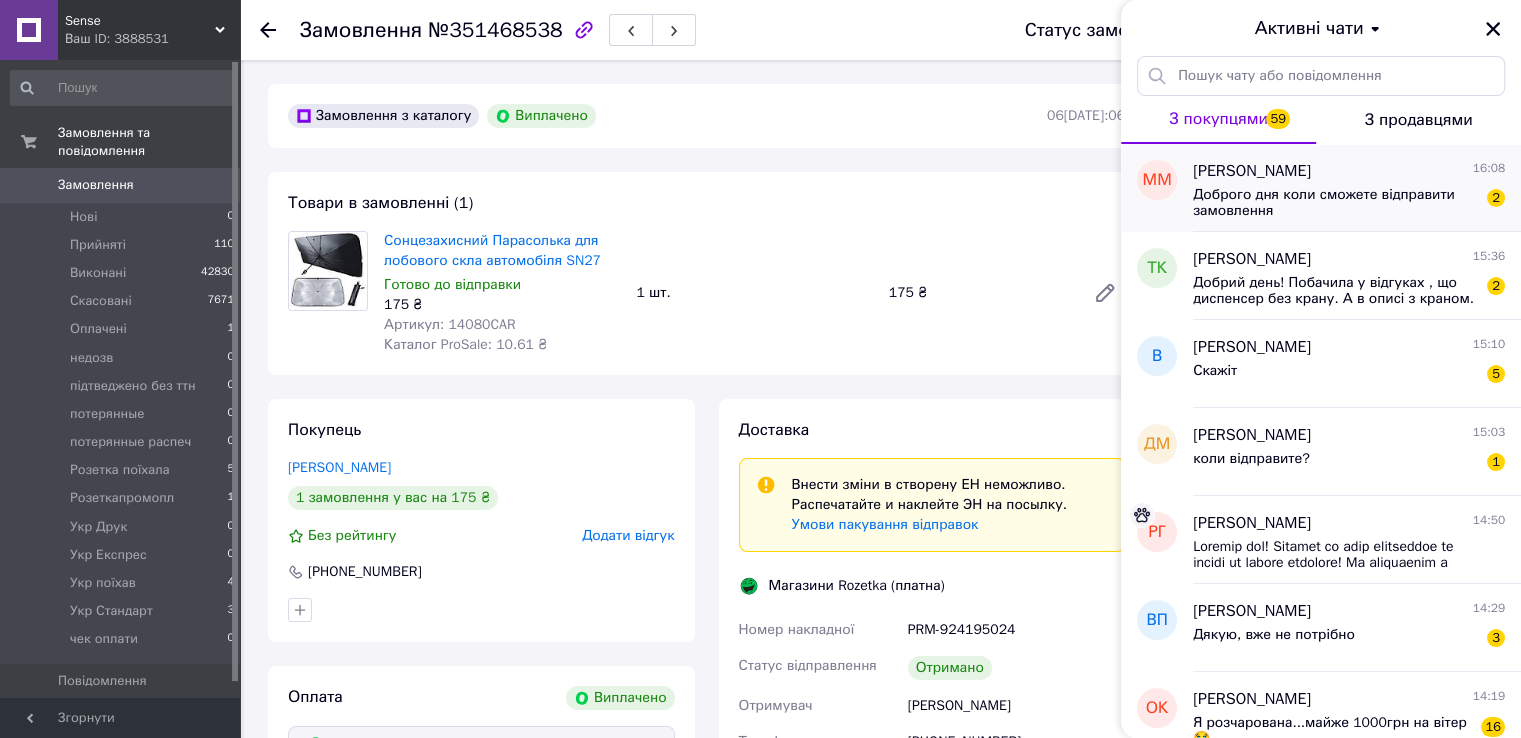 click on "Доброго дня коли сможете відправити замовлення" at bounding box center [1335, 203] 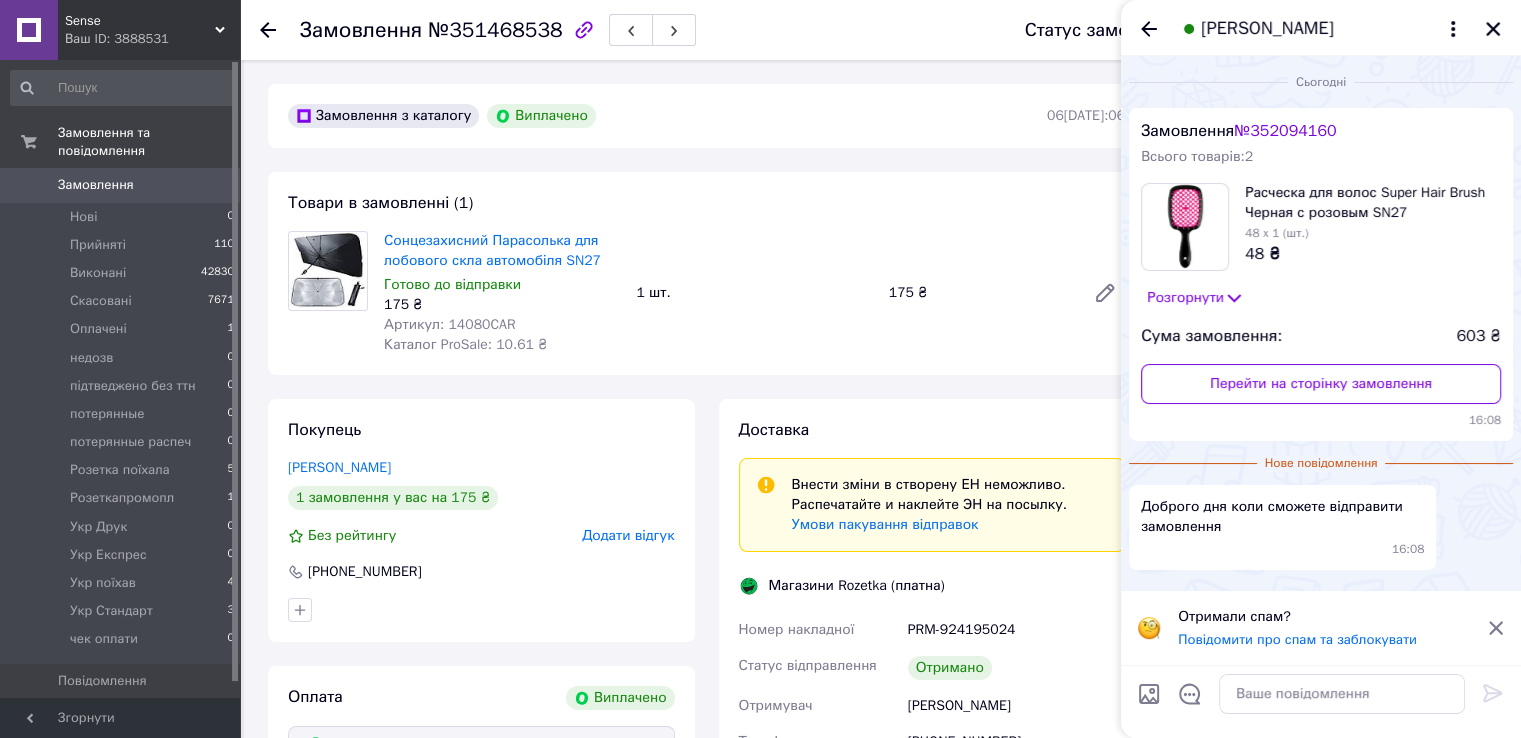 click on "№ 352094160" at bounding box center [1285, 131] 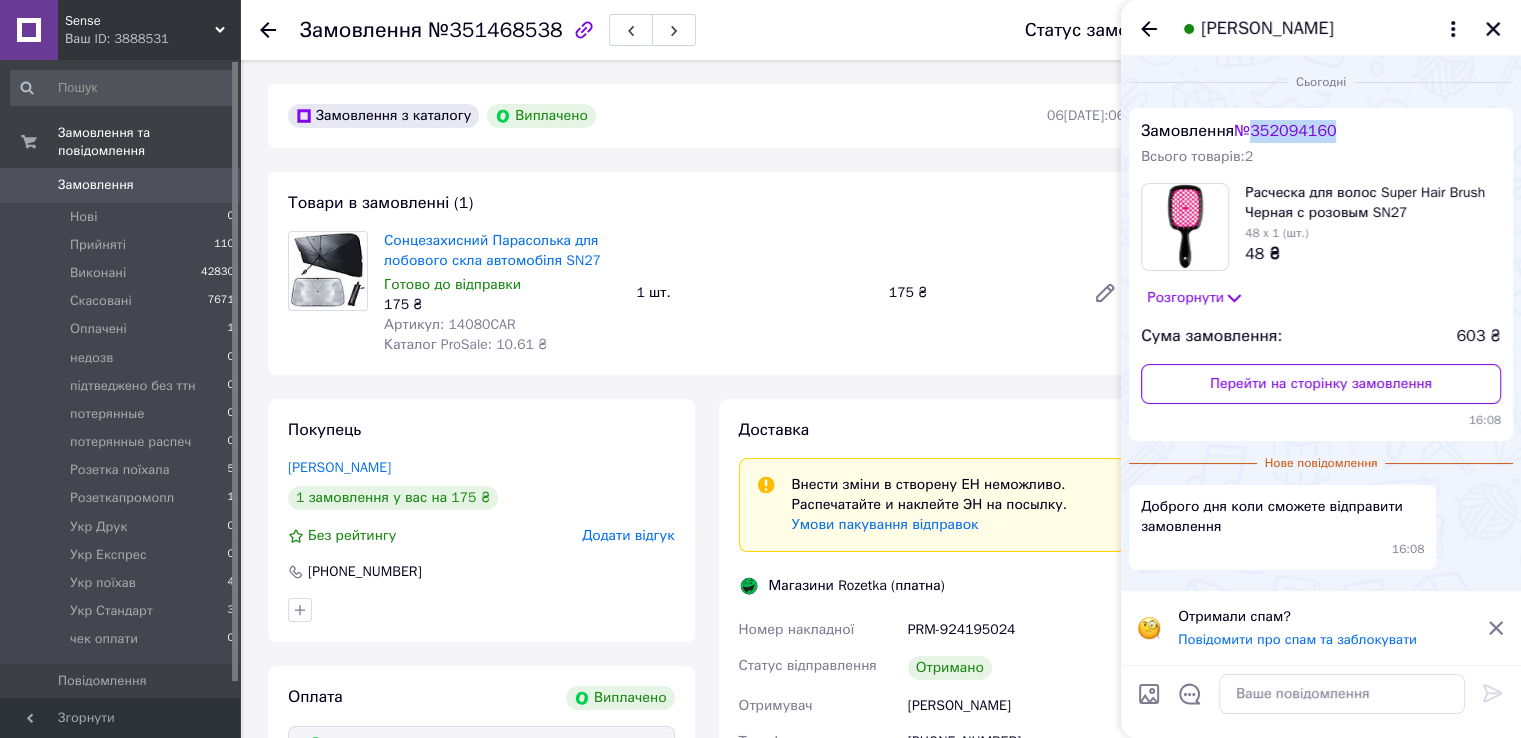 click on "№ 352094160" at bounding box center (1285, 131) 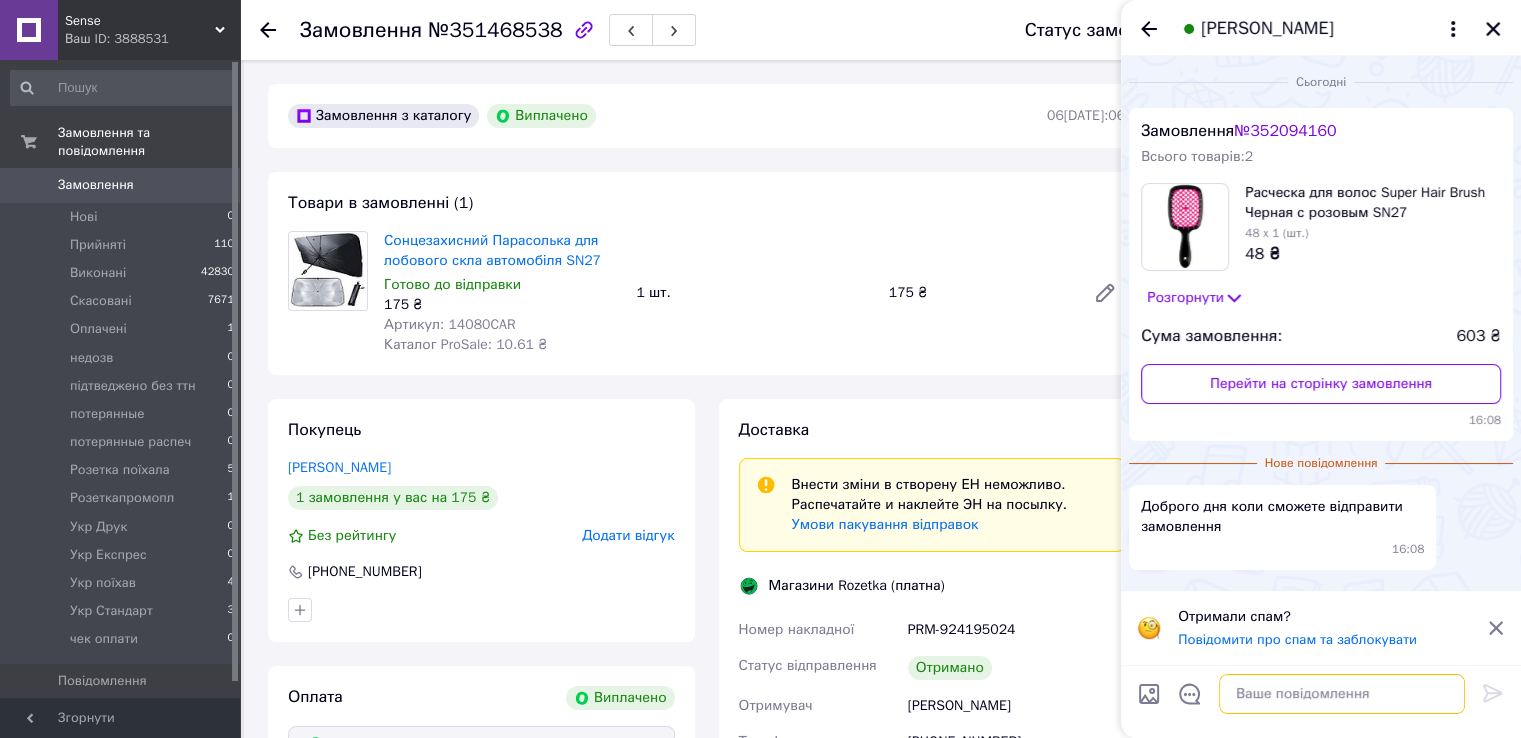 click at bounding box center (1342, 694) 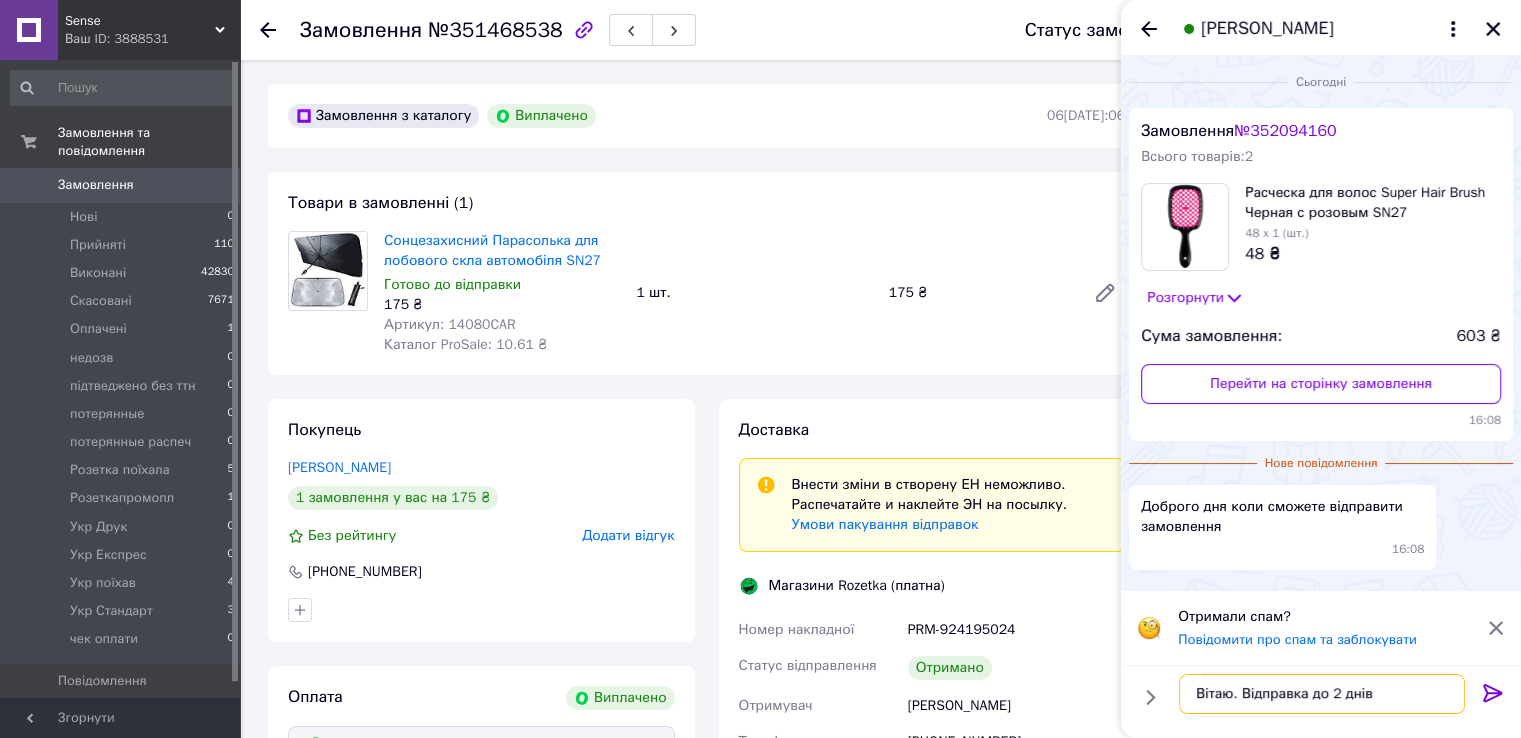 type on "Вітаю. Відправка до 2 днів." 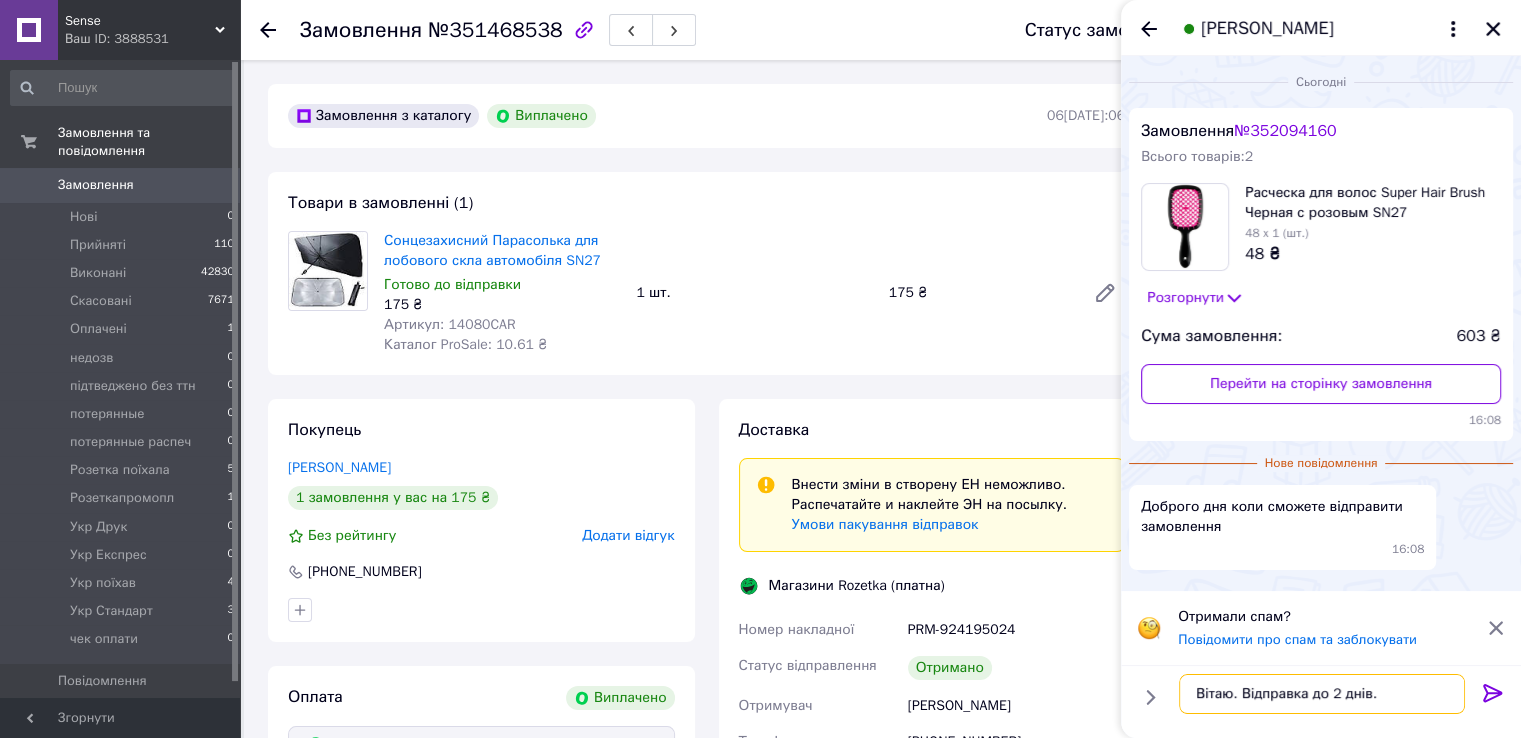 type 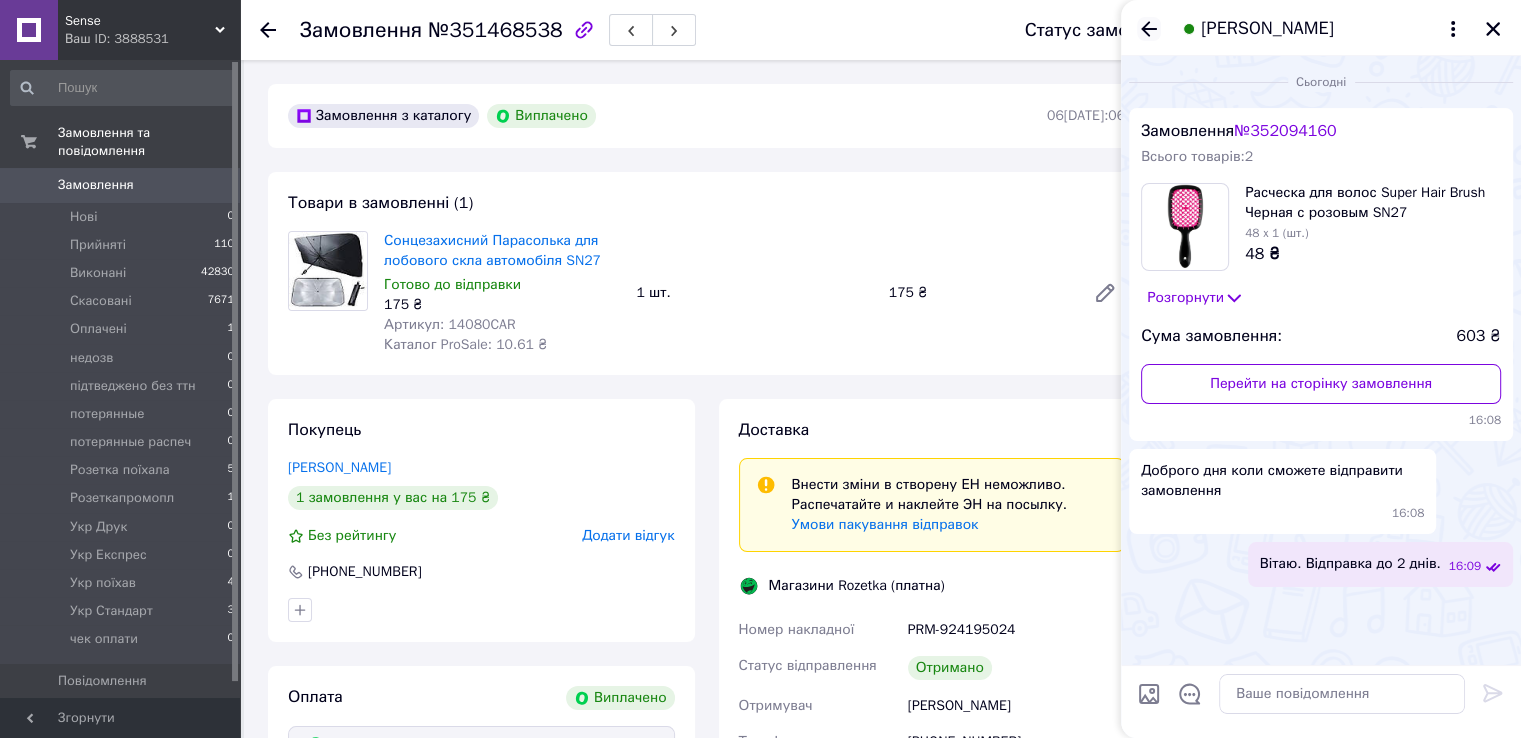 click 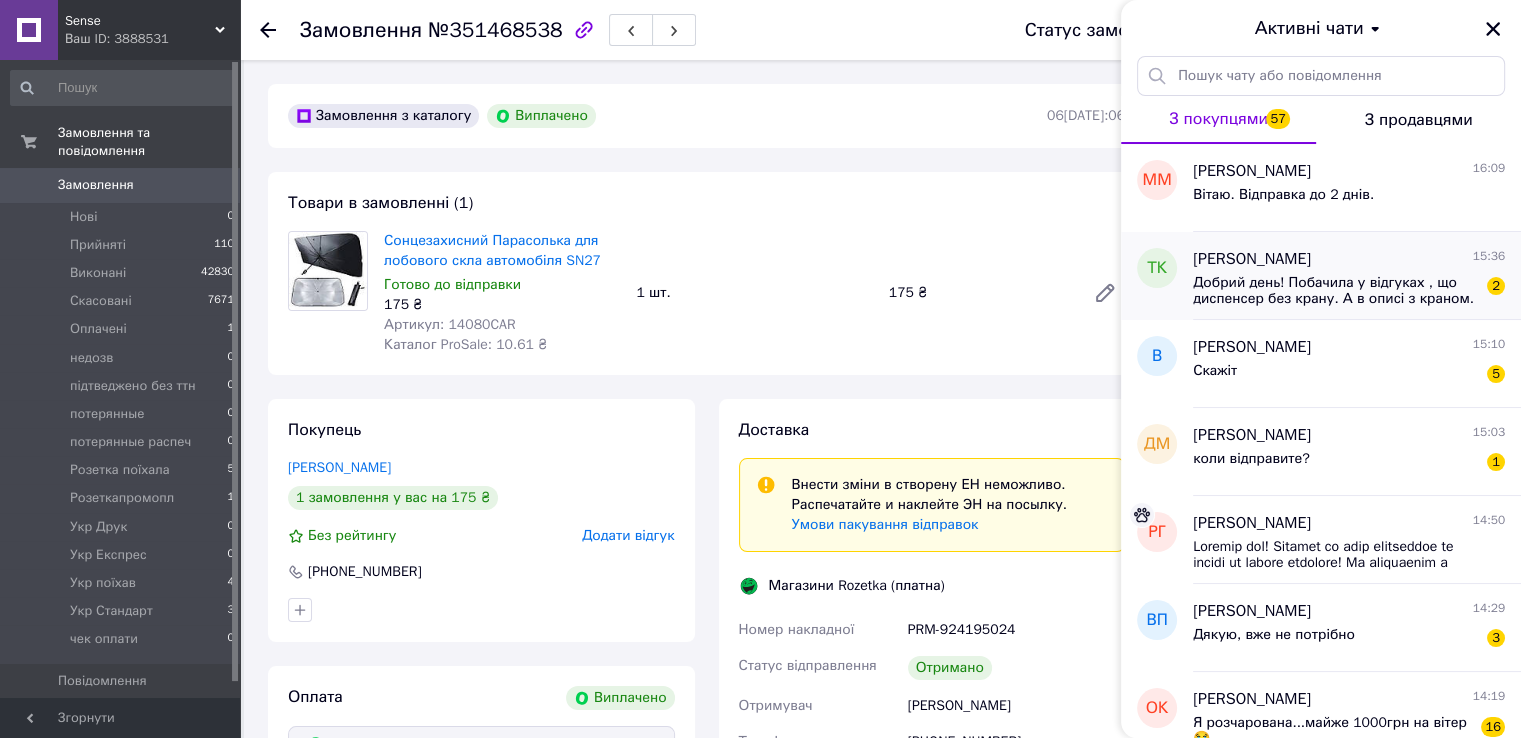 click on "Добрий день! Побачила у відгуках , що диспенсер без крану. А в описі з краном. Яка комплектація ?" at bounding box center (1335, 291) 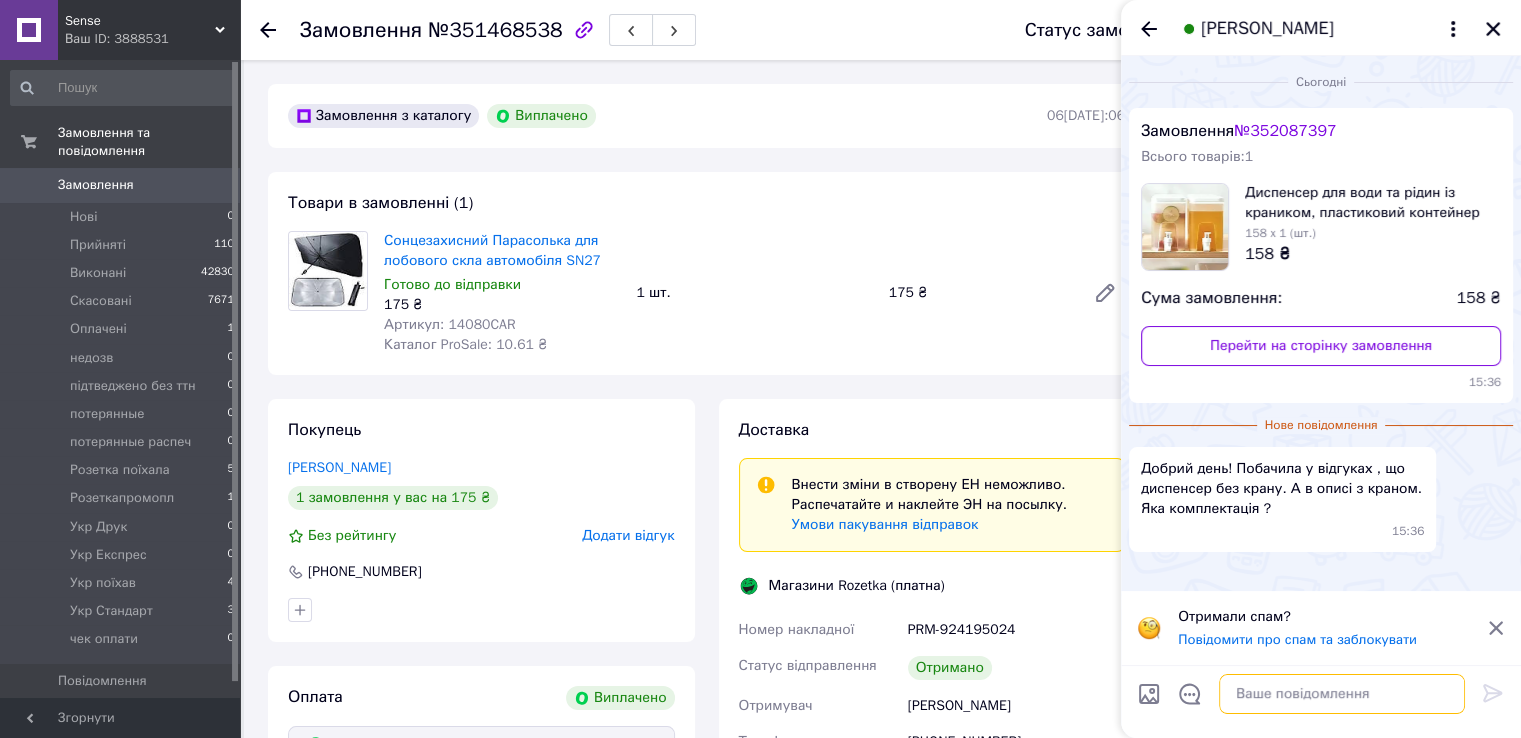 click at bounding box center [1342, 694] 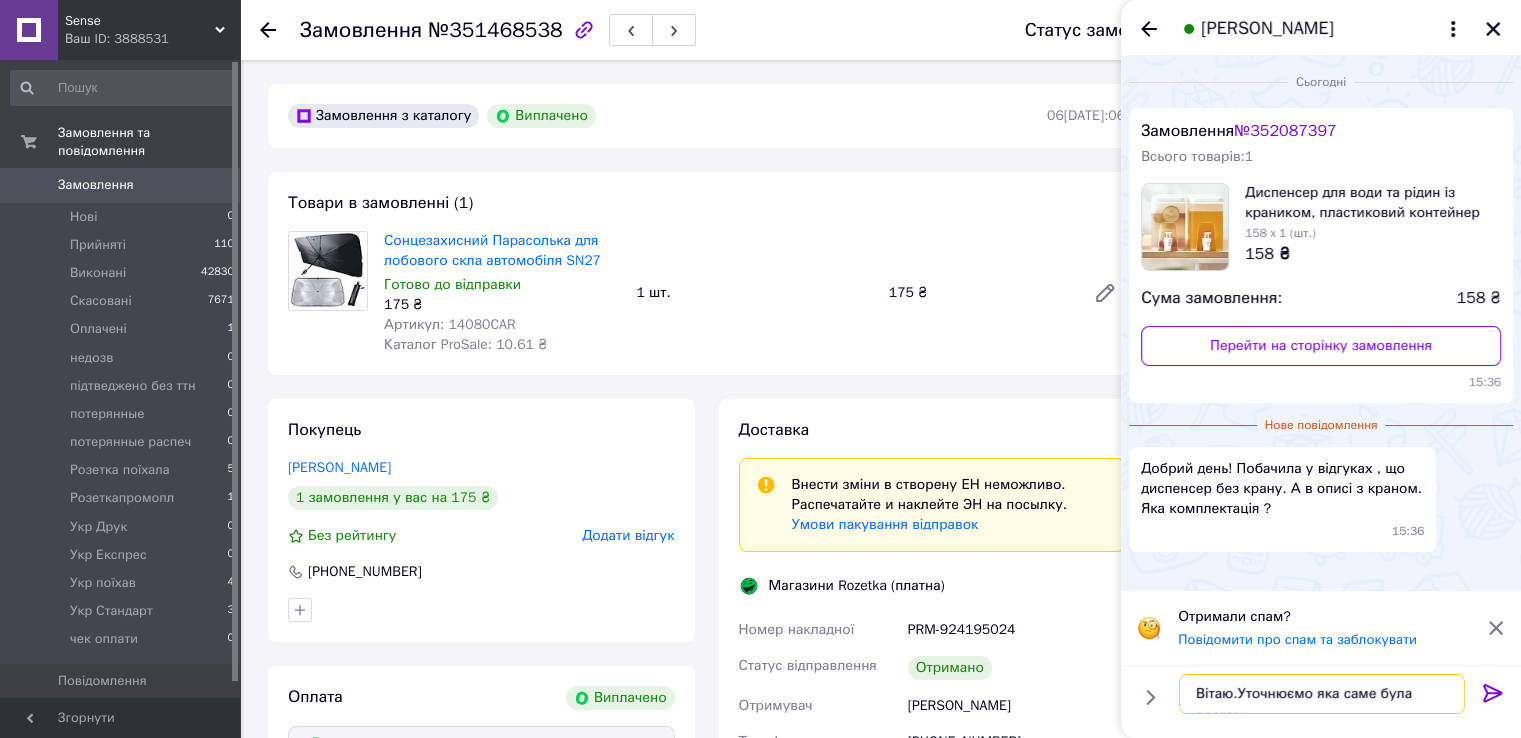type on "Вітаю.Уточнюємо яка саме була поставка" 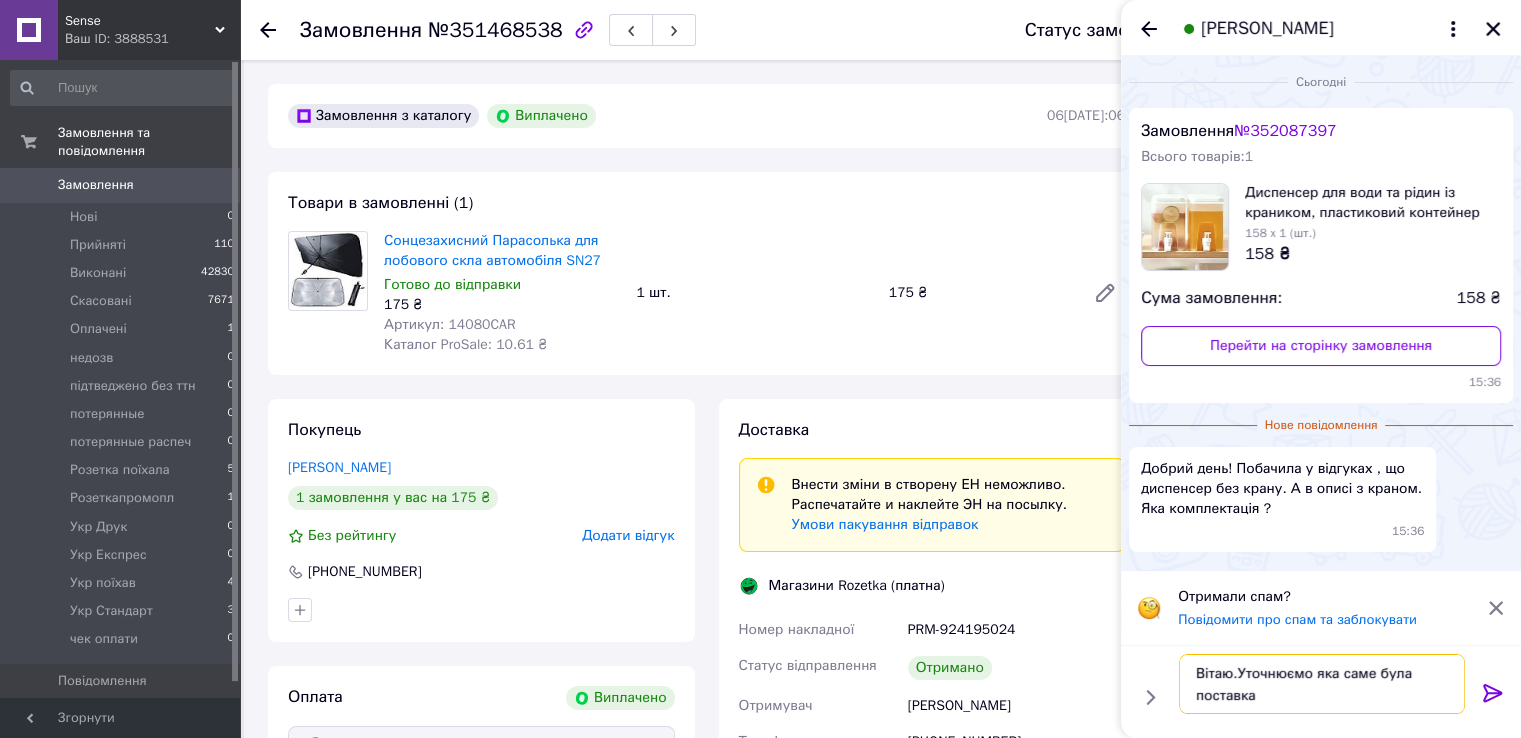 type 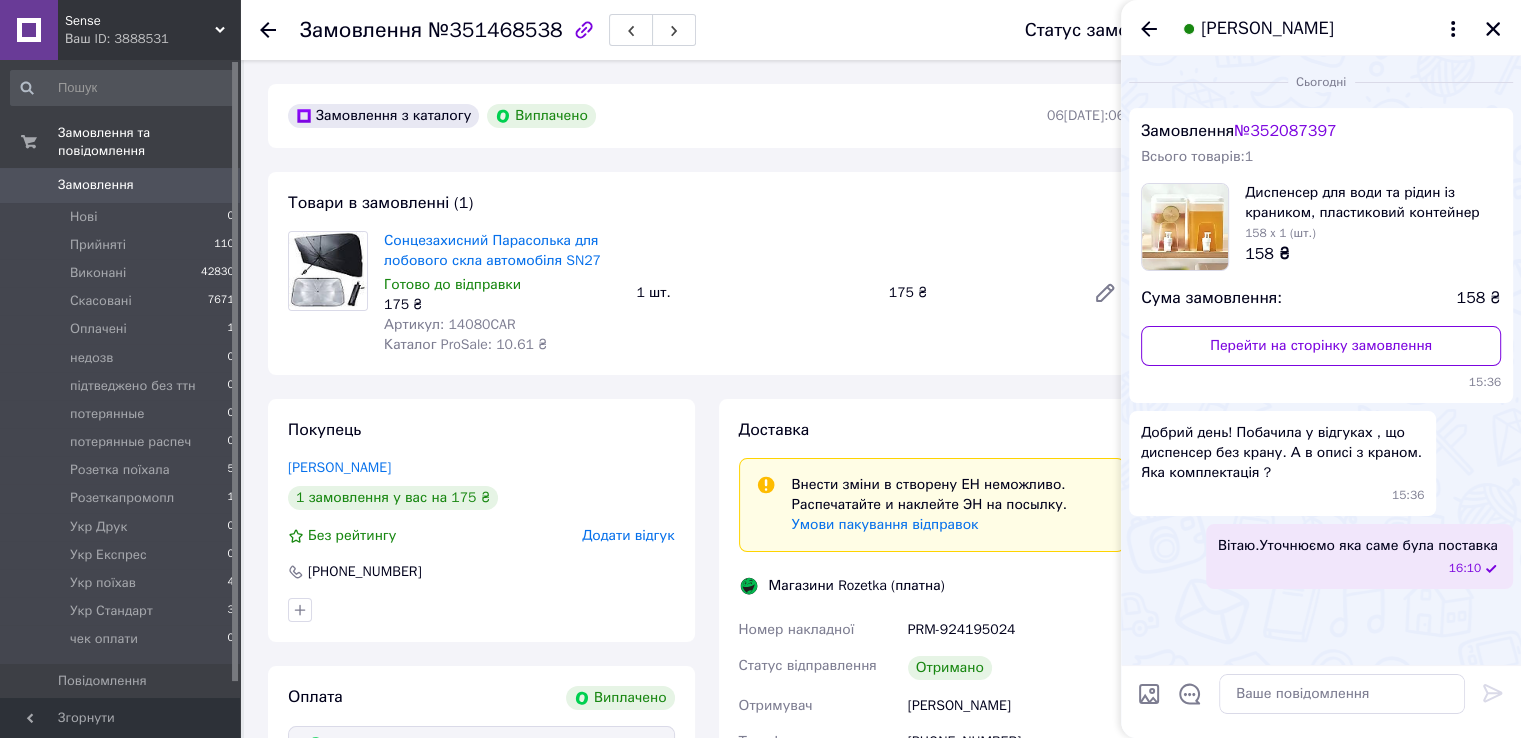click 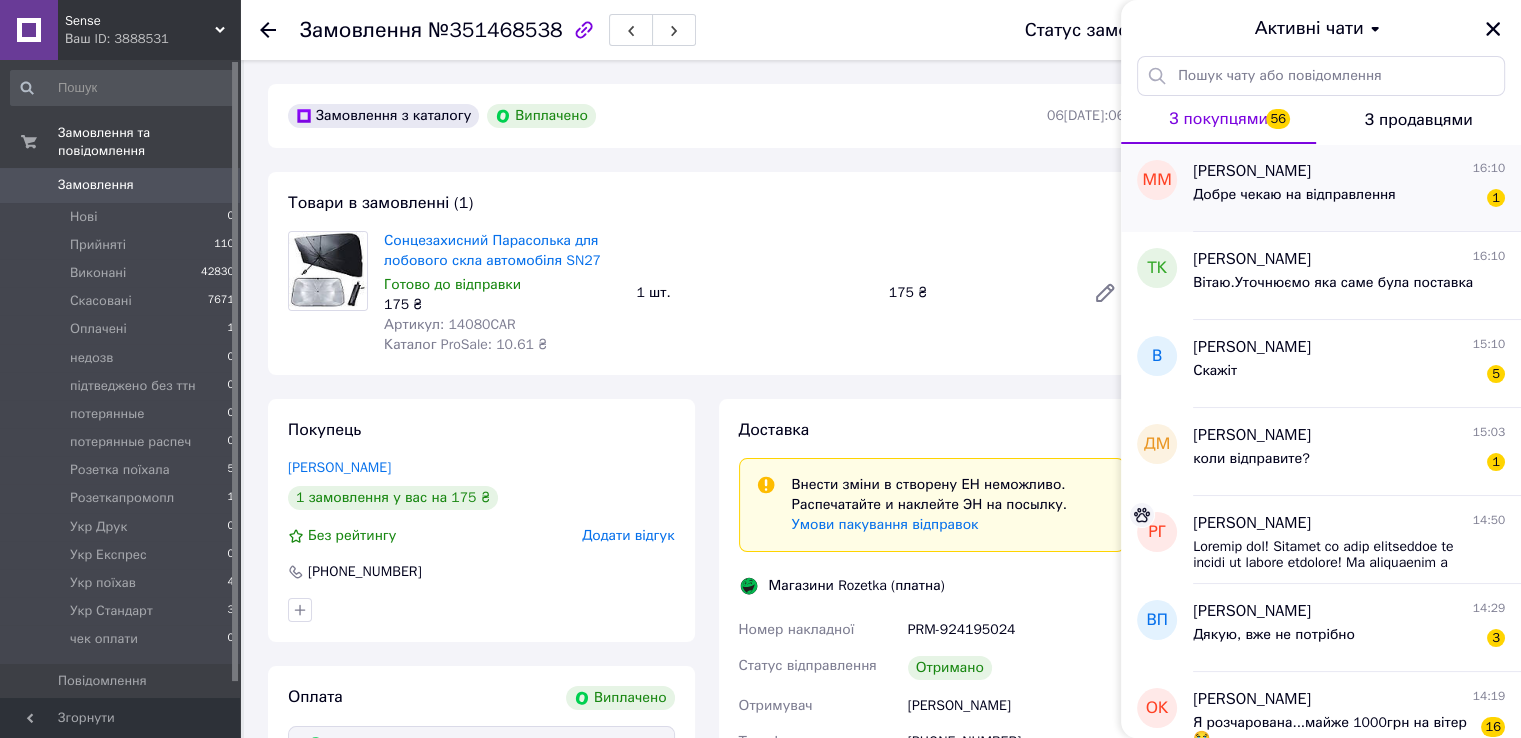 click on "МикитюкСергій Микитюк 16:10 Добре чекаю на відправлення 1" at bounding box center (1357, 188) 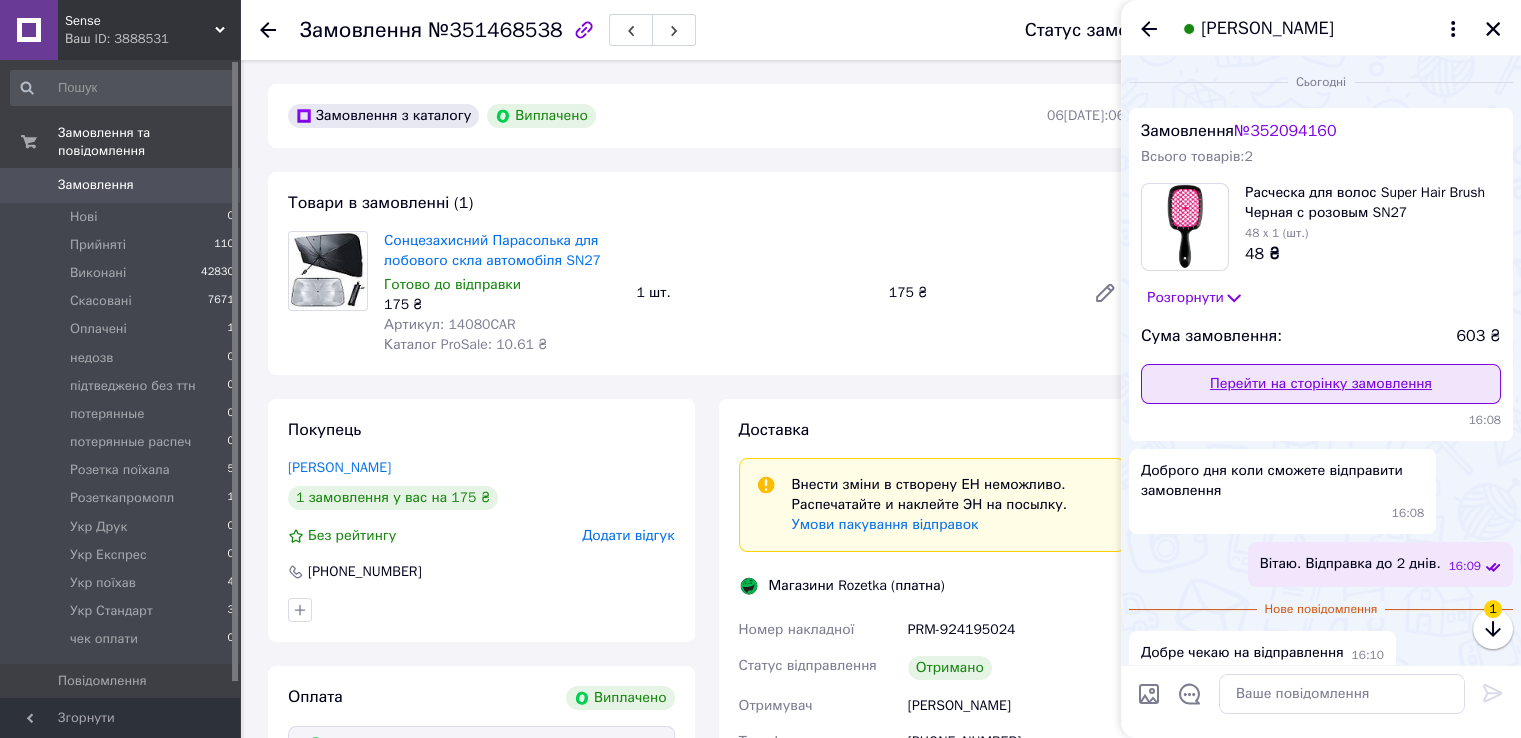 scroll, scrollTop: 20, scrollLeft: 0, axis: vertical 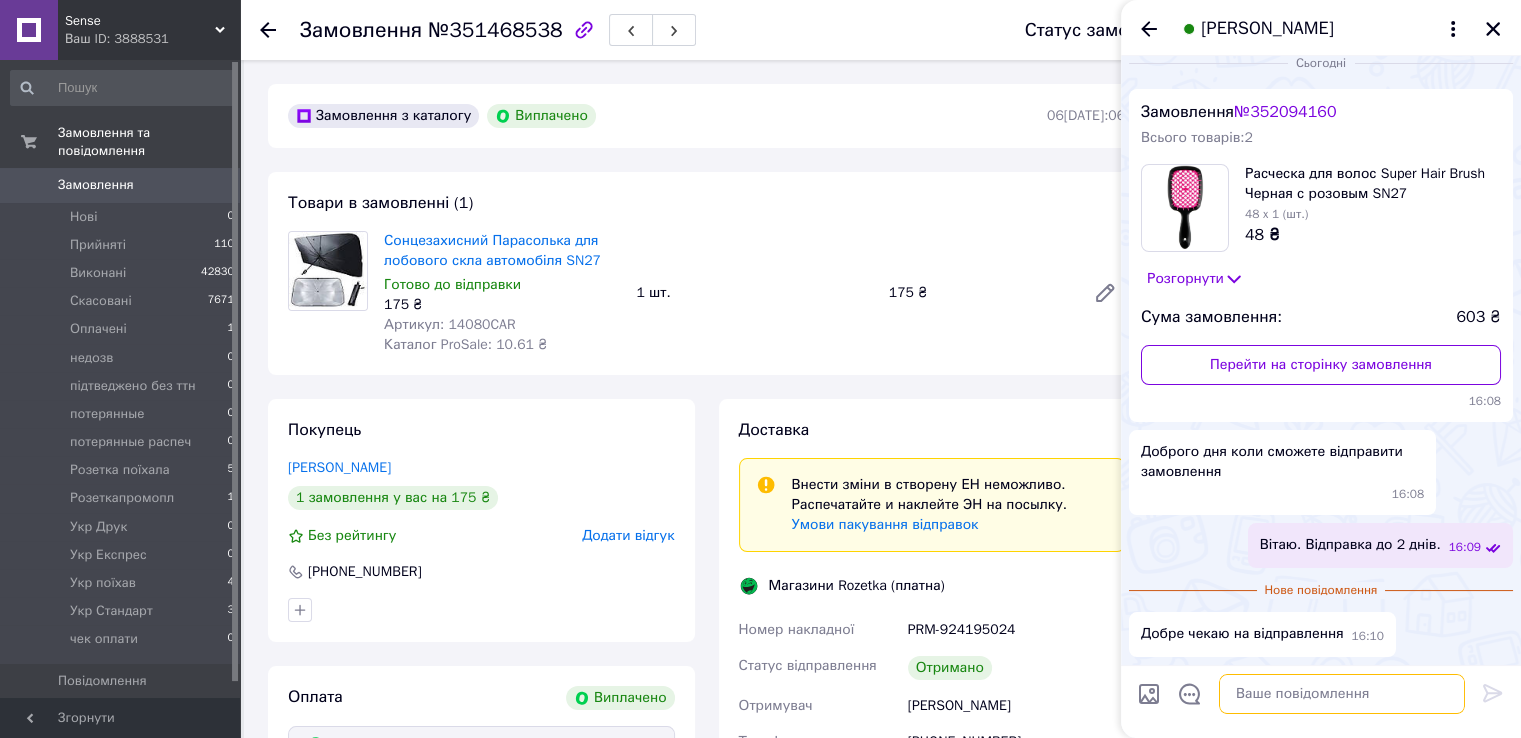 click at bounding box center (1342, 694) 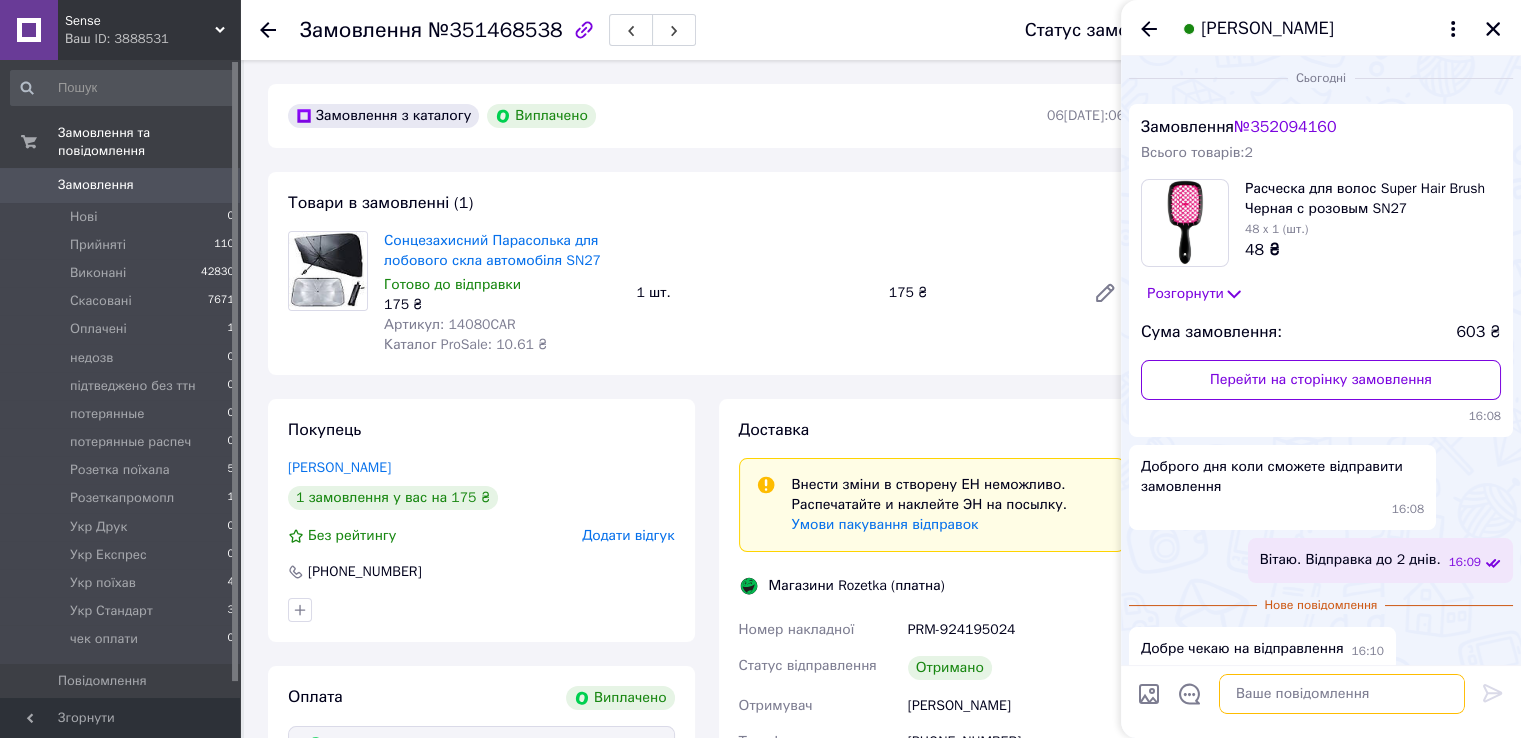 scroll, scrollTop: 0, scrollLeft: 0, axis: both 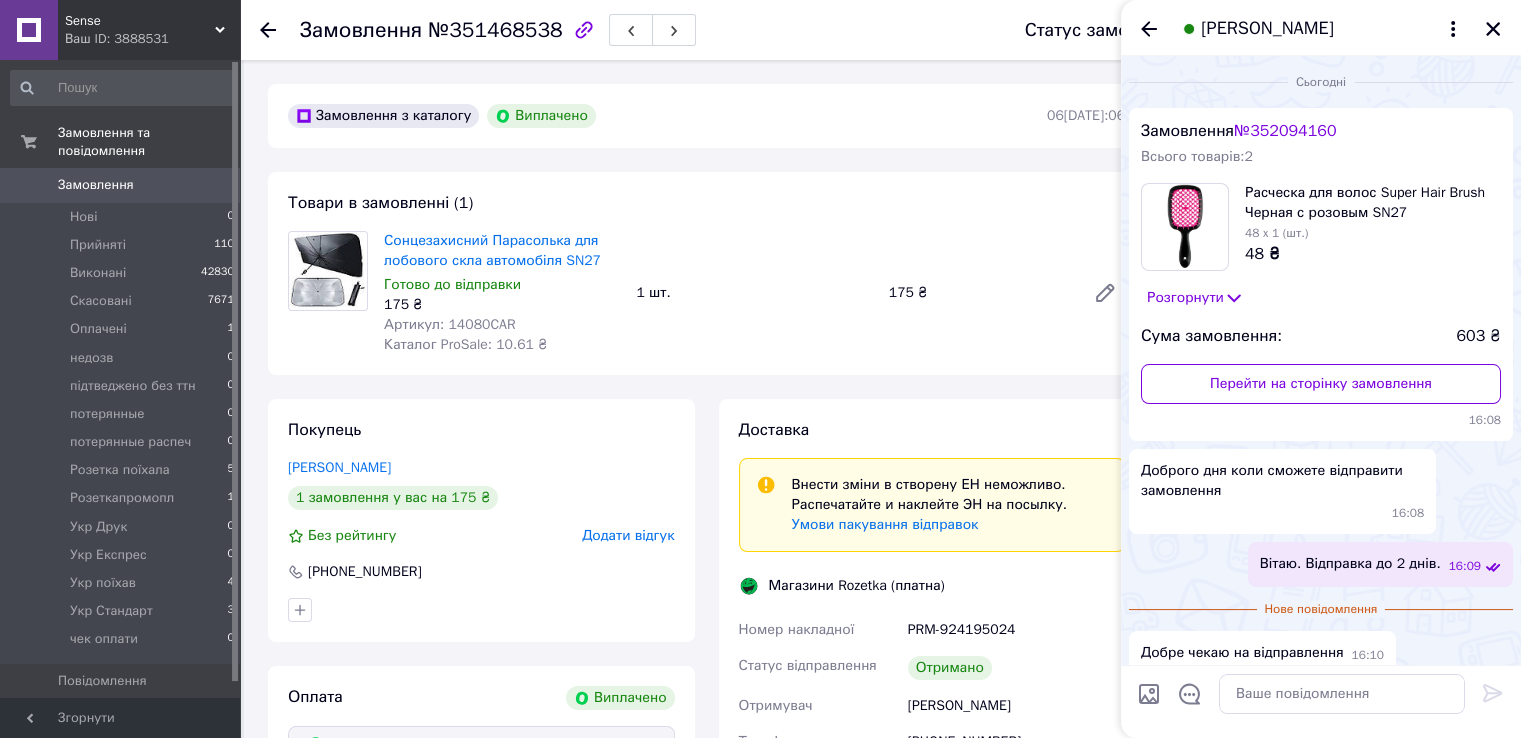 click on "№ 352094160" at bounding box center (1285, 131) 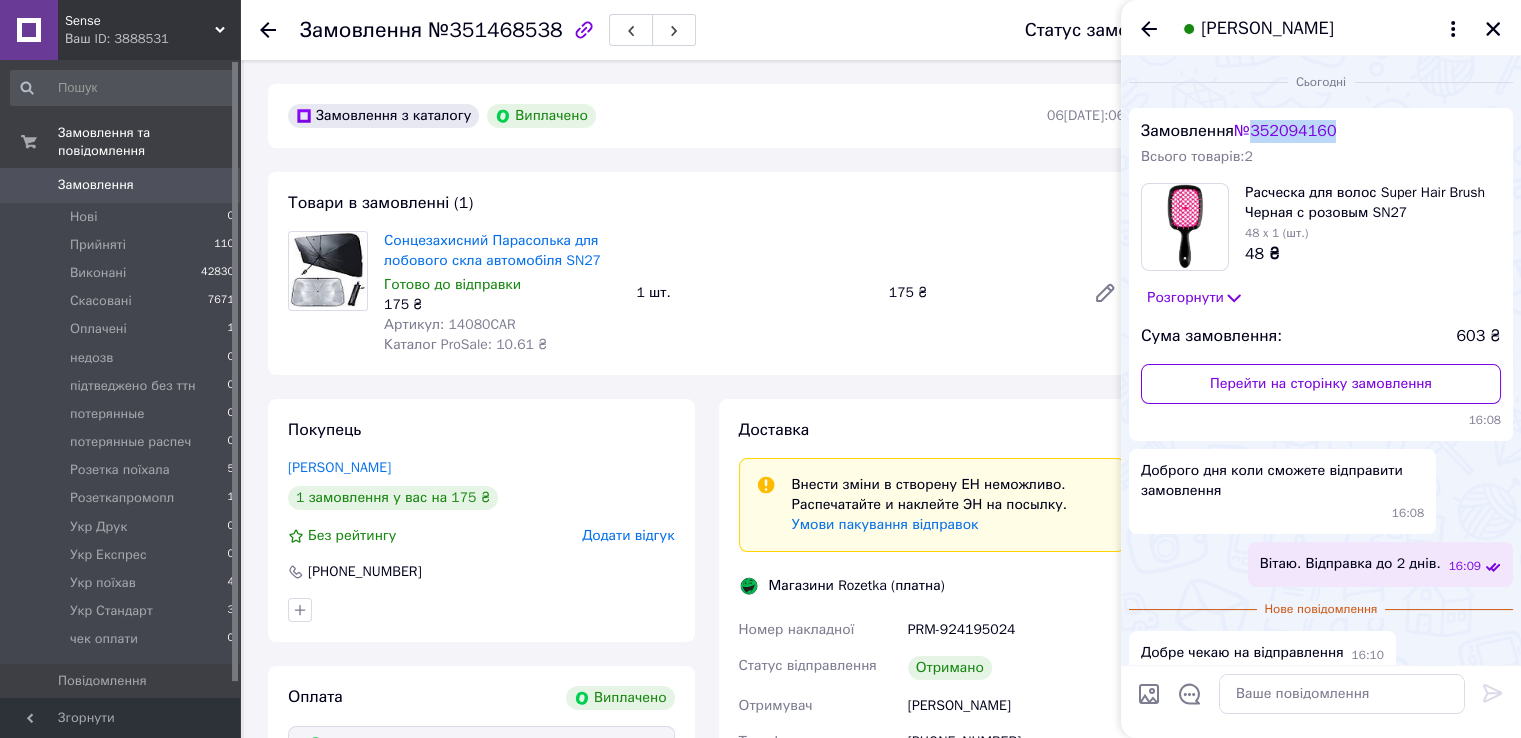 click on "№ 352094160" at bounding box center (1285, 131) 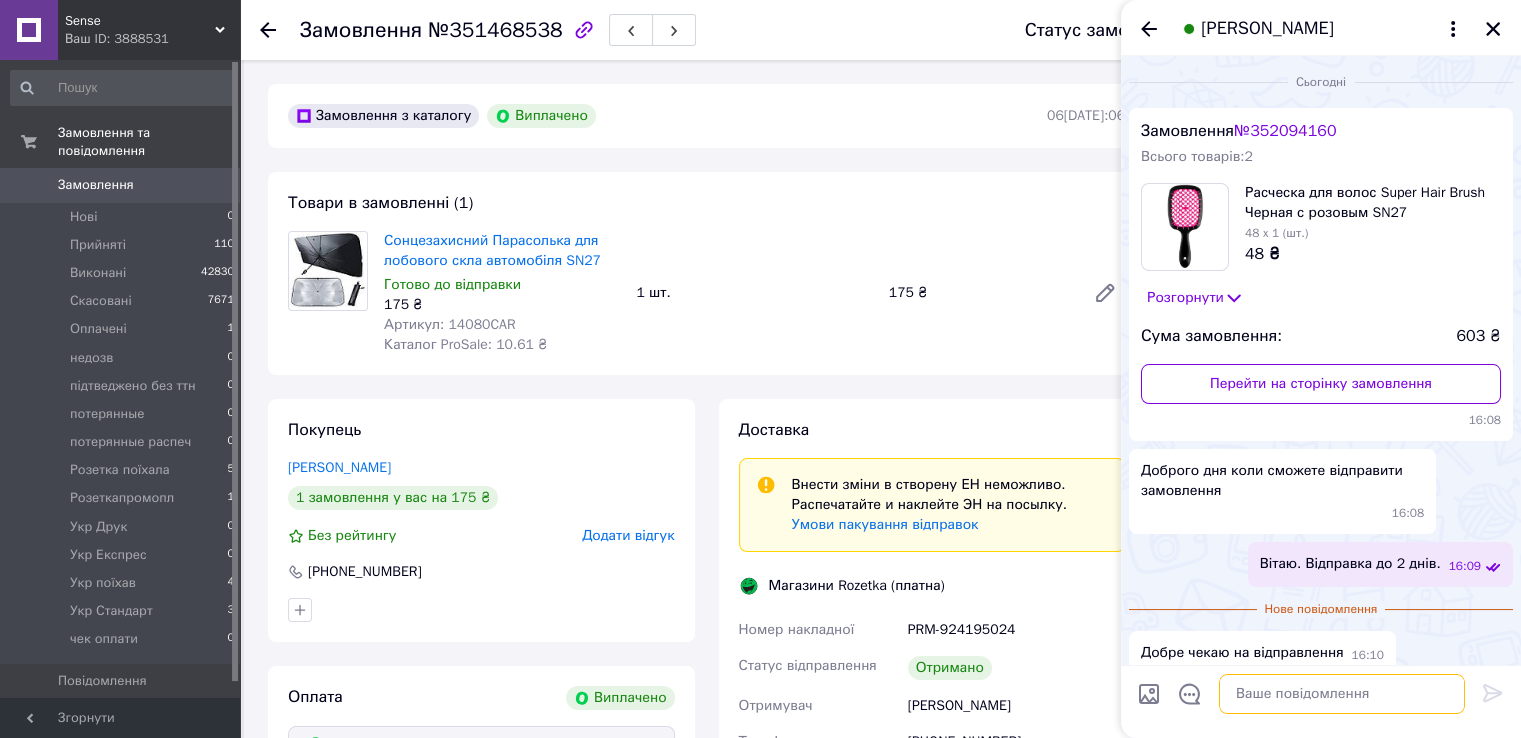 click at bounding box center (1342, 694) 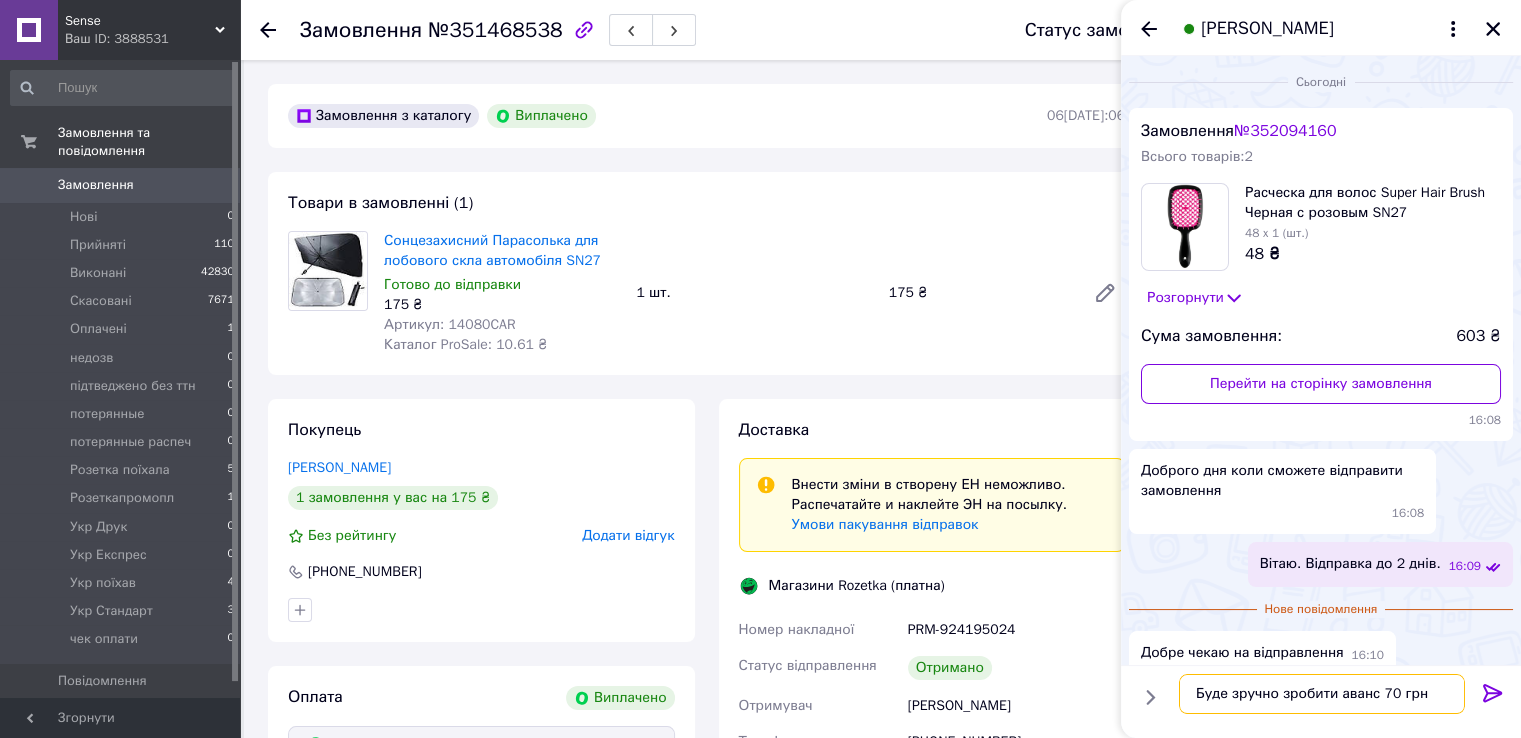 type on "Буде зручно зробити аванс 70 грн?" 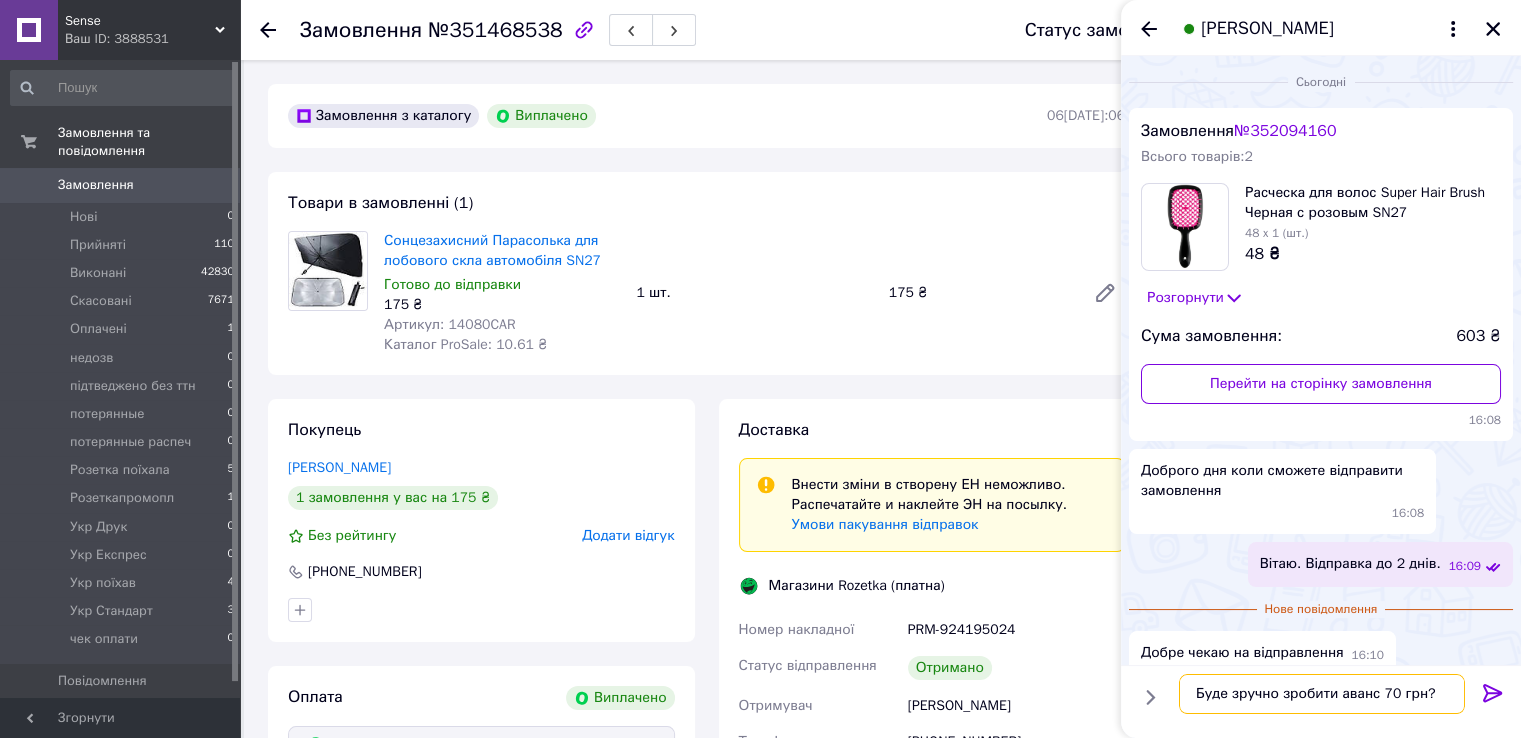 type 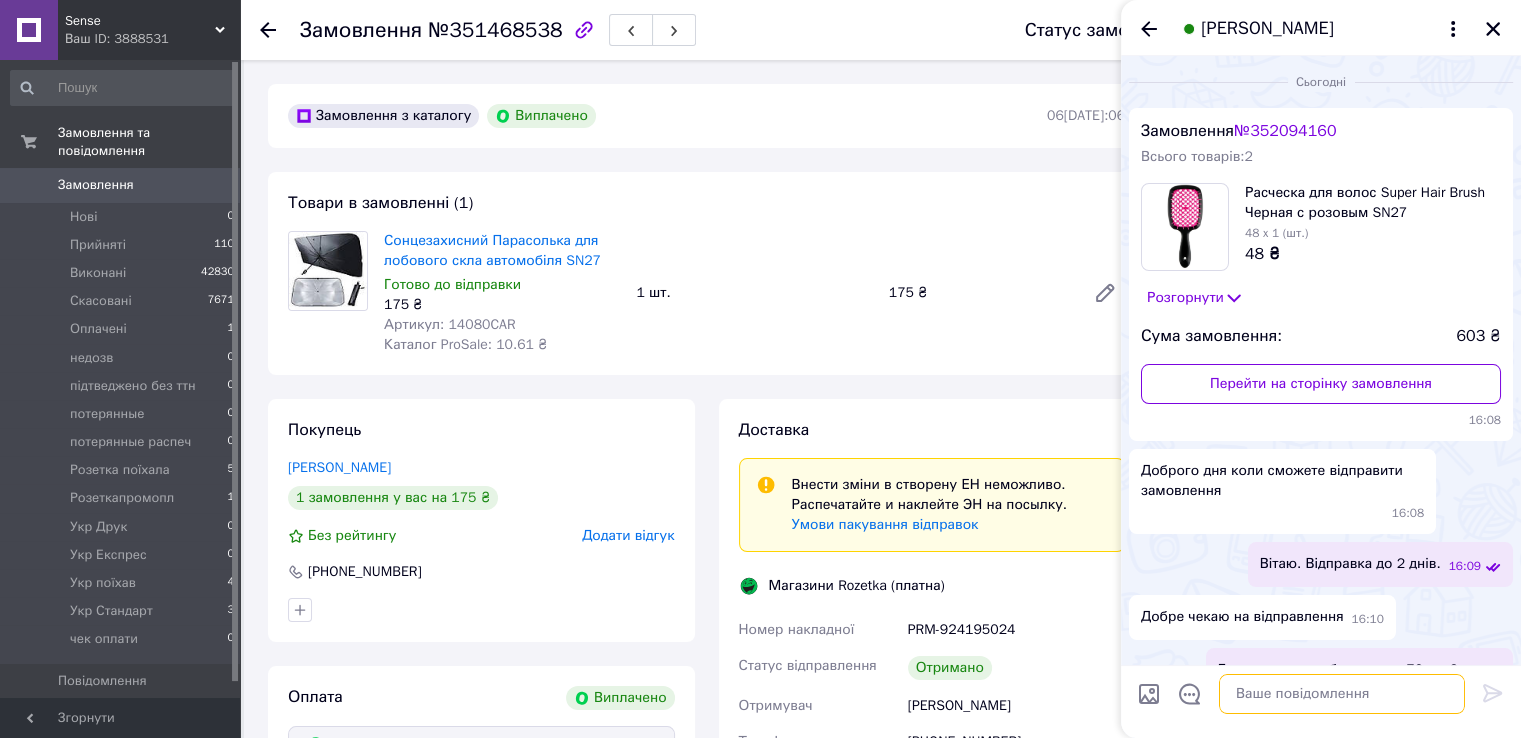 scroll, scrollTop: 36, scrollLeft: 0, axis: vertical 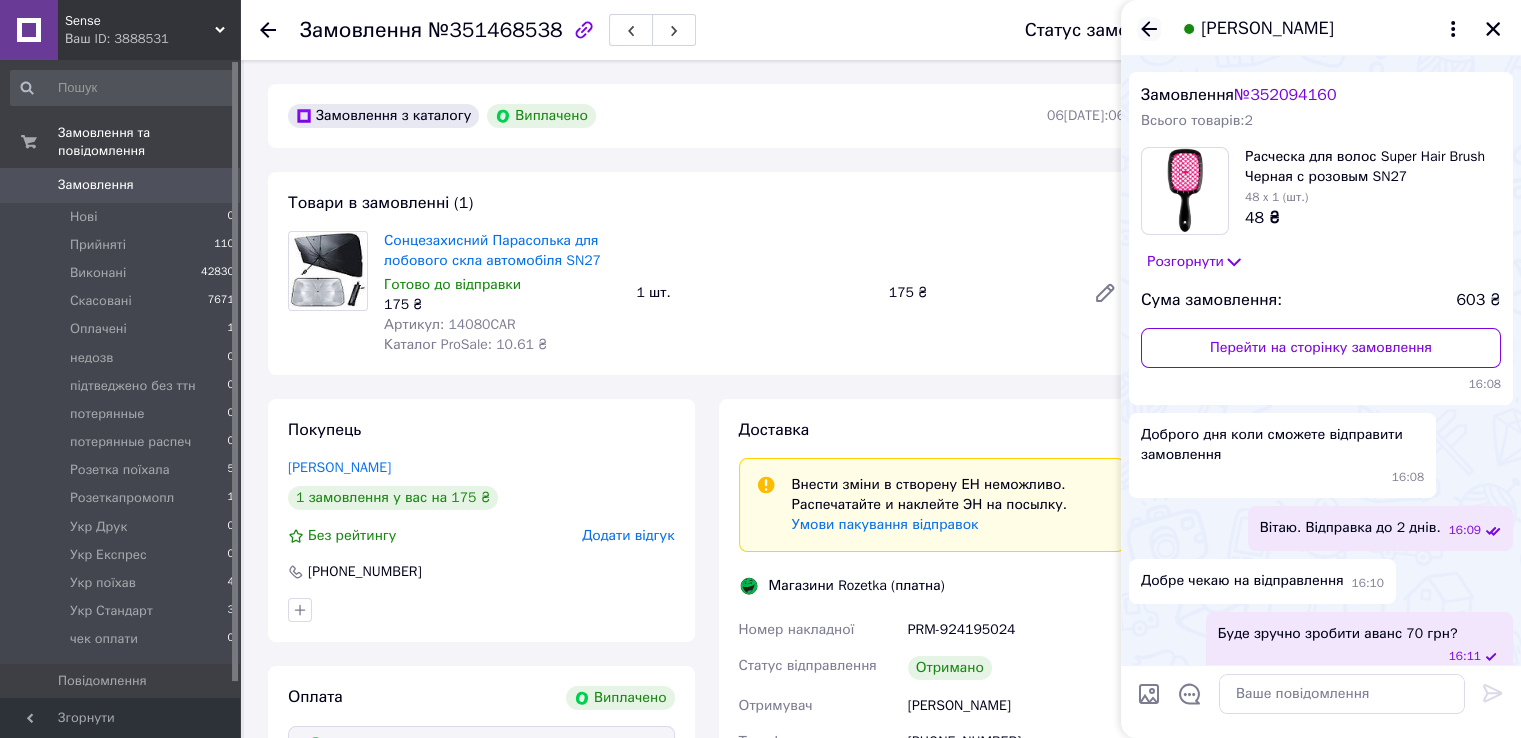 click 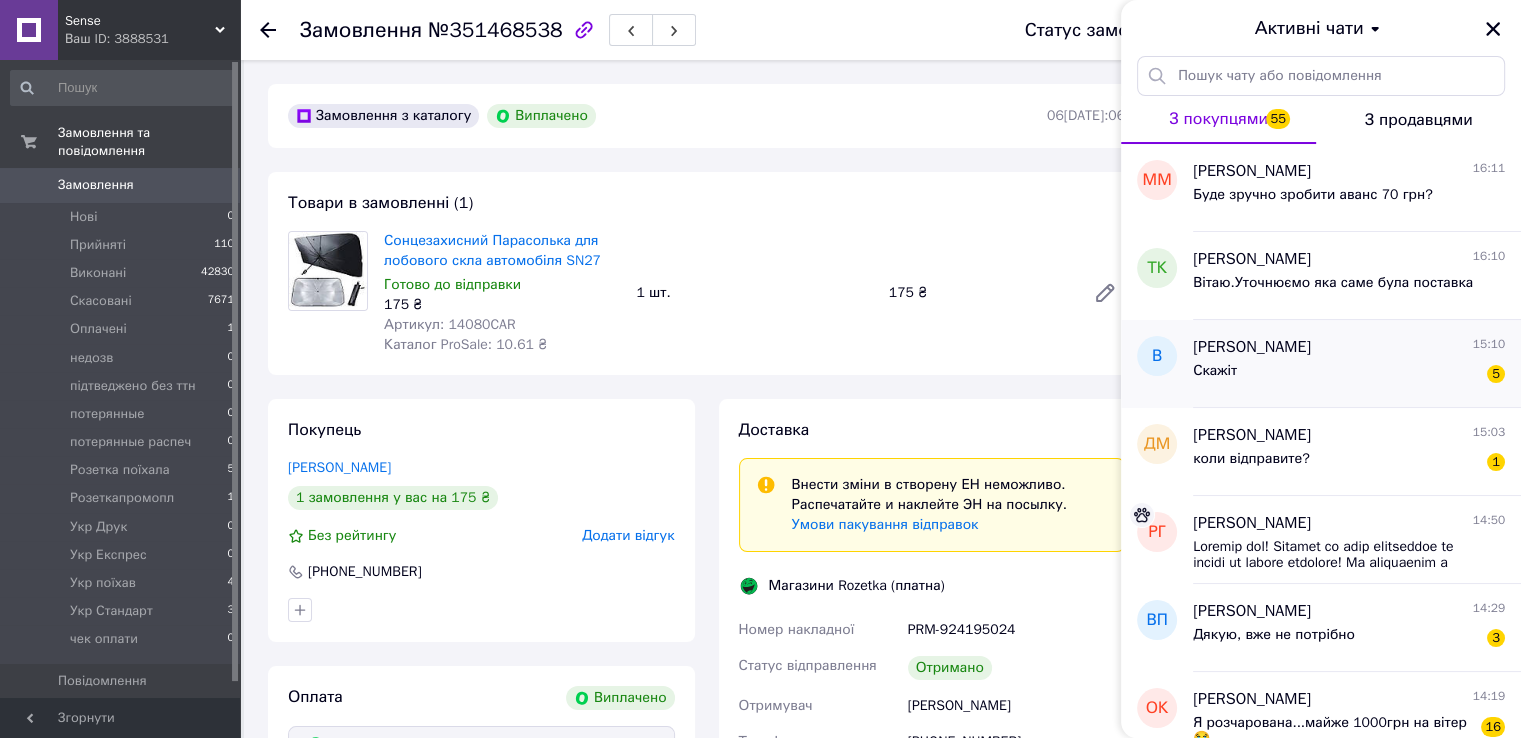 click on "Скажіт 5" at bounding box center (1349, 375) 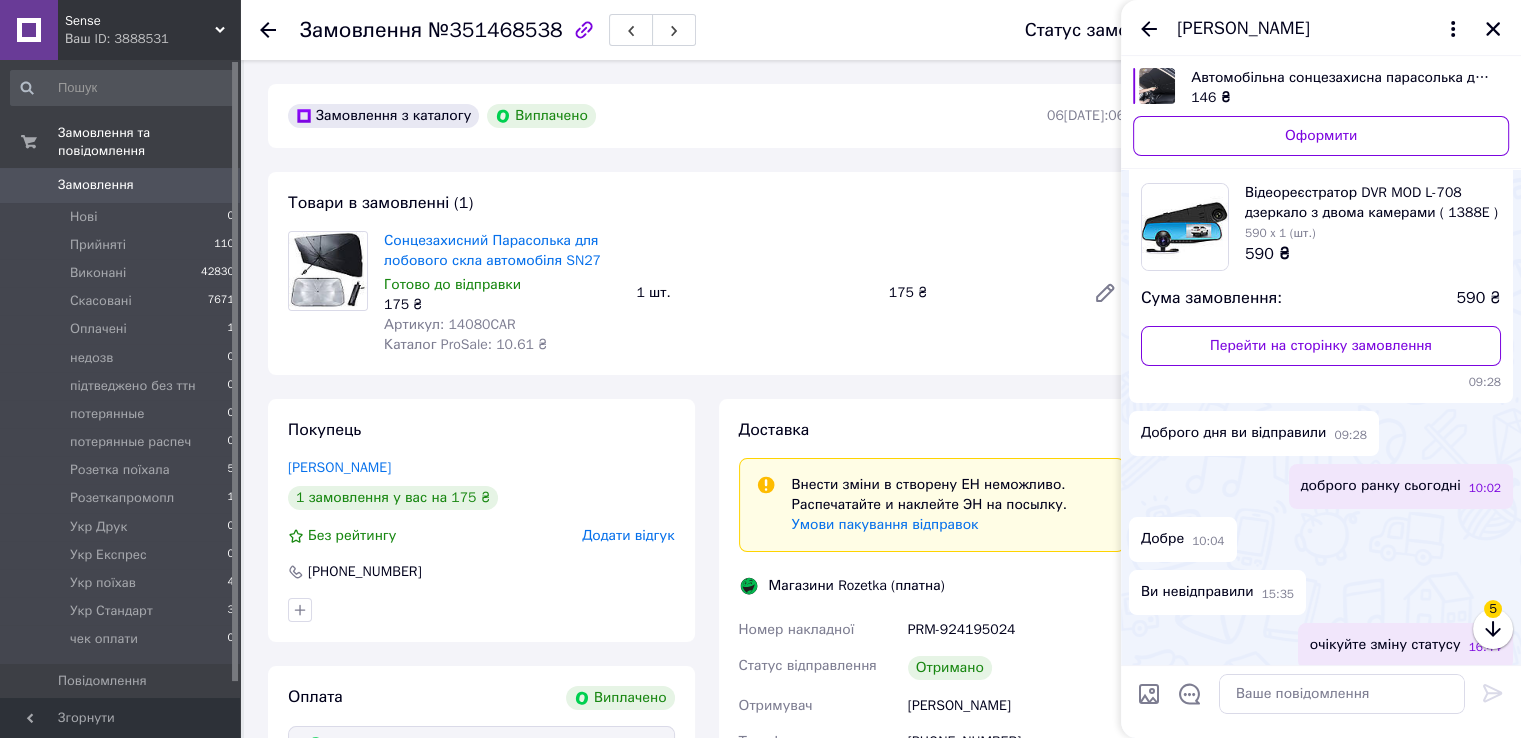 scroll, scrollTop: 2071, scrollLeft: 0, axis: vertical 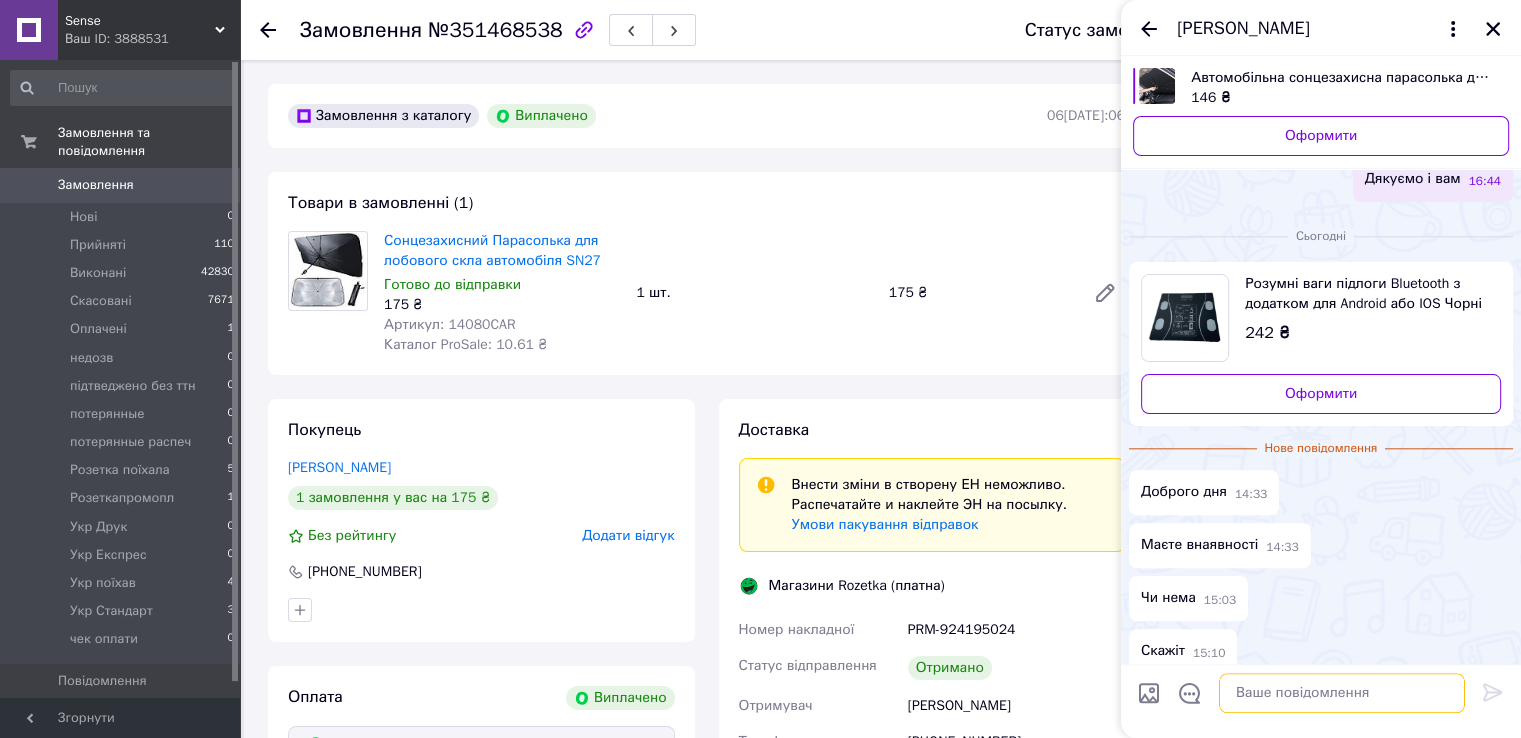 click at bounding box center [1342, 694] 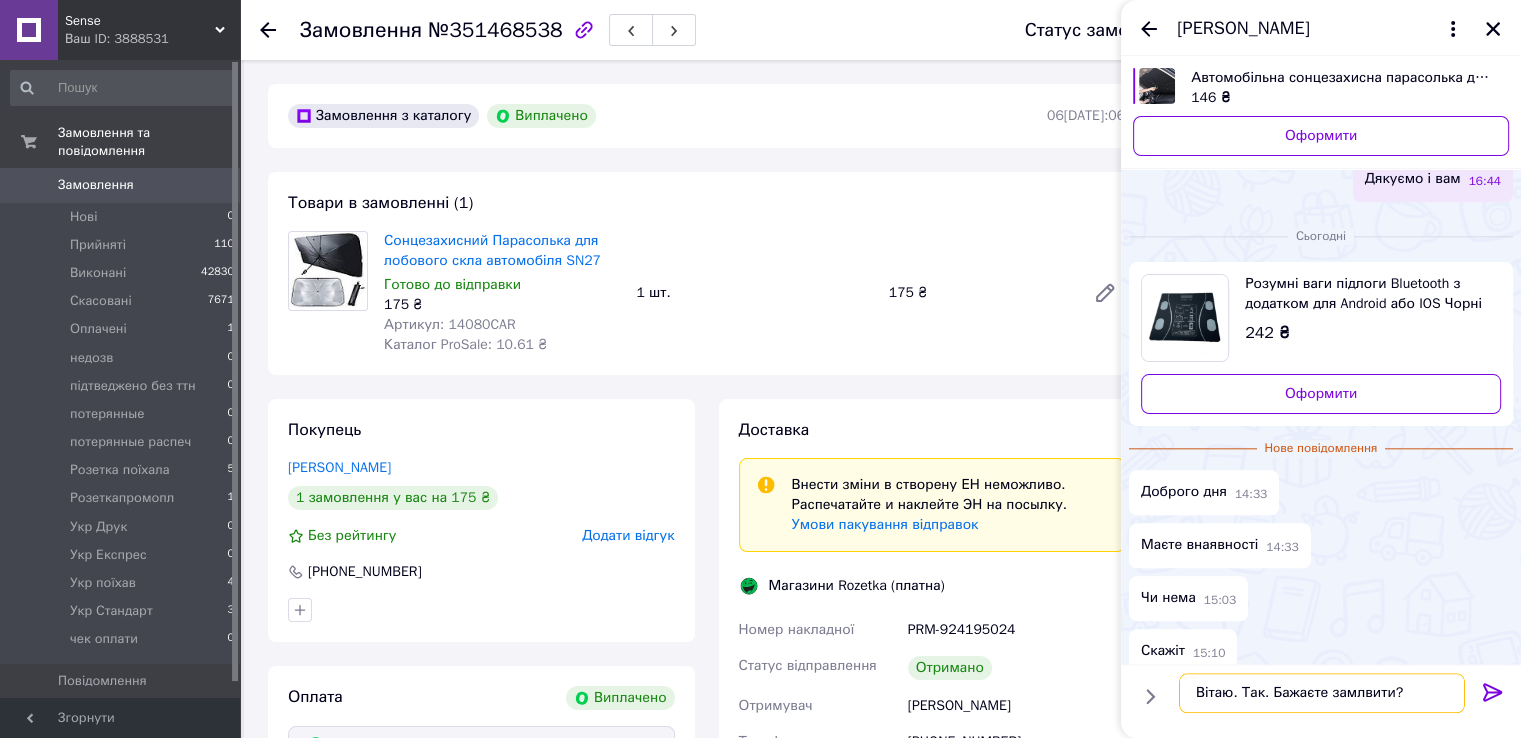 click on "Вітаю. Так. Бажаєте замлвити?" at bounding box center [1322, 694] 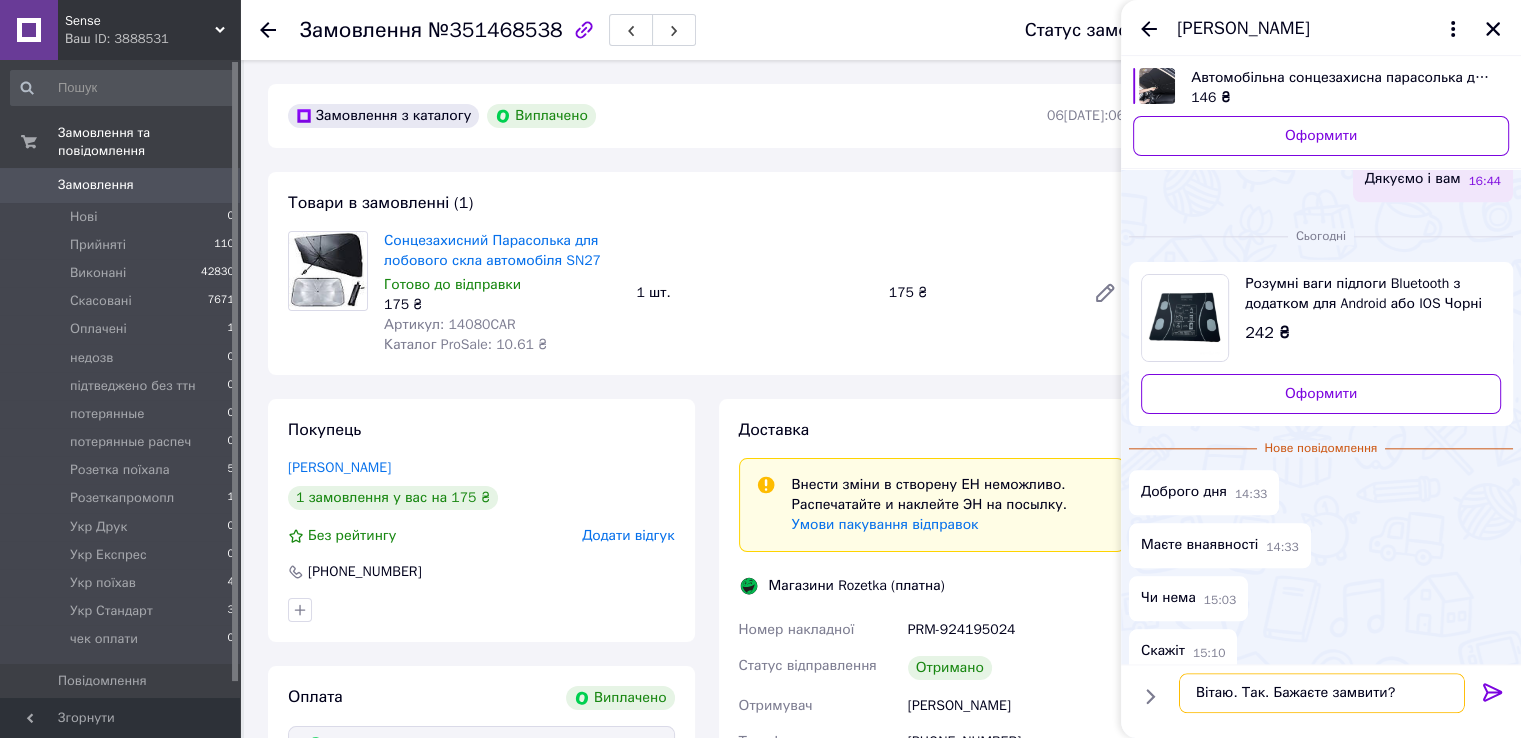 type on "Вітаю. Так. Бажаєте замовити?" 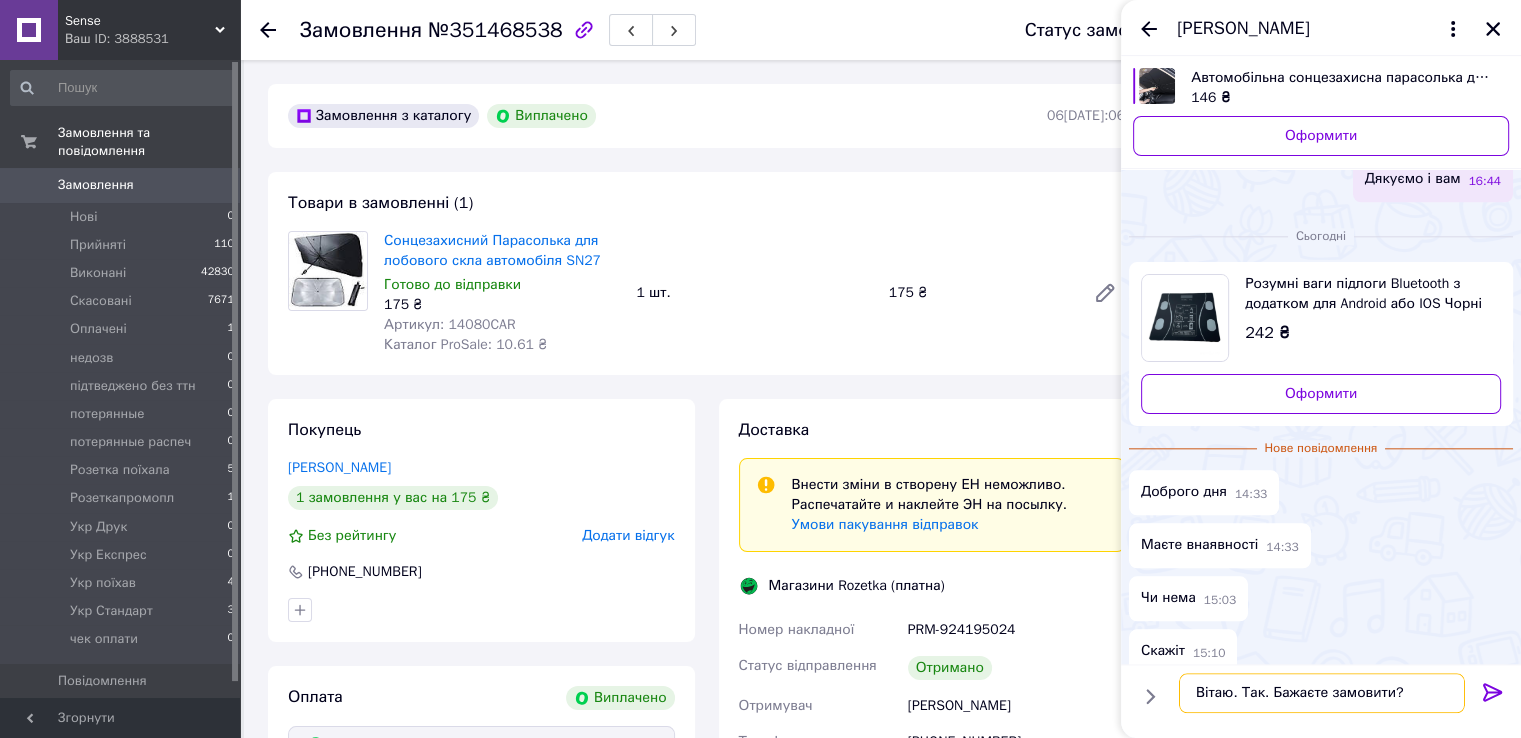 type 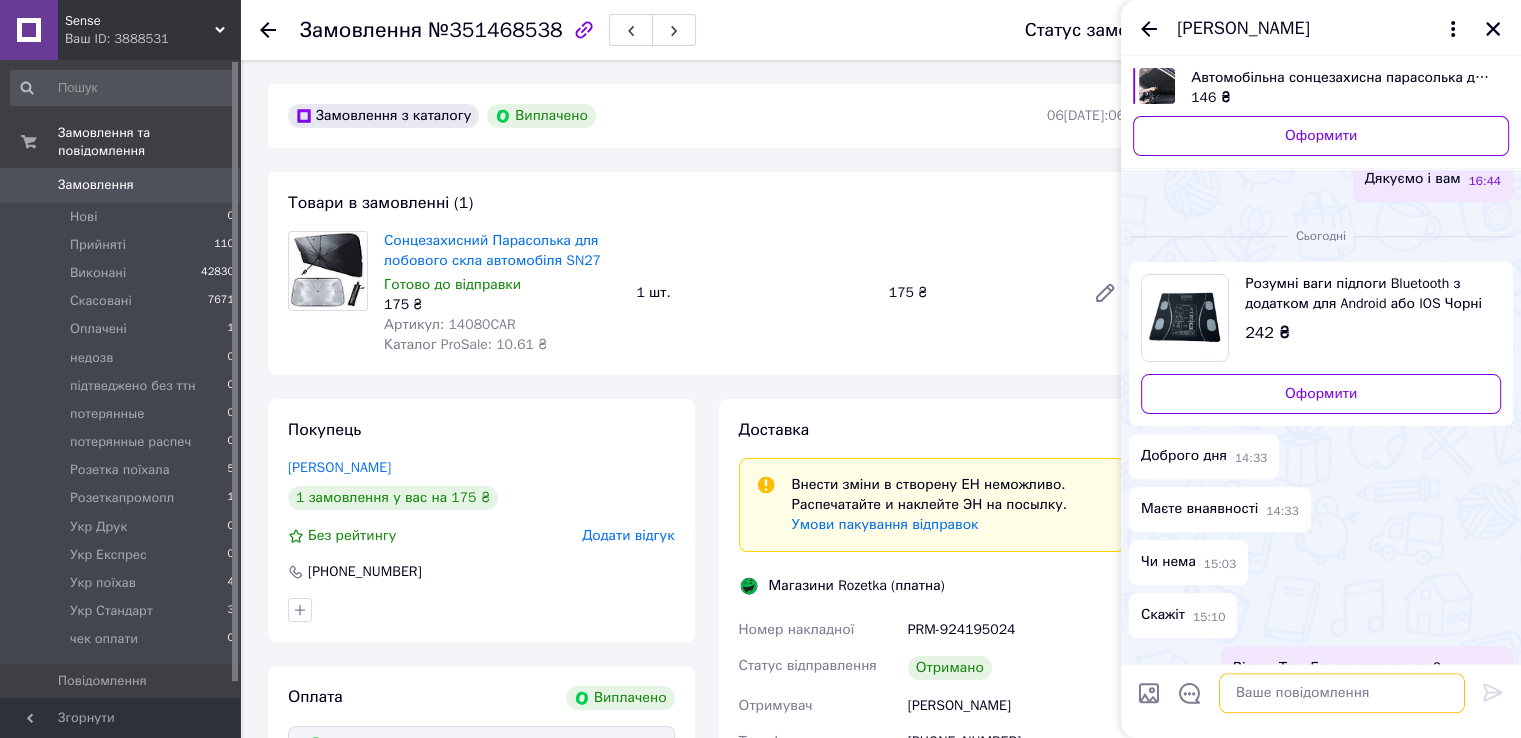 scroll, scrollTop: 2036, scrollLeft: 0, axis: vertical 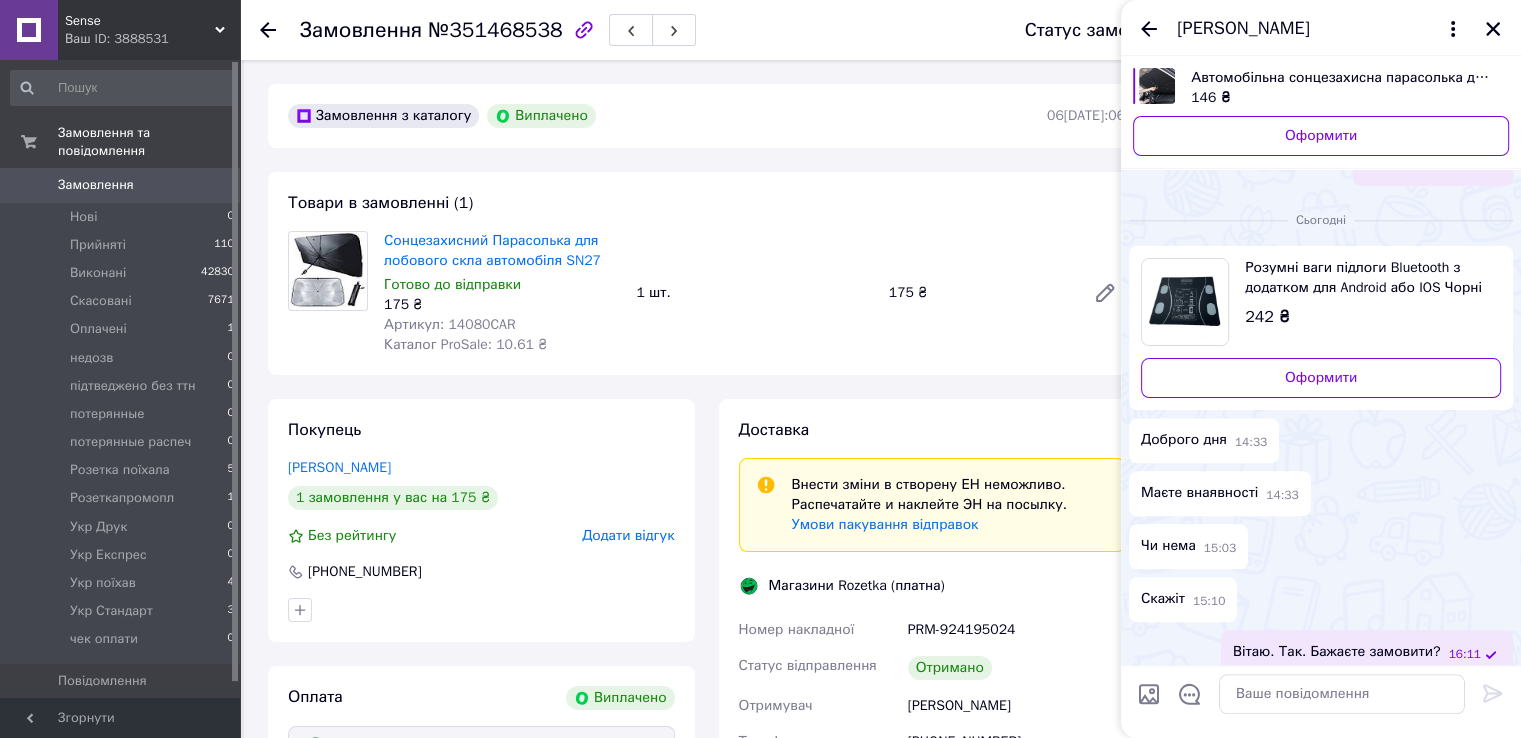 click 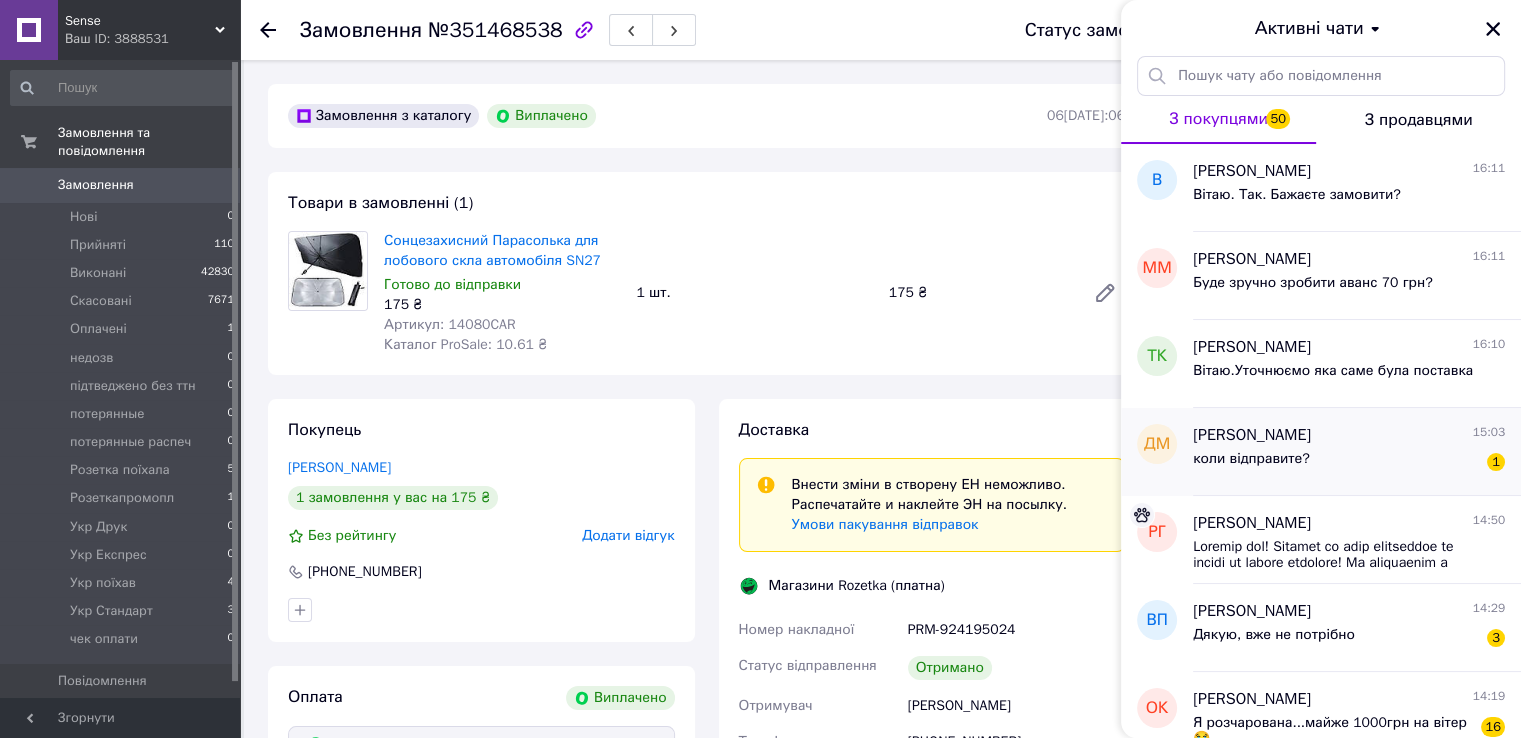 click on "коли відправите? 1" at bounding box center [1349, 463] 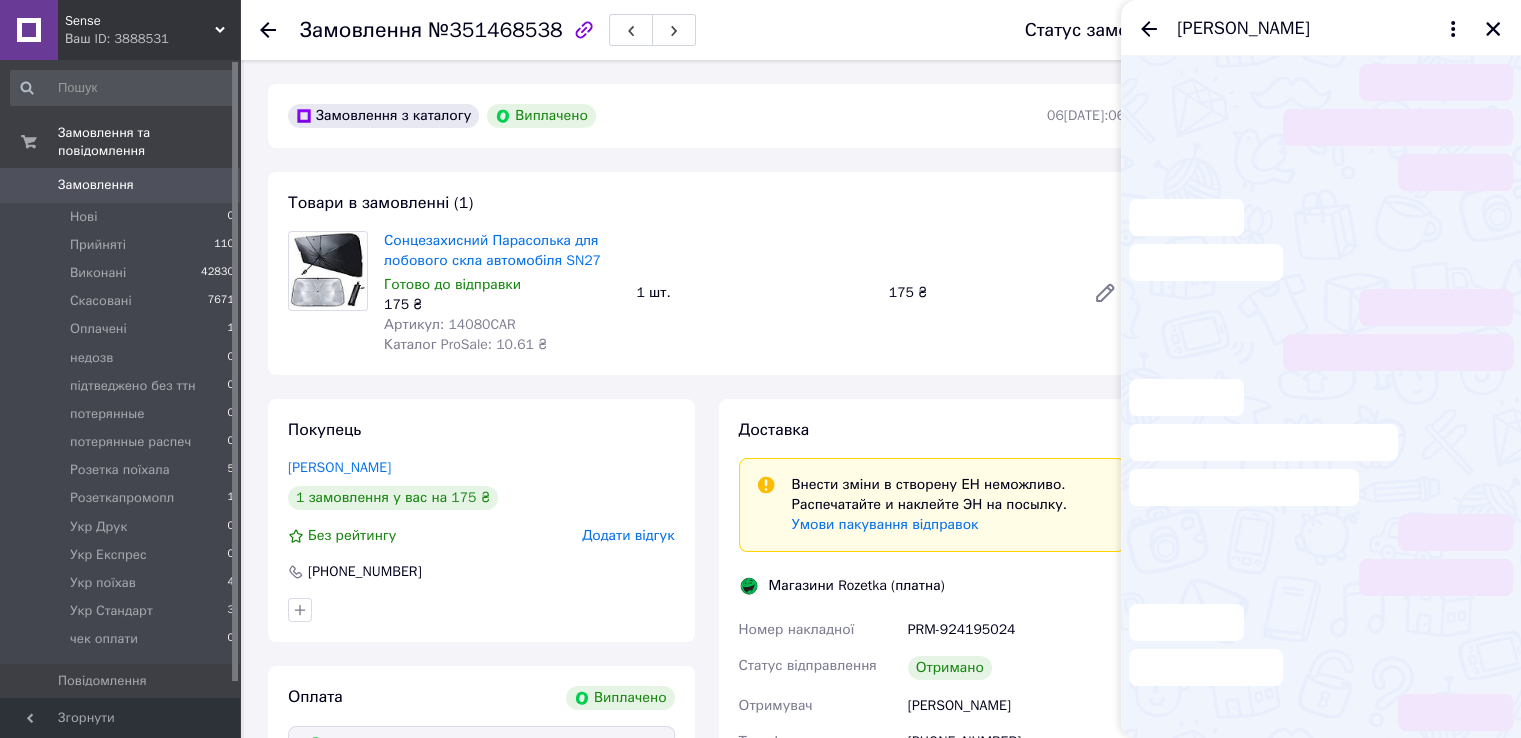 scroll, scrollTop: 375, scrollLeft: 0, axis: vertical 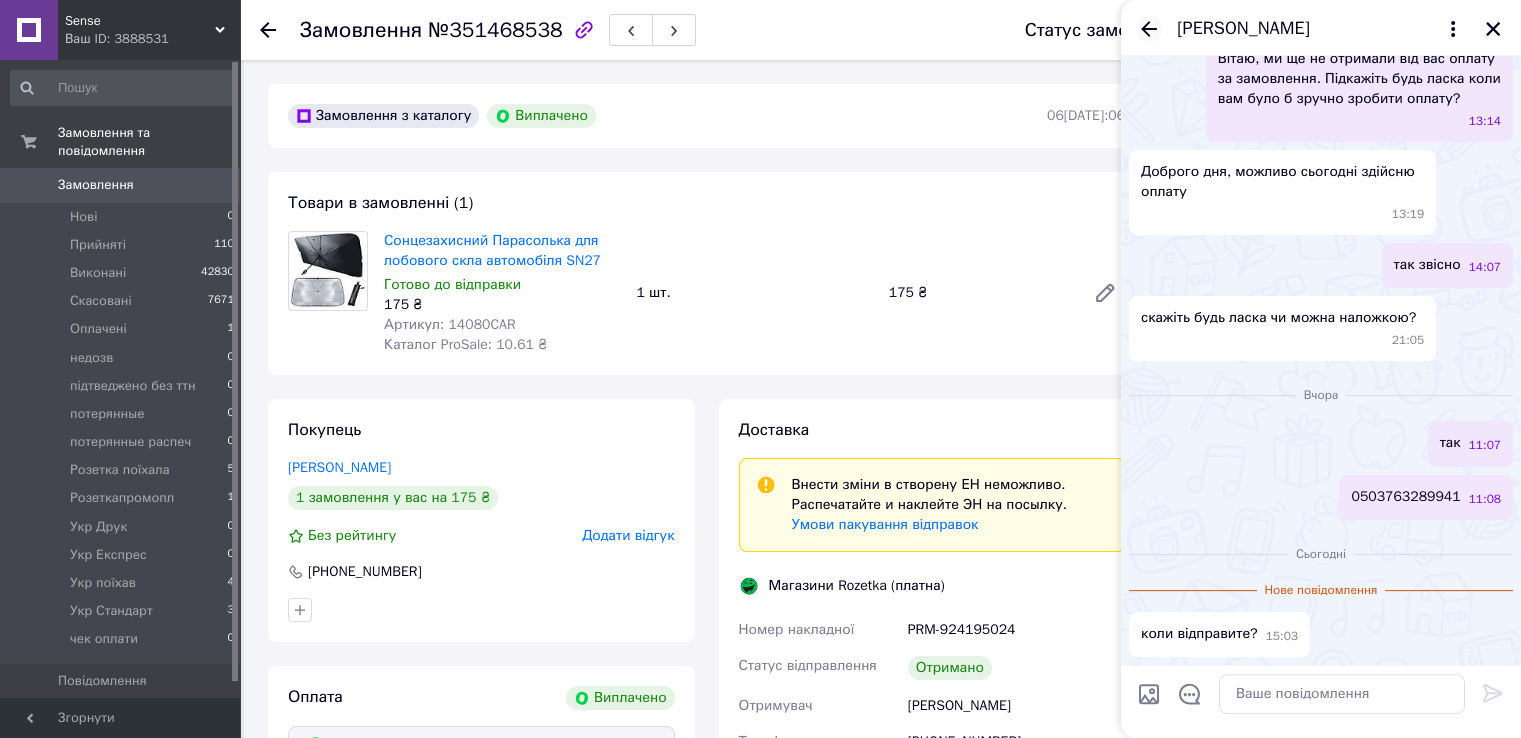 click 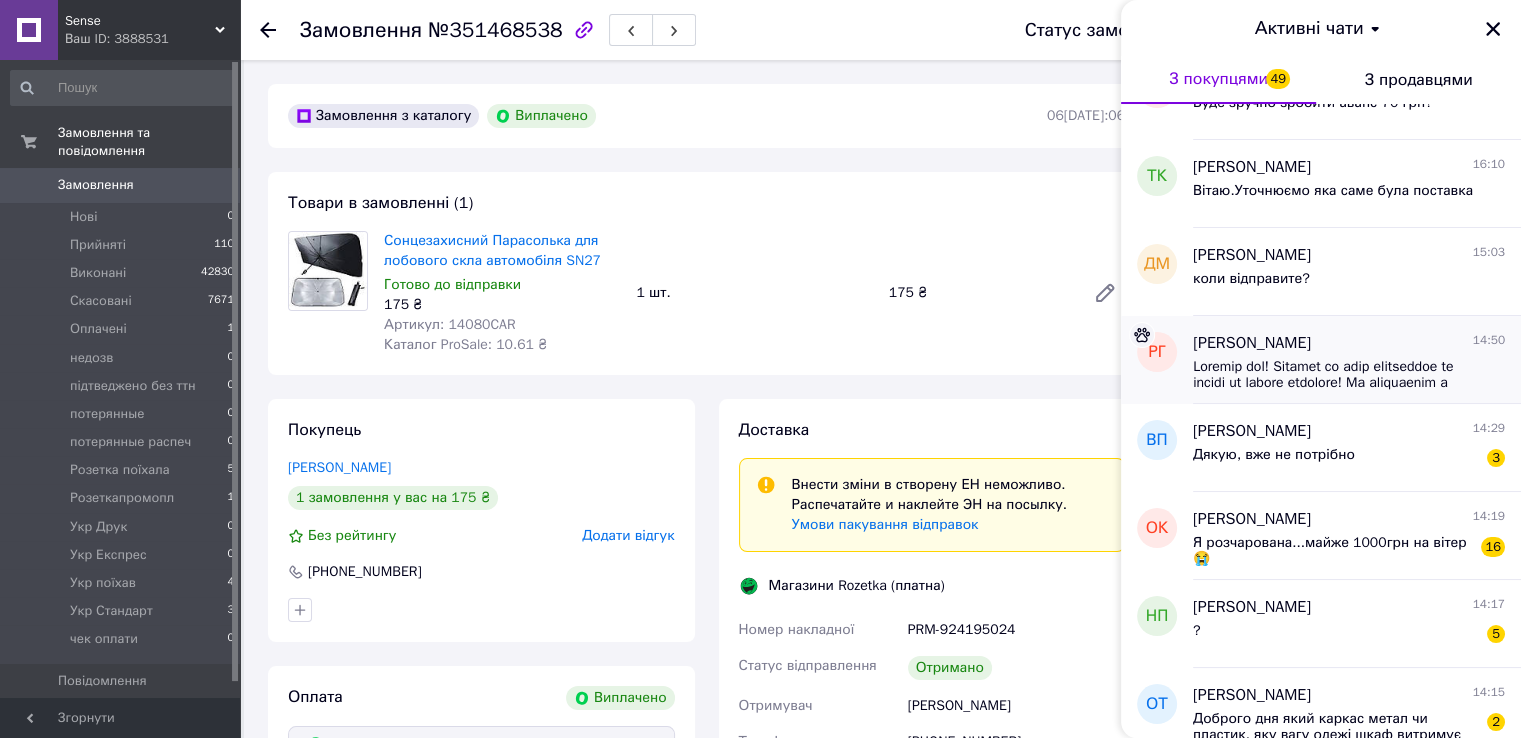scroll, scrollTop: 200, scrollLeft: 0, axis: vertical 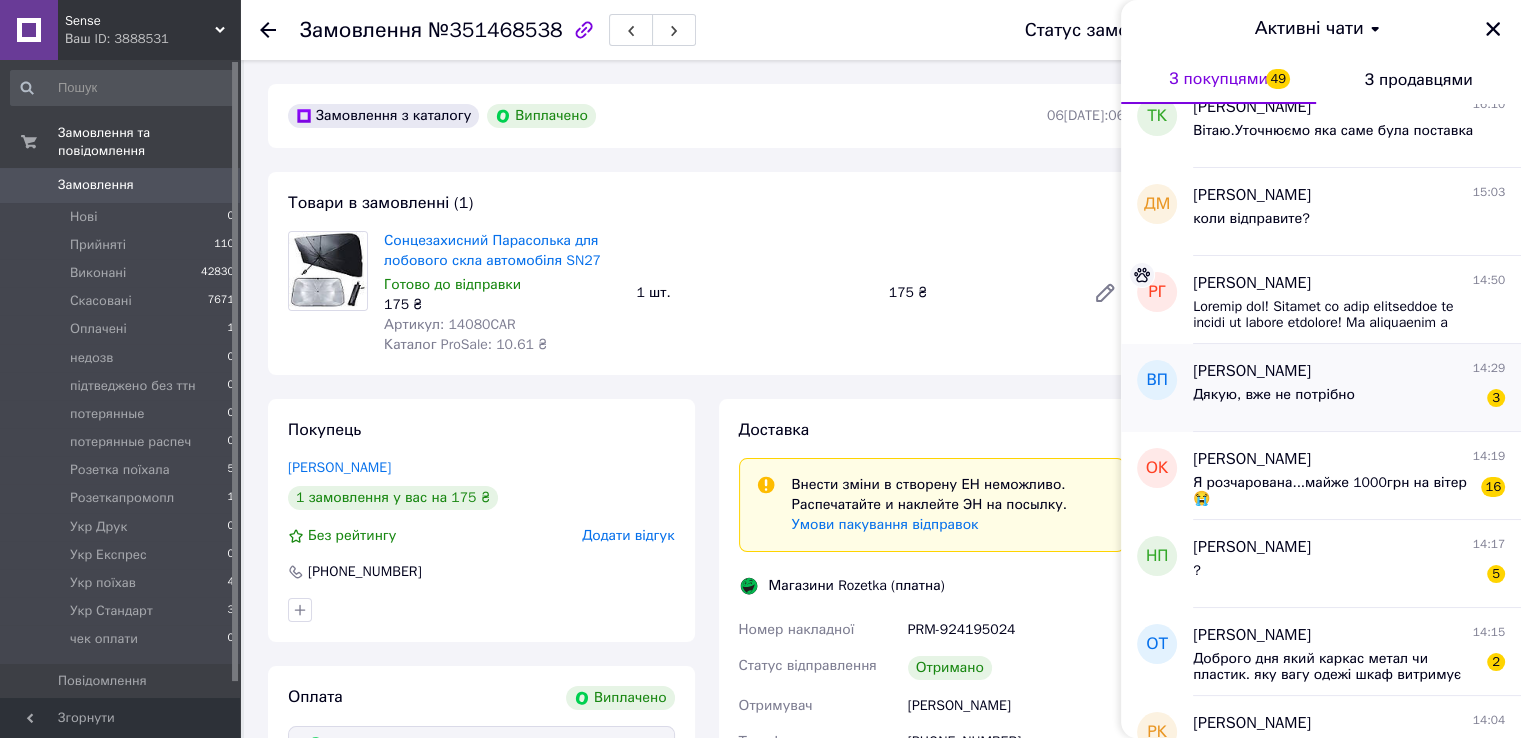 click on "Вікторія Пінчук 14:29 Дякую, вже не потрібно 3" at bounding box center (1357, 388) 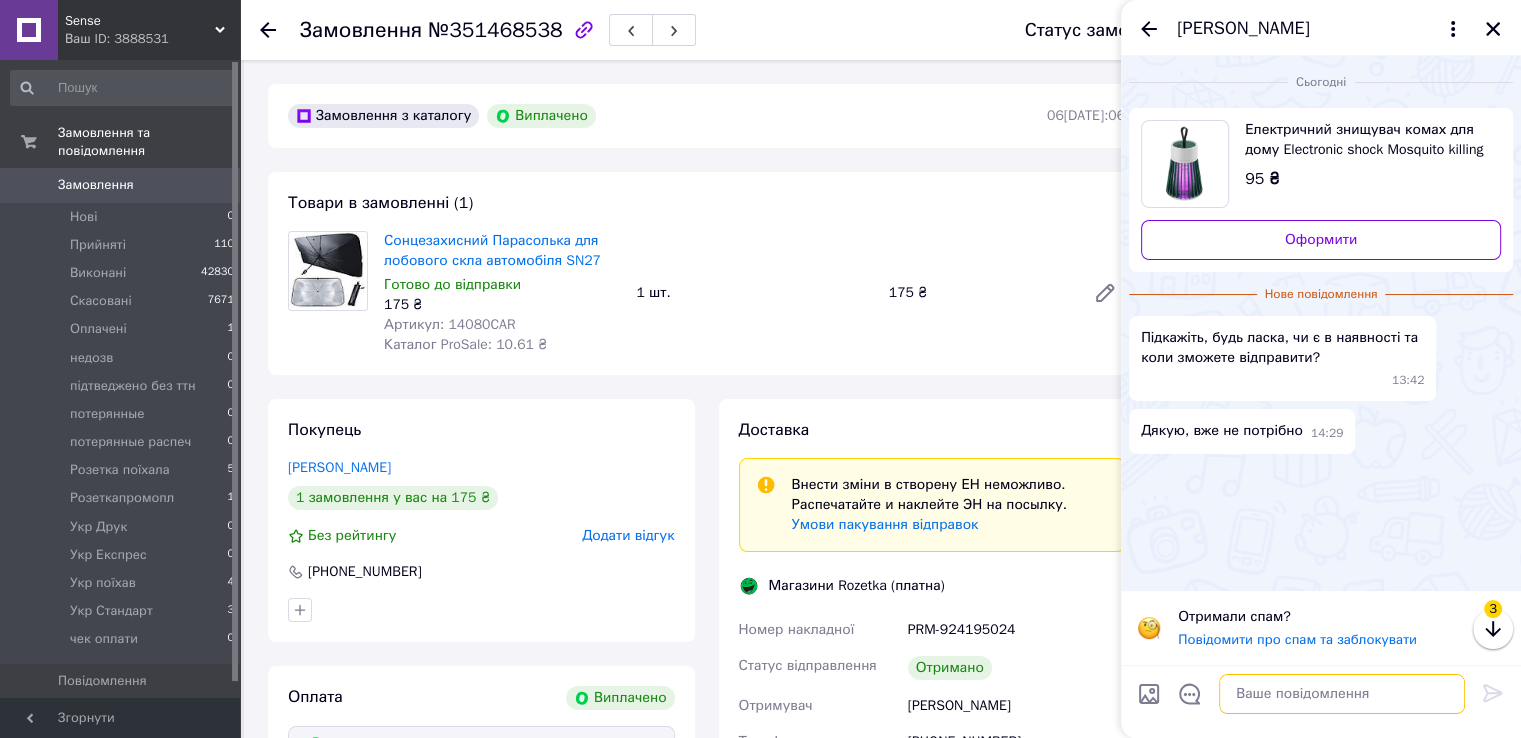 click at bounding box center (1342, 694) 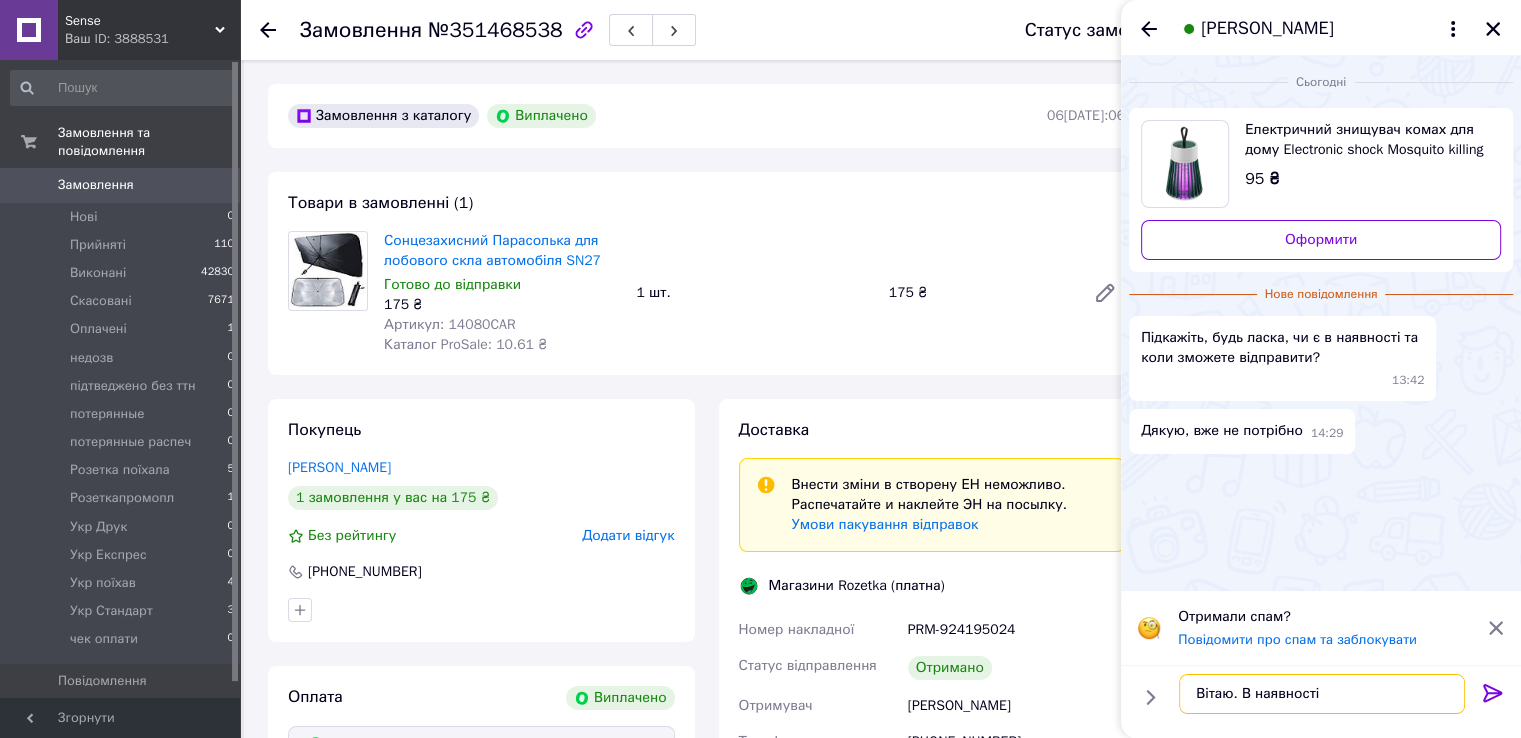 type on "Вітаю. В наявності)" 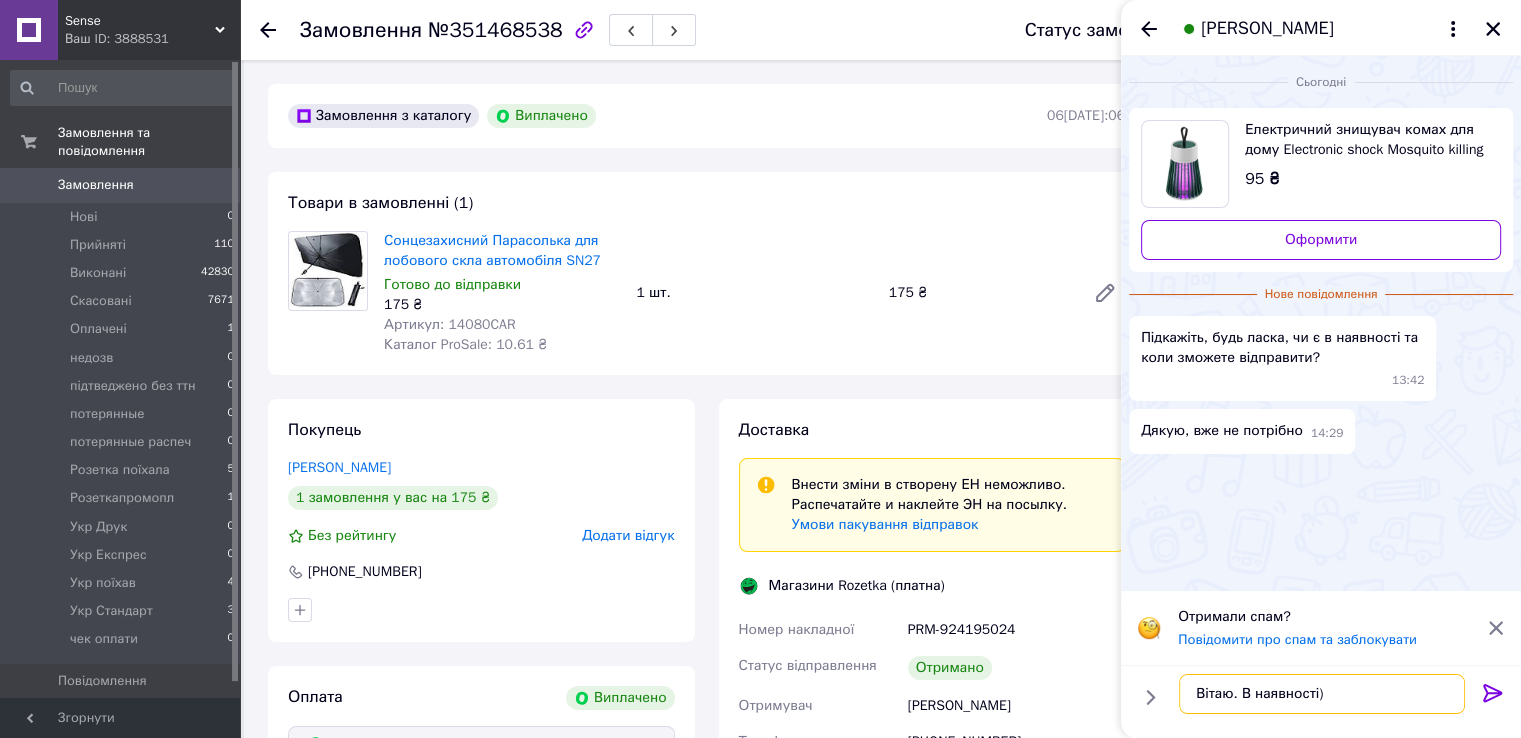 type 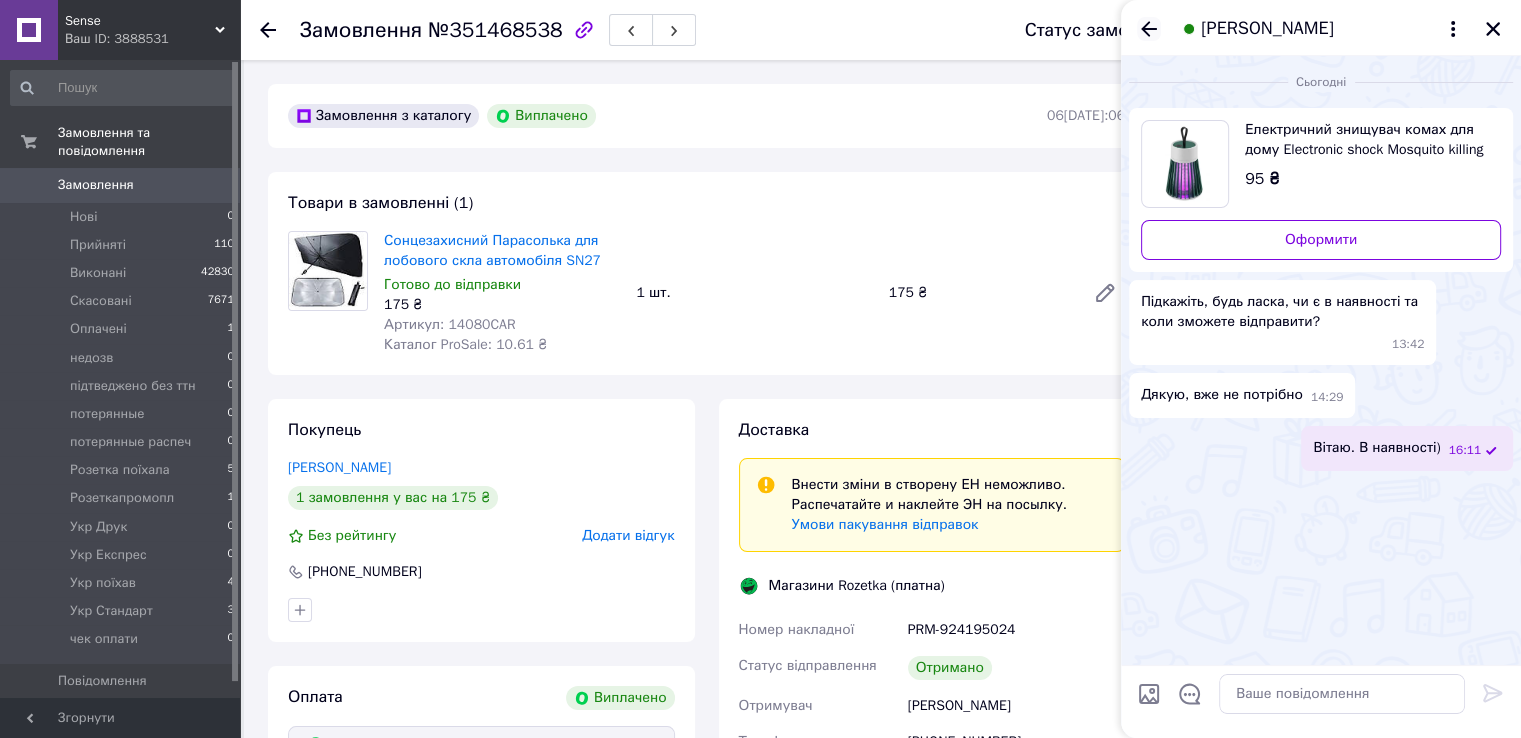 click 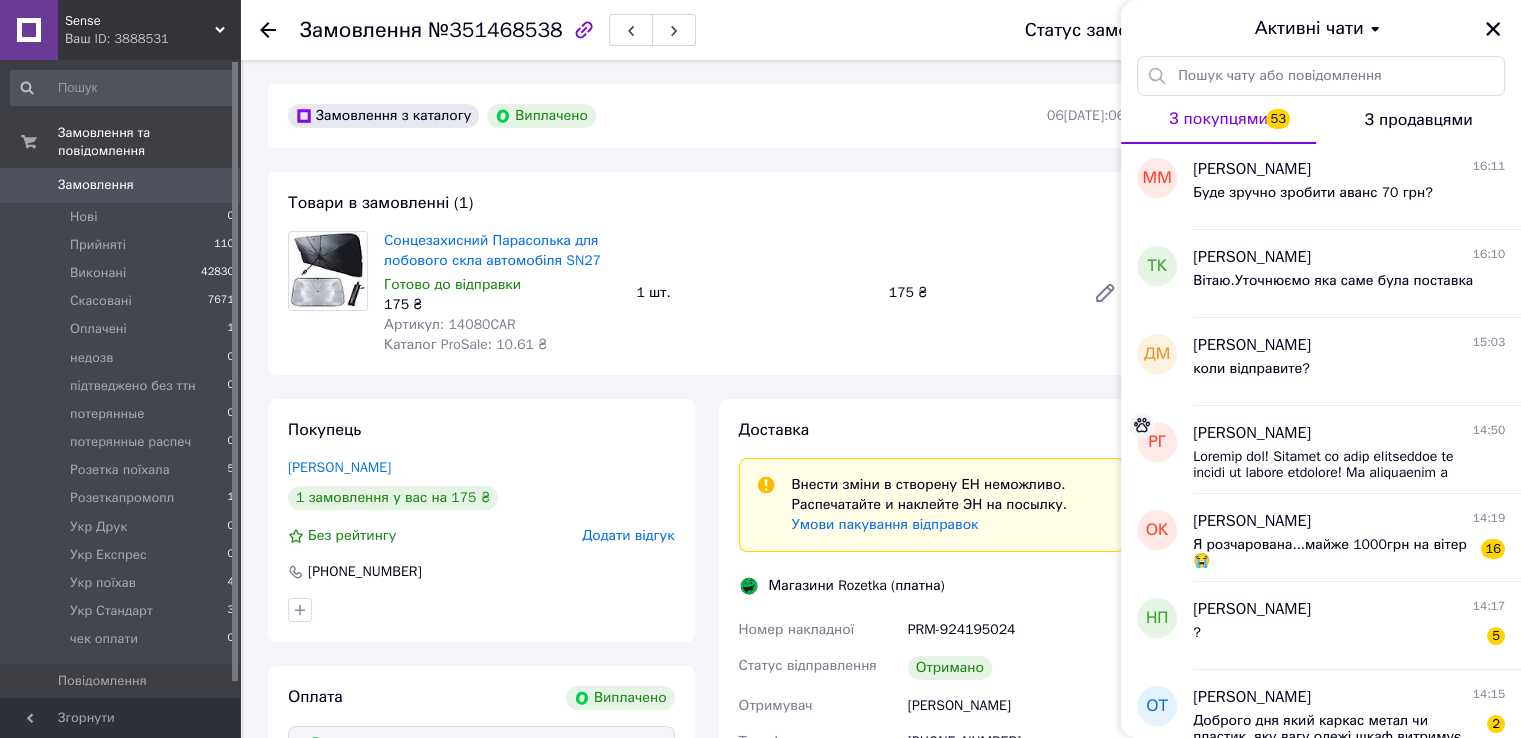 scroll, scrollTop: 300, scrollLeft: 0, axis: vertical 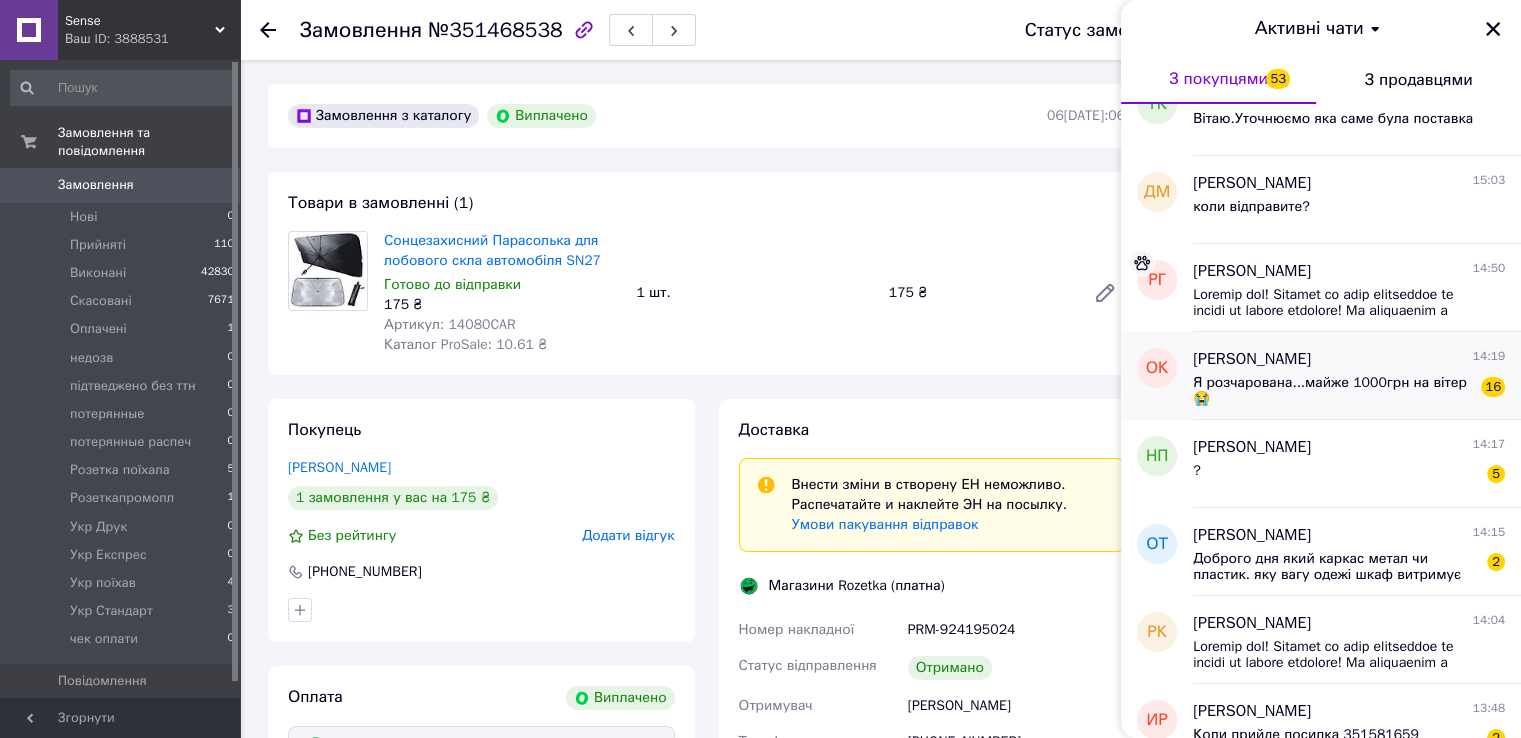 click on "Я розчарована...майже 1000грн на вітер😭" at bounding box center [1335, 391] 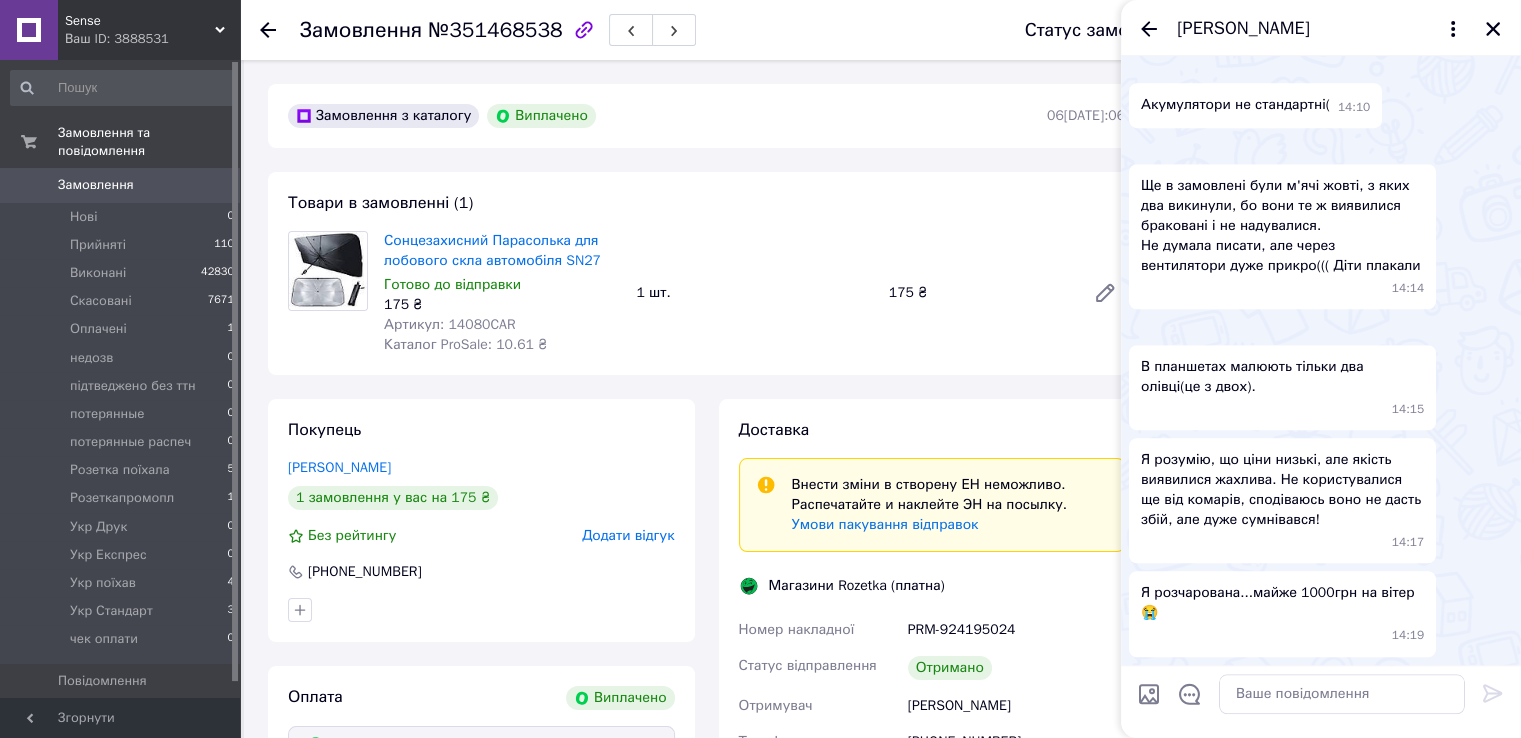 scroll, scrollTop: 2866, scrollLeft: 0, axis: vertical 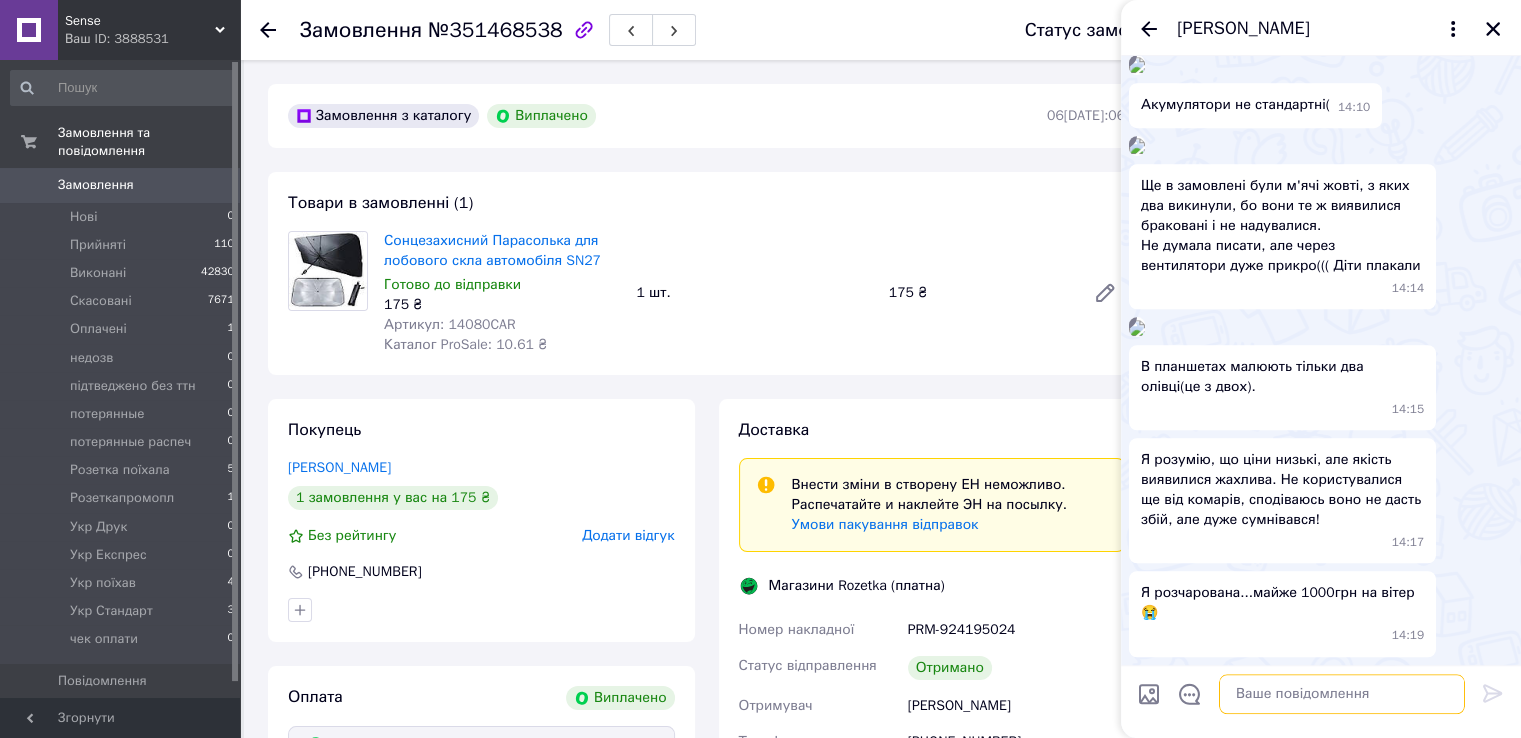 click at bounding box center (1342, 694) 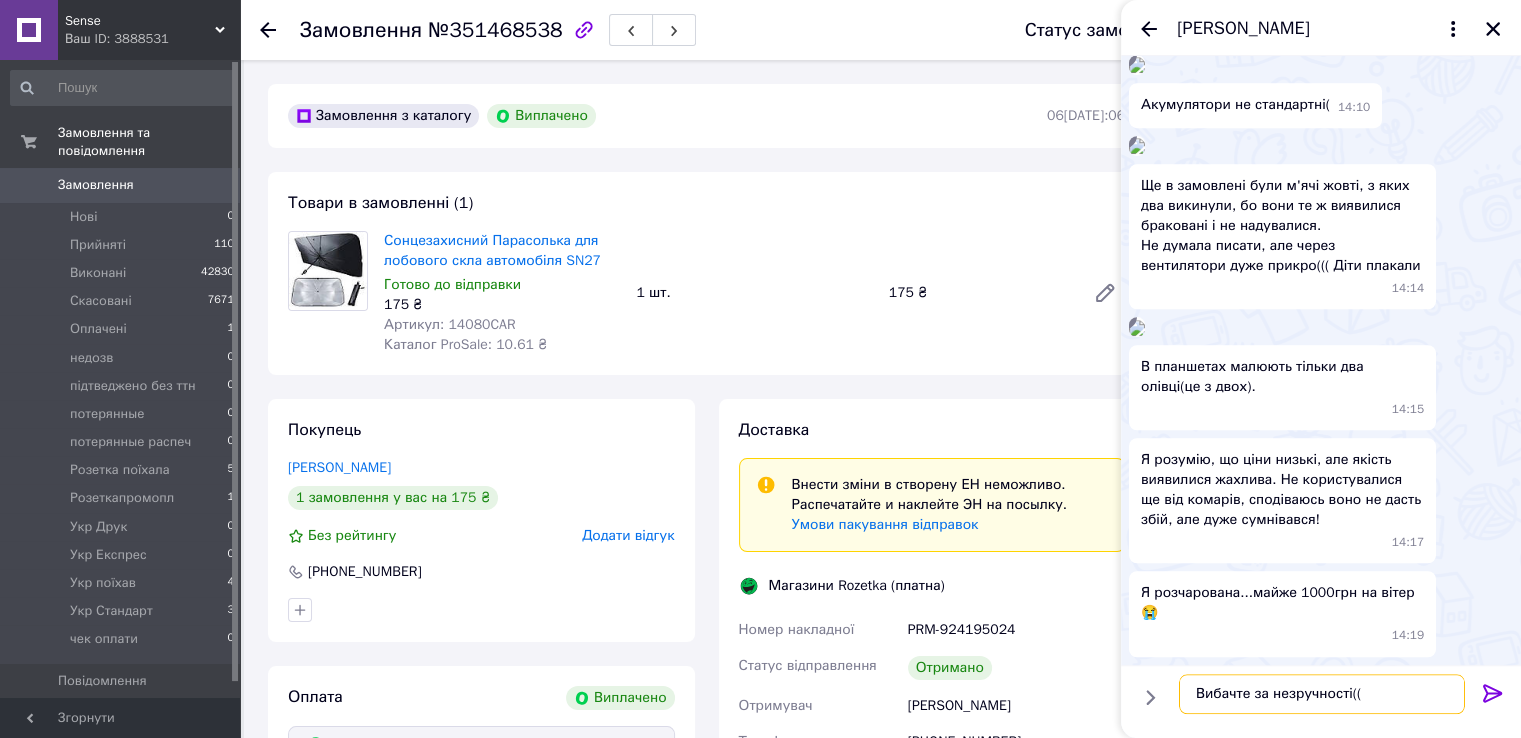 type on "Вибачте за незручності(((" 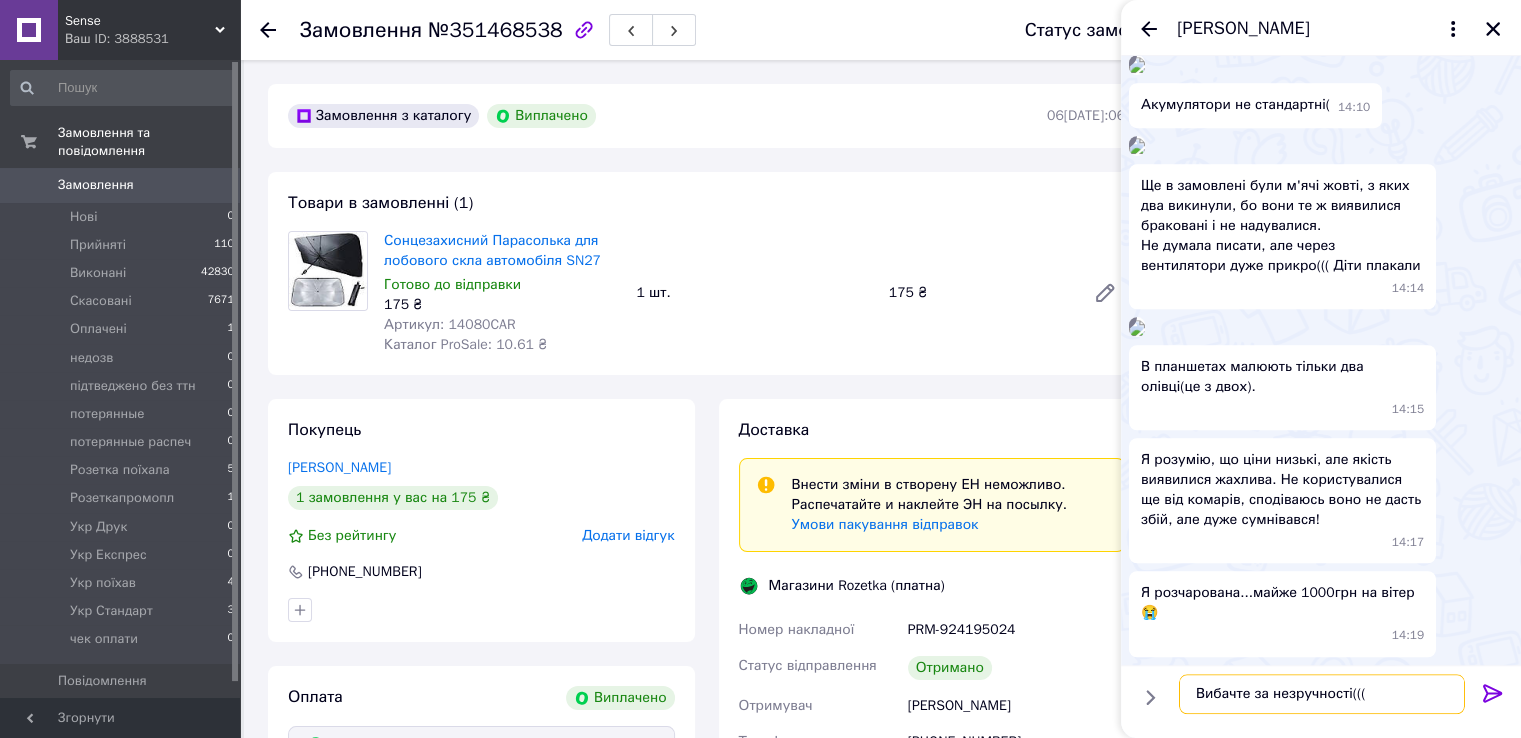 type 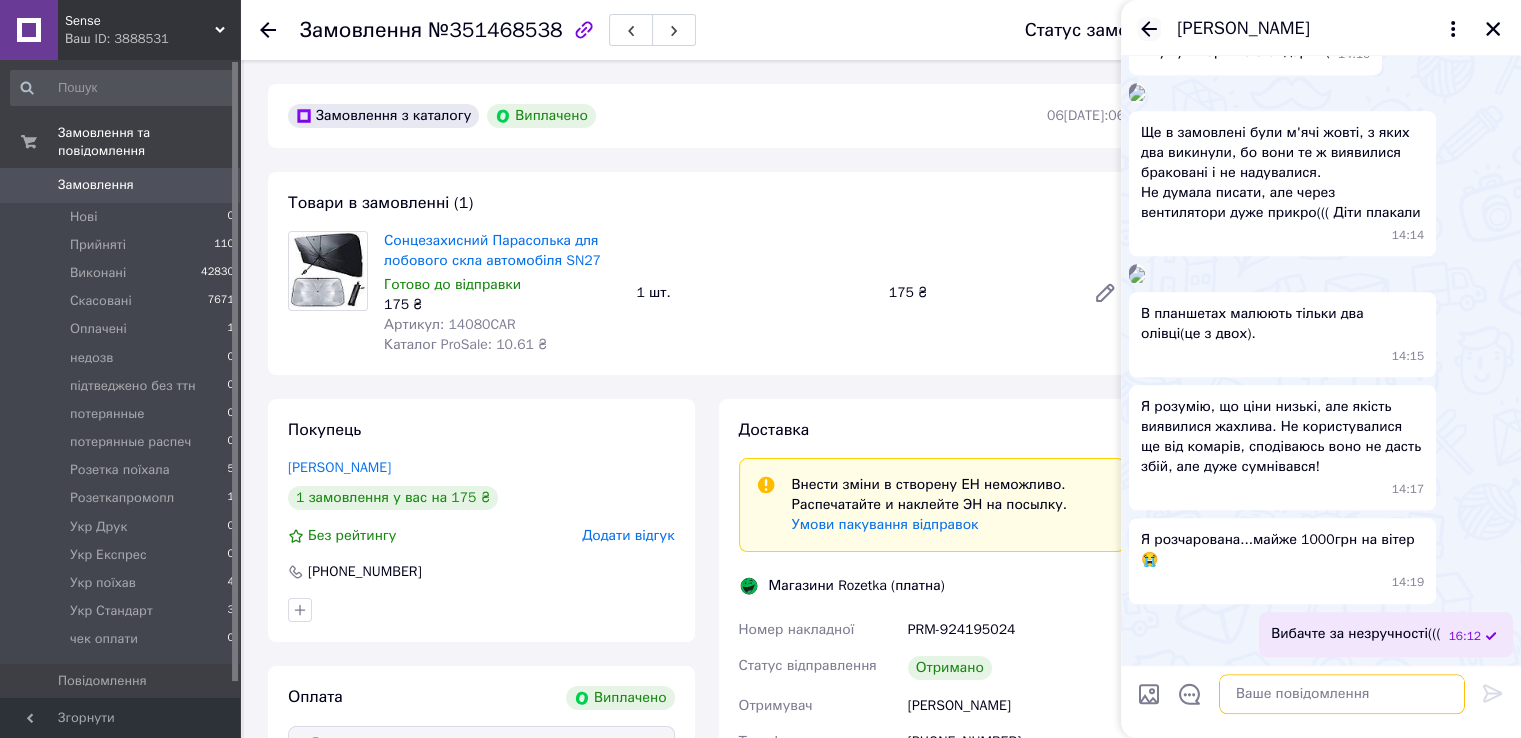 scroll, scrollTop: 2883, scrollLeft: 0, axis: vertical 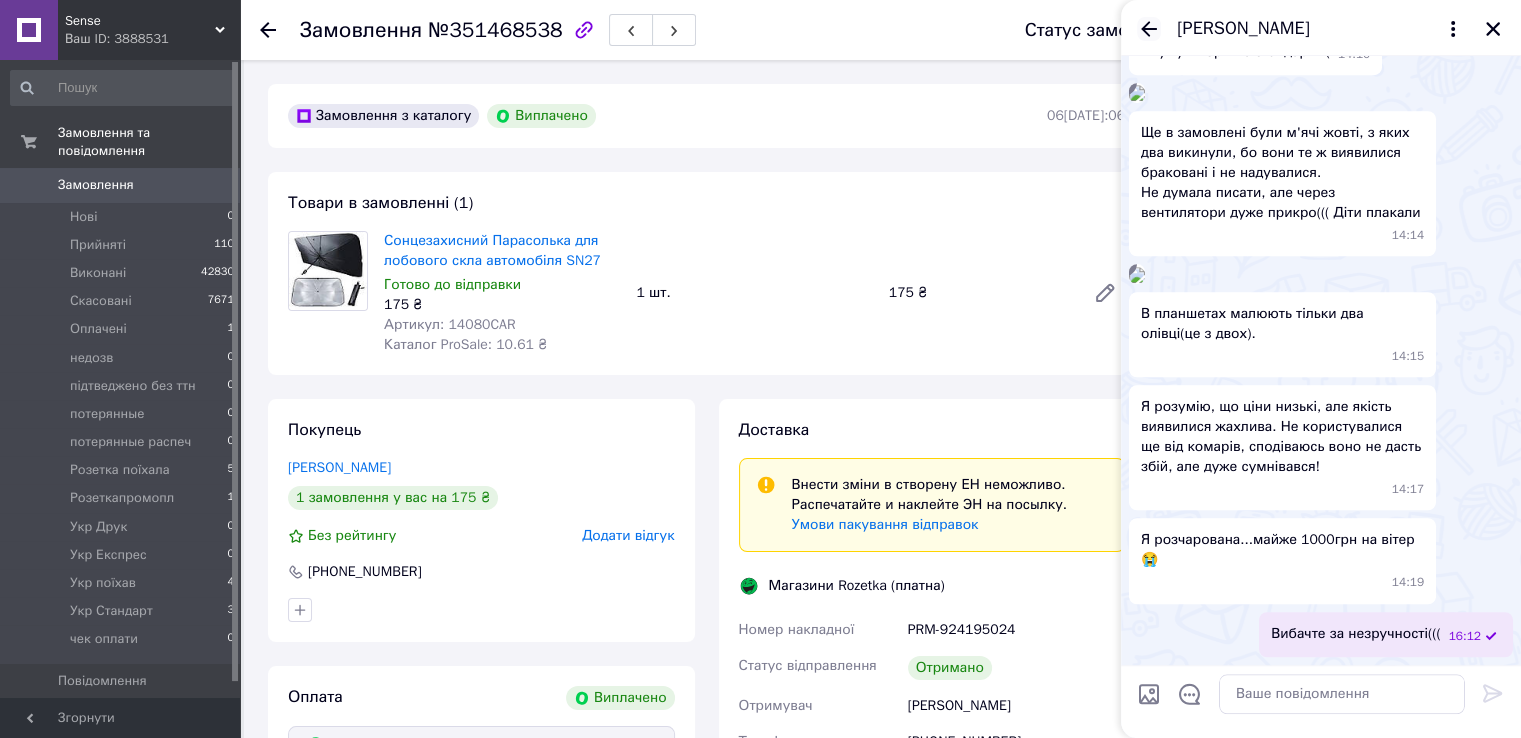 click 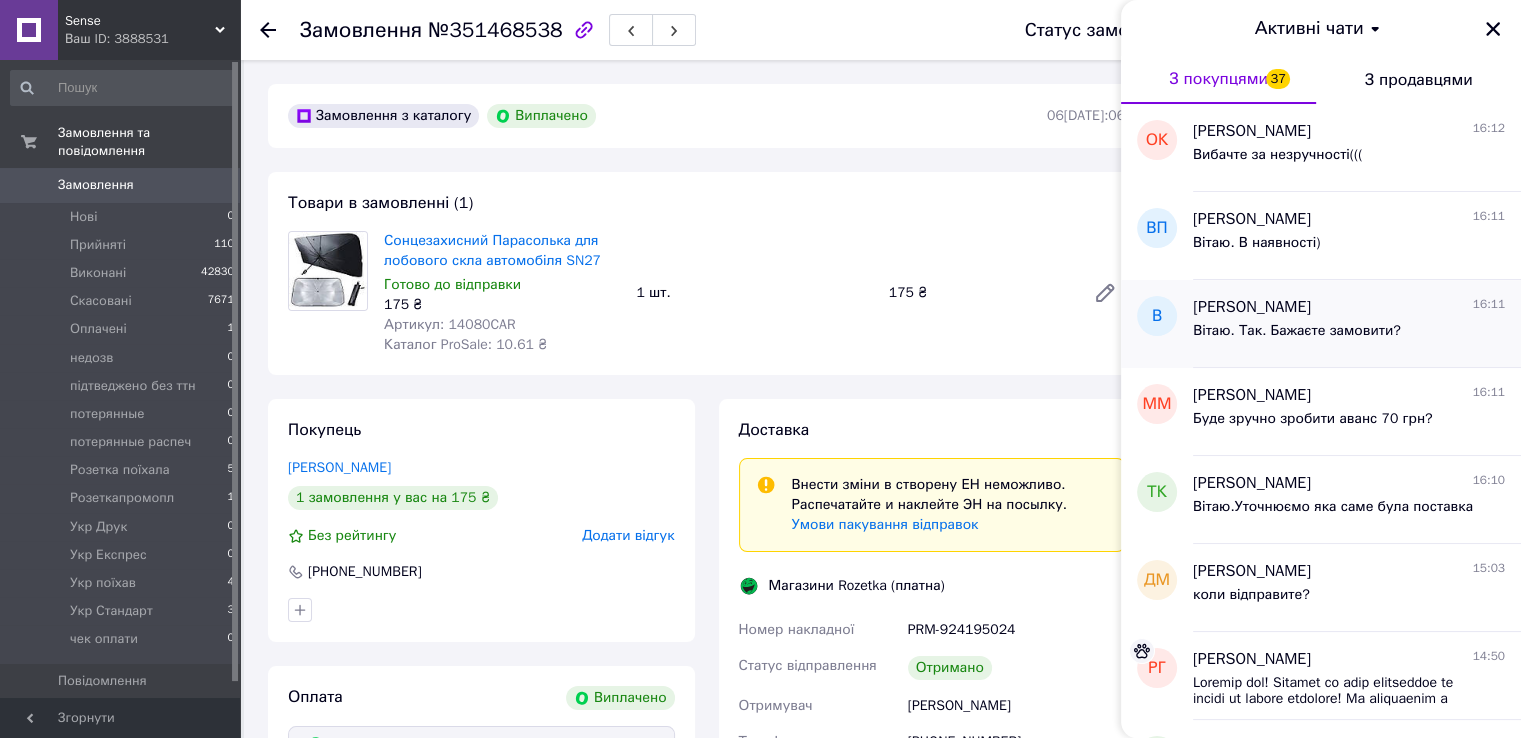 scroll, scrollTop: 300, scrollLeft: 0, axis: vertical 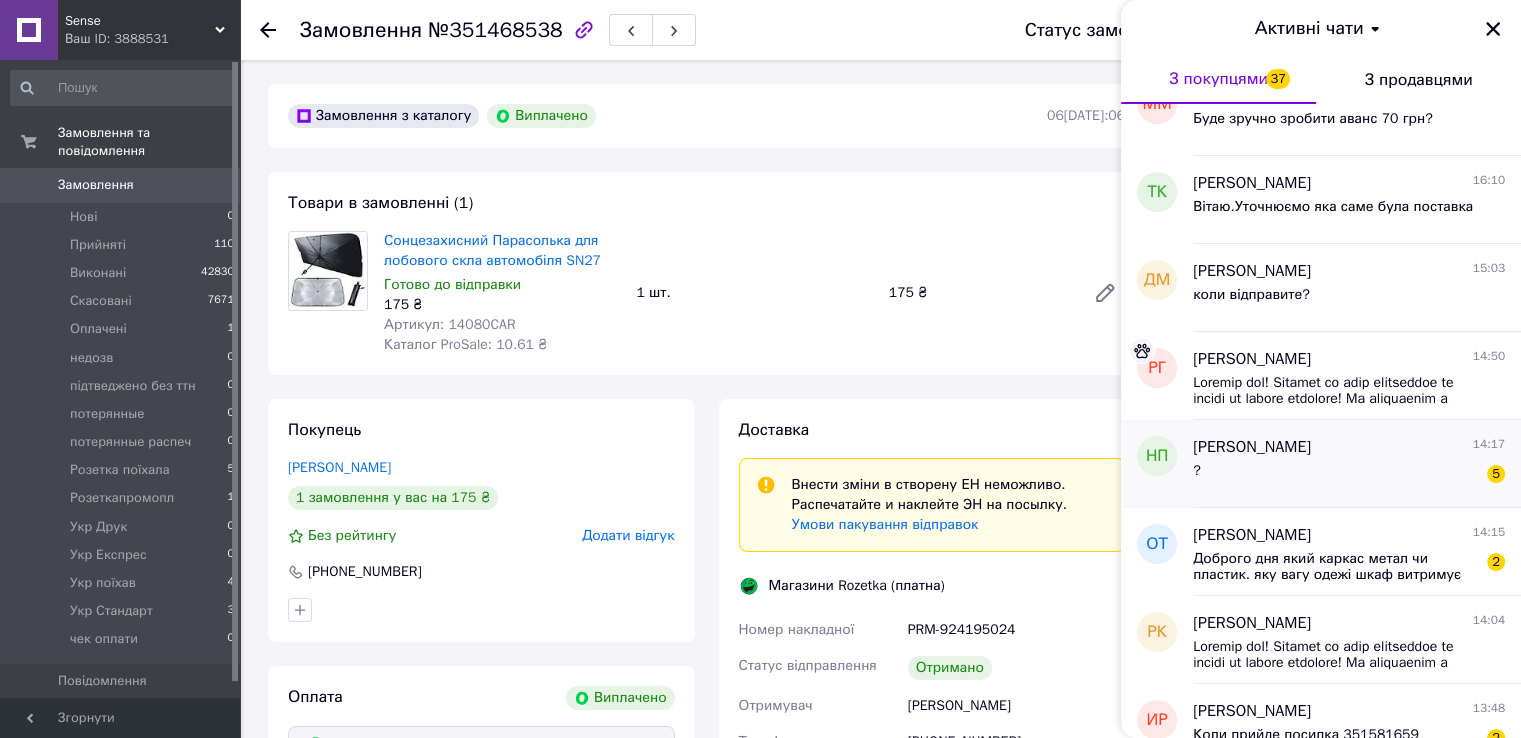 click on "Николай Подлесный 14:17 ? 5" at bounding box center (1357, 464) 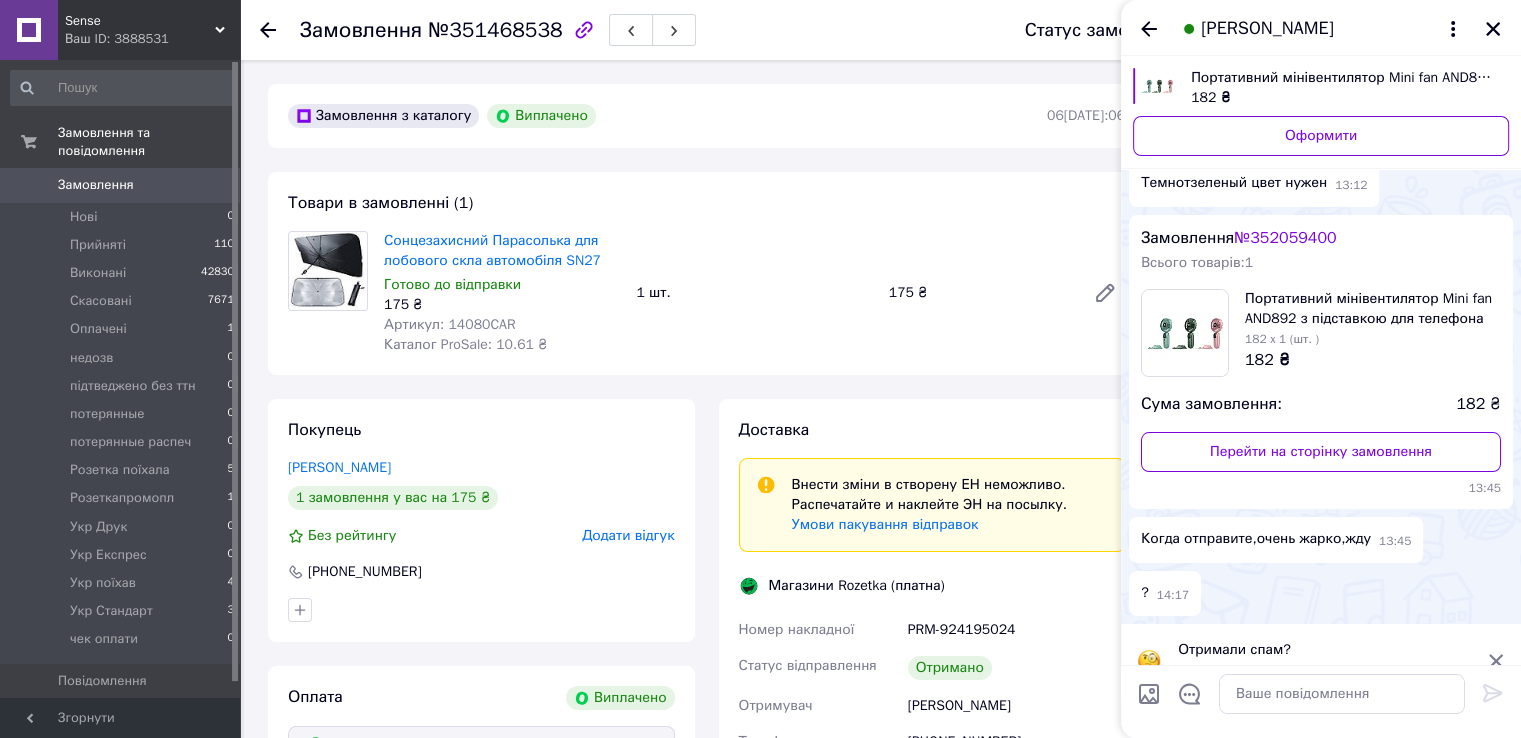scroll, scrollTop: 136, scrollLeft: 0, axis: vertical 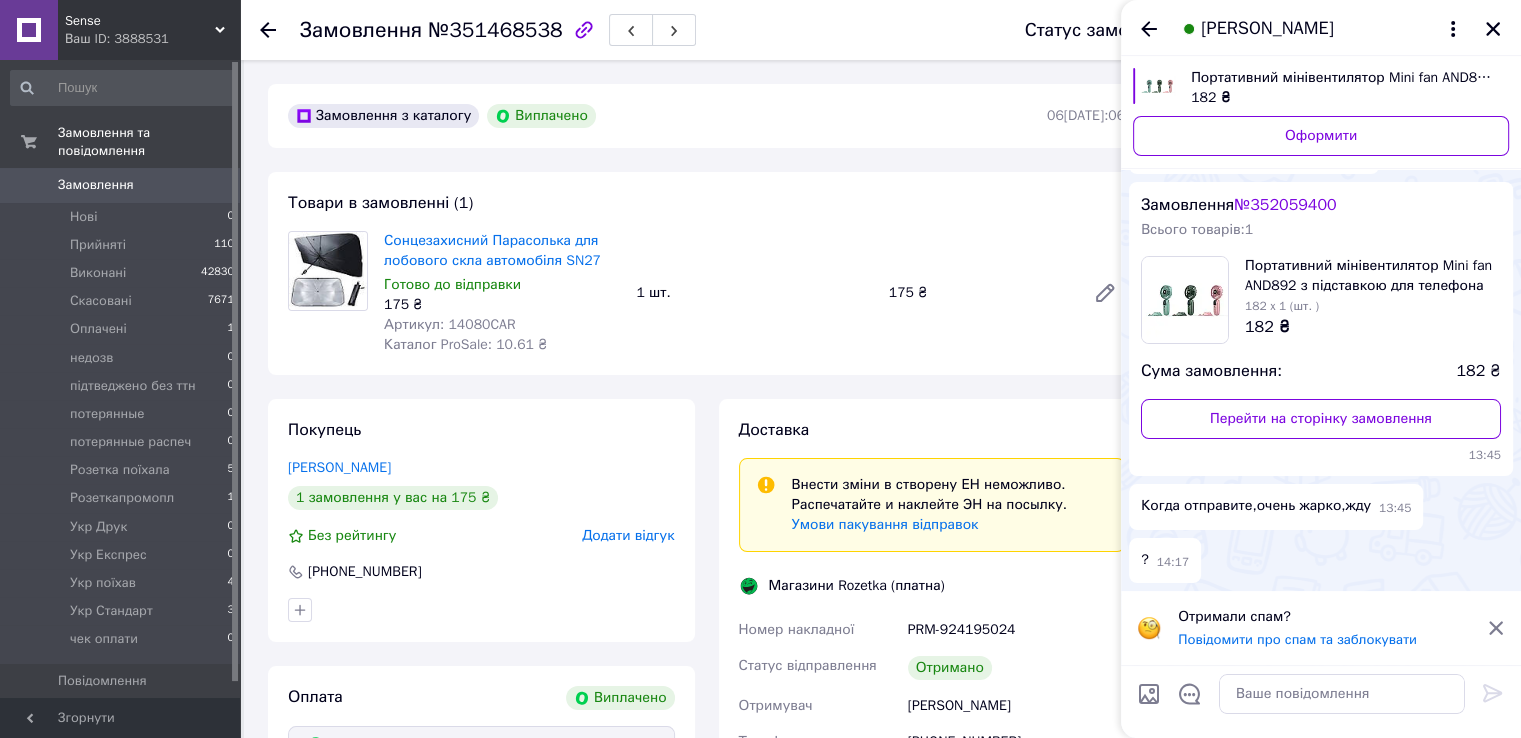 click on "Замовлення  № 352059400 Всього товарів:  1 Портативний мінівентилятор Mini fan AND892 з підставкою для телефона та дисплеїв SN27 182 x 1 (шт. ) 182 ₴ Сума замовлення: 182 ₴ Перейти на сторінку замовлення 13:45" at bounding box center (1321, 329) 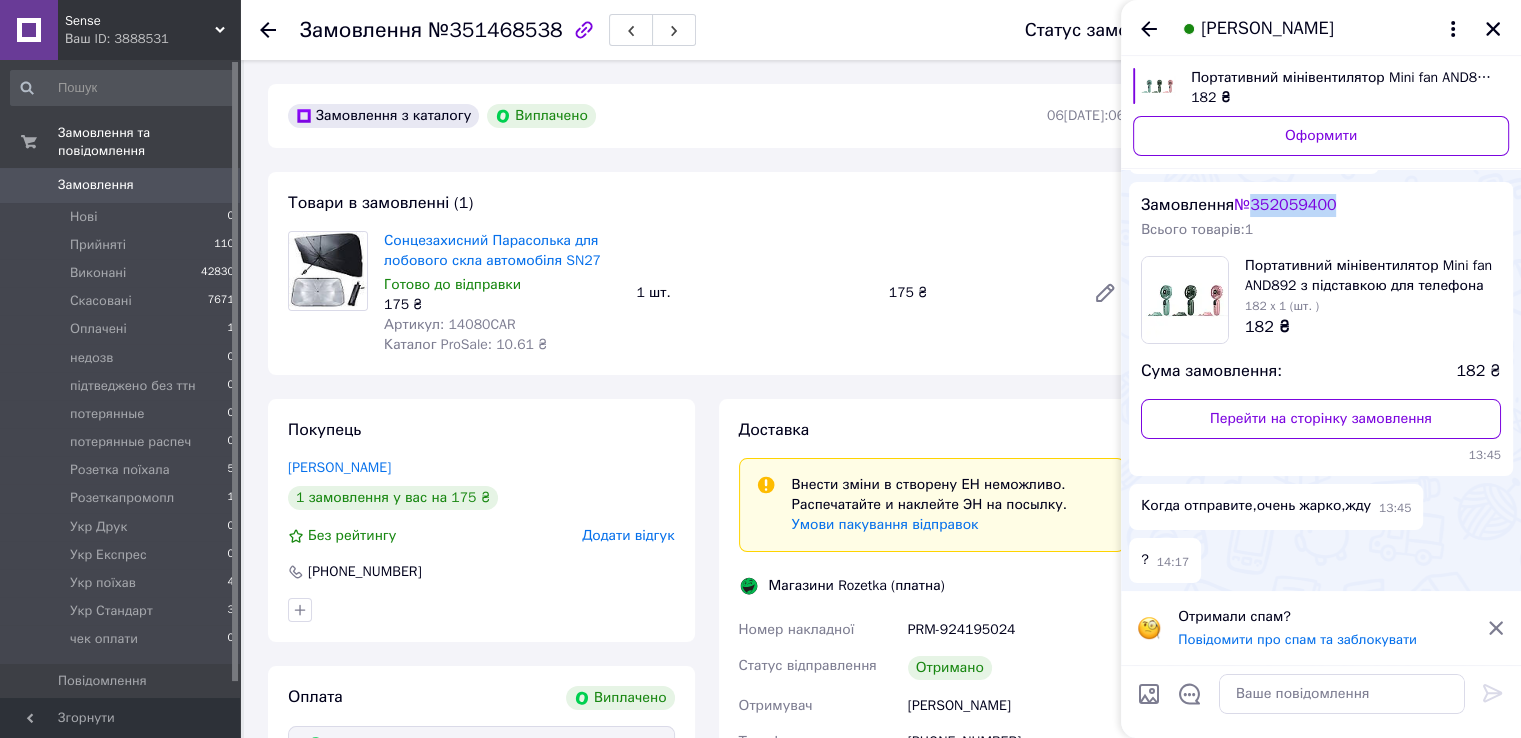 click on "Замовлення  № 352059400 Всього товарів:  1 Портативний мінівентилятор Mini fan AND892 з підставкою для телефона та дисплеїв SN27 182 x 1 (шт. ) 182 ₴ Сума замовлення: 182 ₴ Перейти на сторінку замовлення 13:45" at bounding box center (1321, 329) 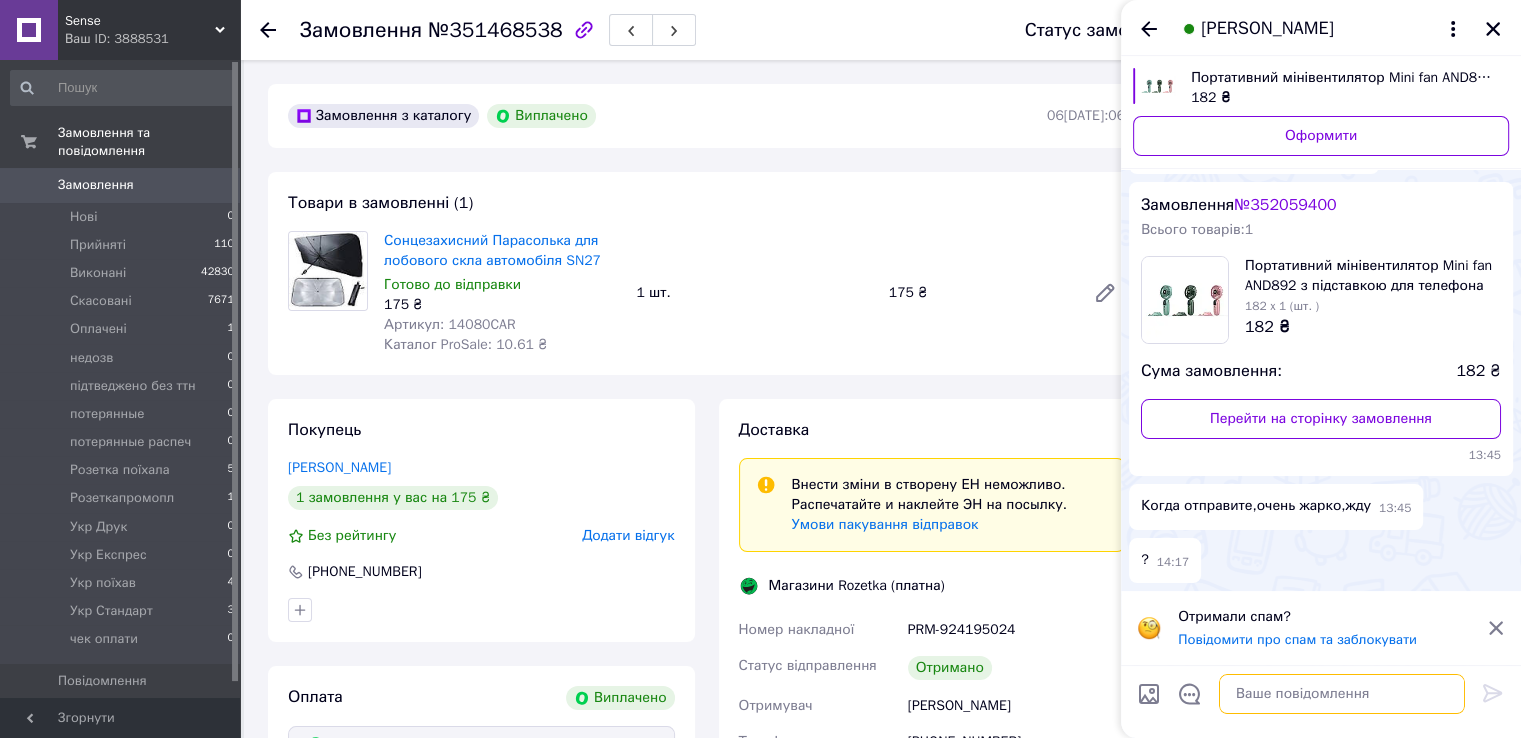 click at bounding box center [1342, 694] 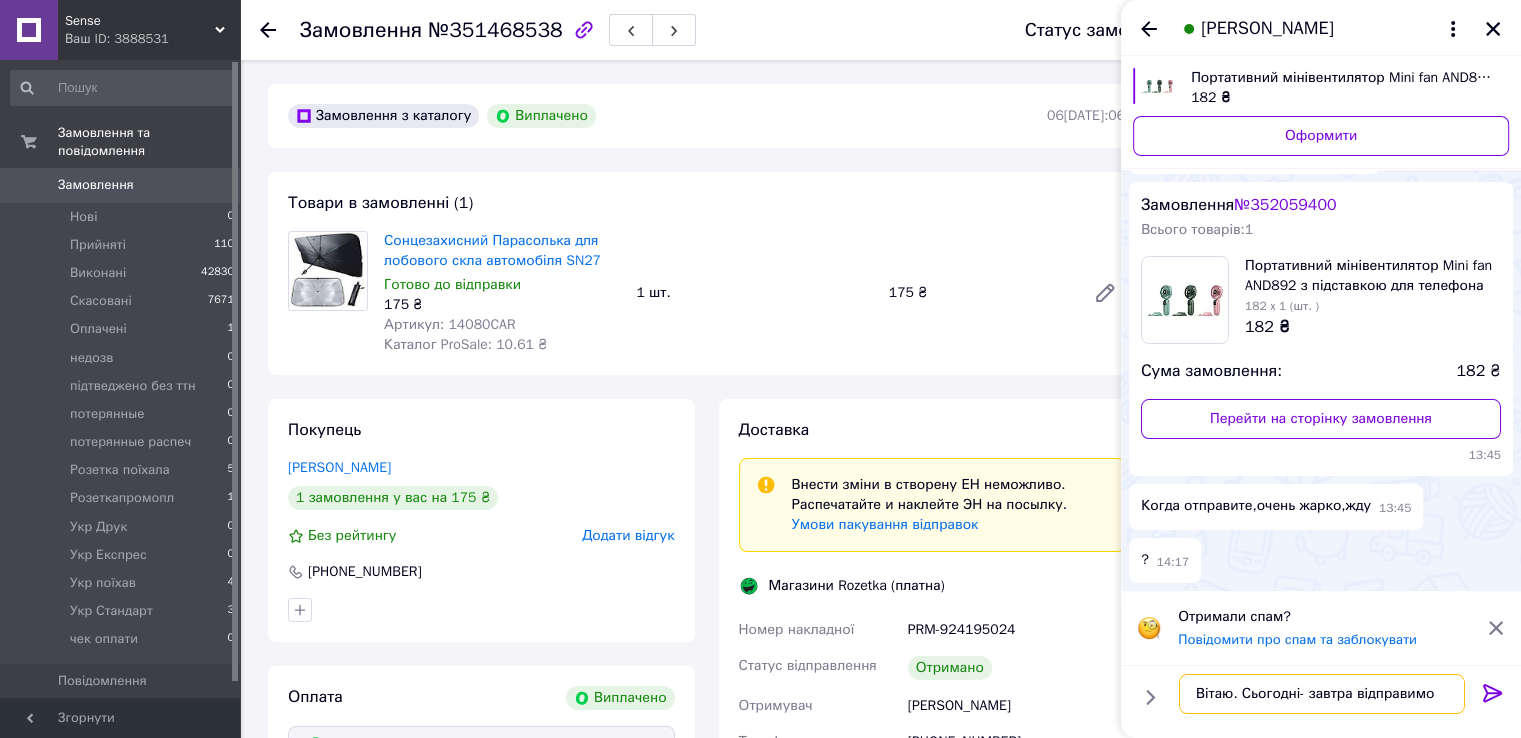 type on "Вітаю. Сьогодні- завтра відправимо." 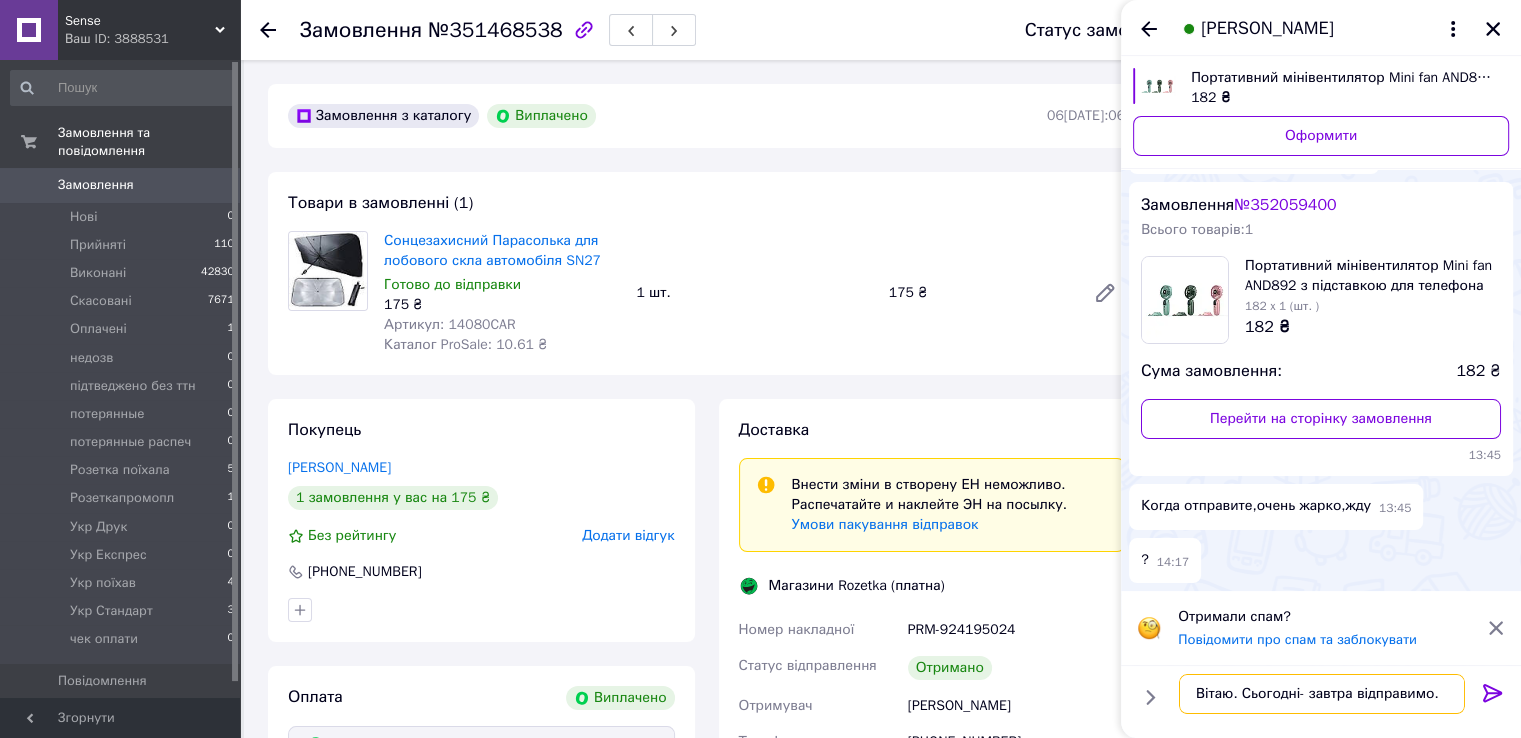 type 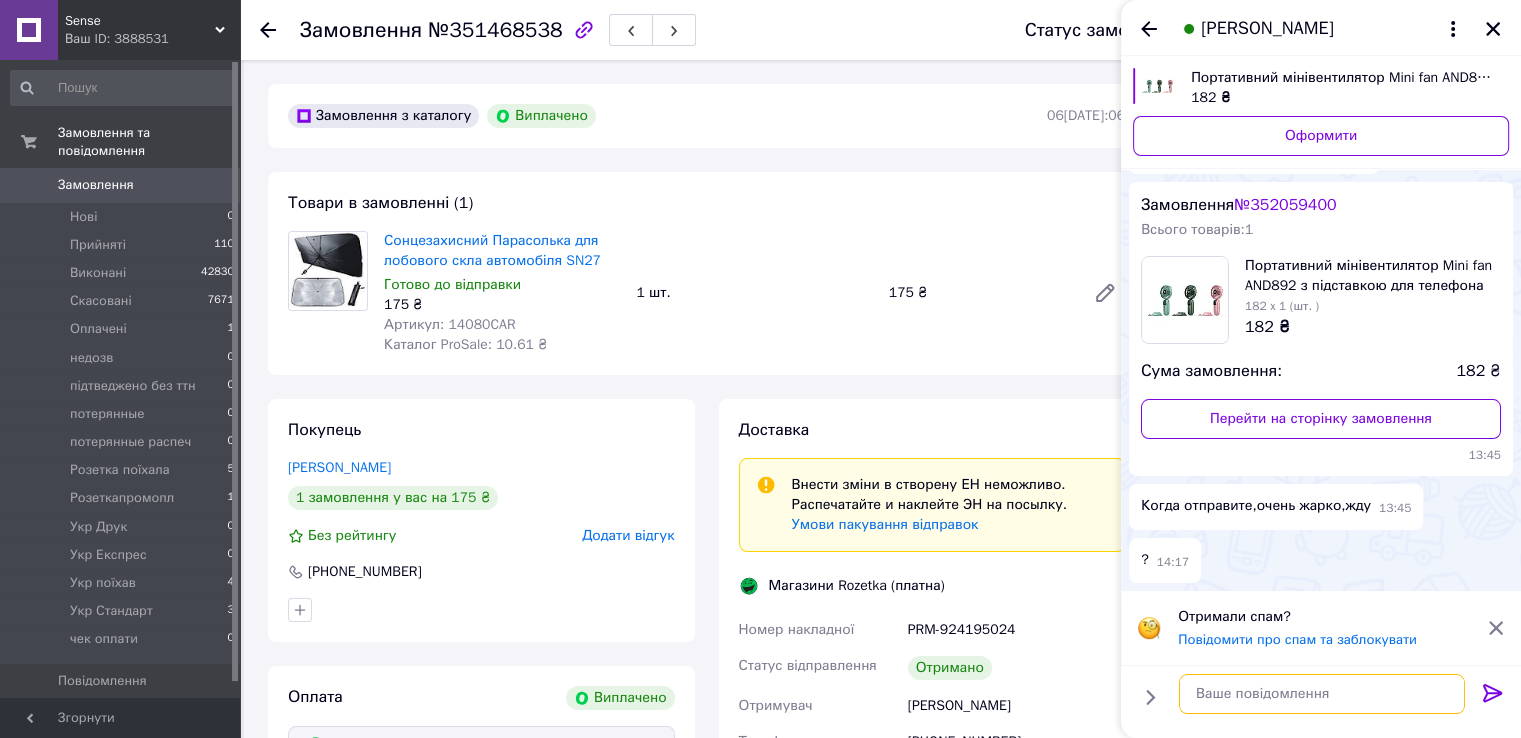 scroll, scrollTop: 99, scrollLeft: 0, axis: vertical 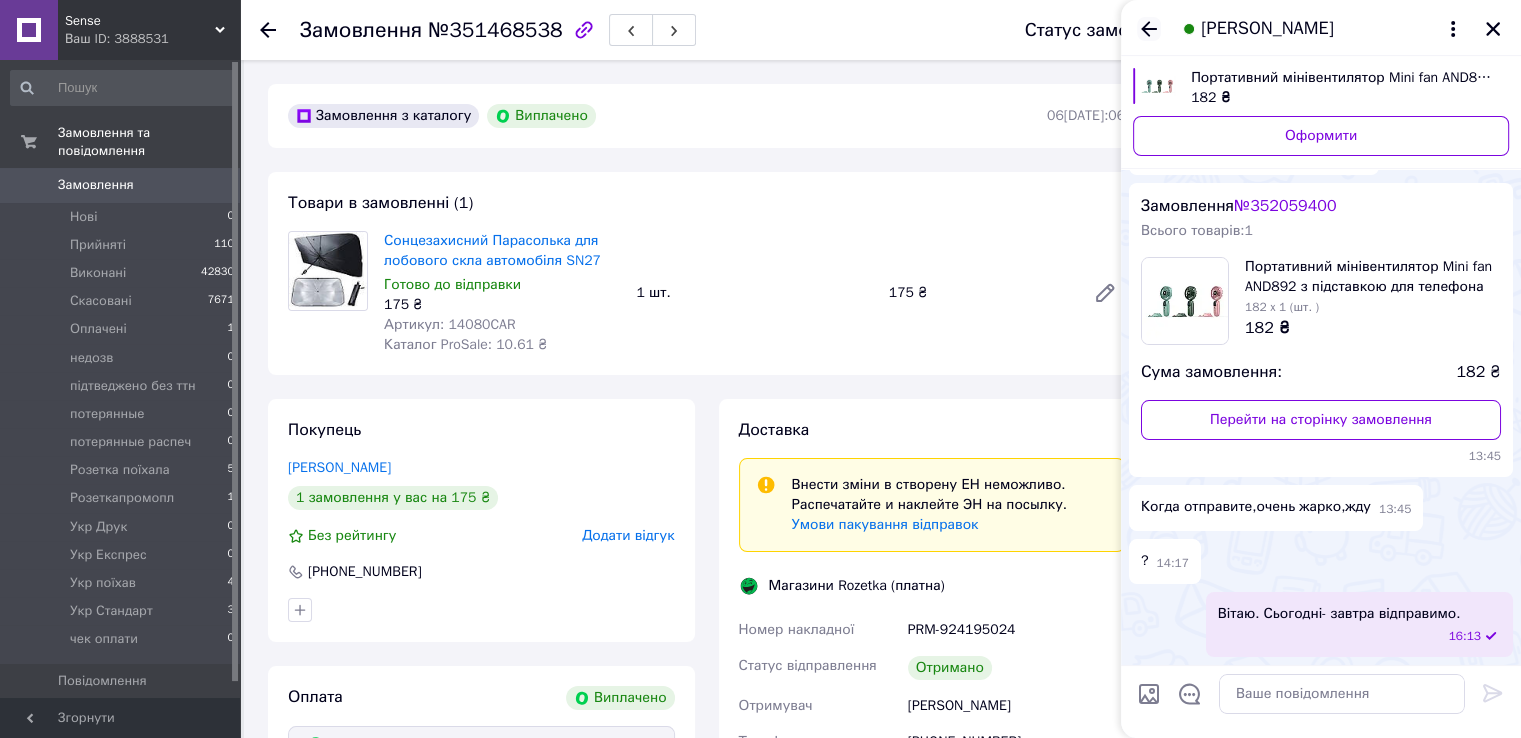 click 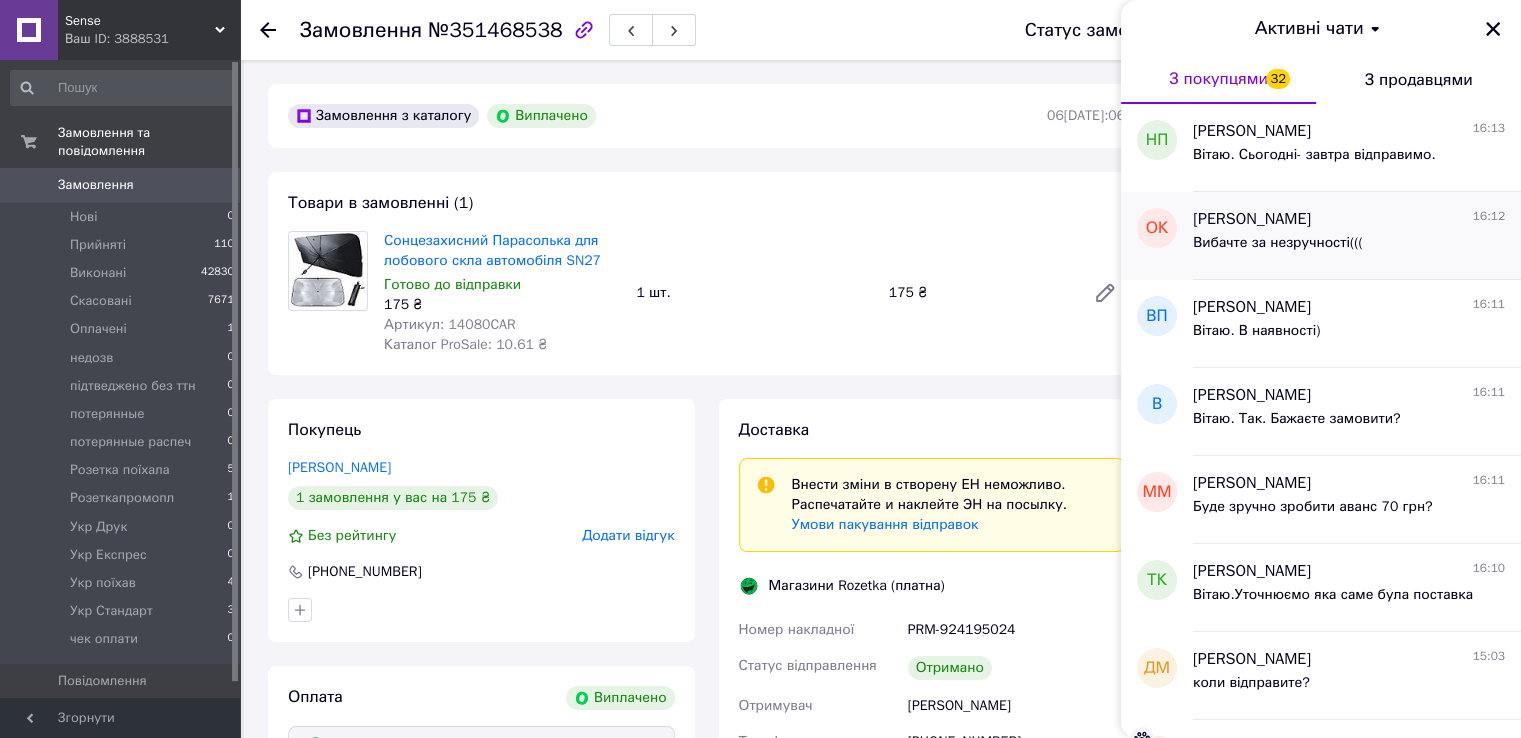 scroll, scrollTop: 400, scrollLeft: 0, axis: vertical 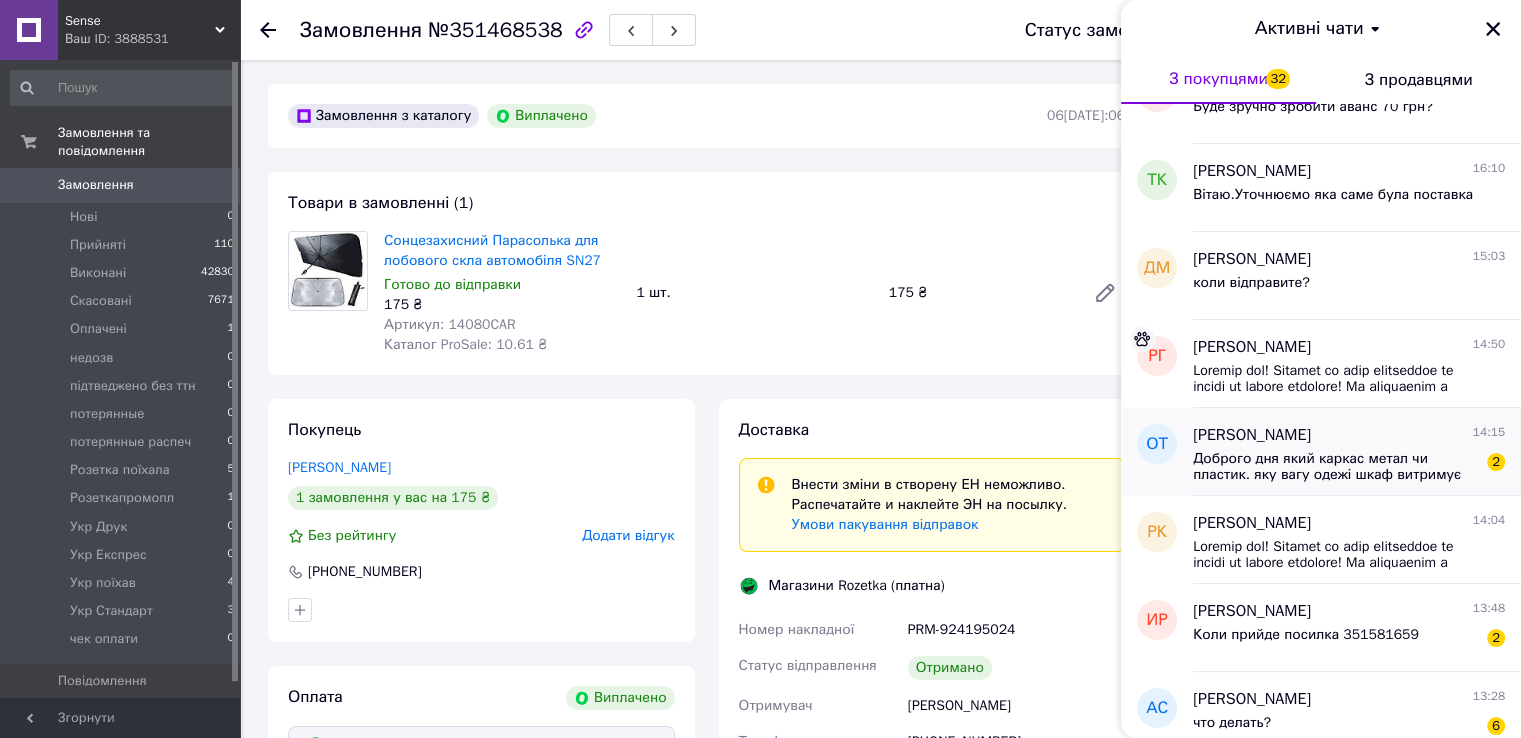 click on "Доброго дня який каркас метал чи пластик. яку вагу одежі шкаф витримує" at bounding box center (1335, 467) 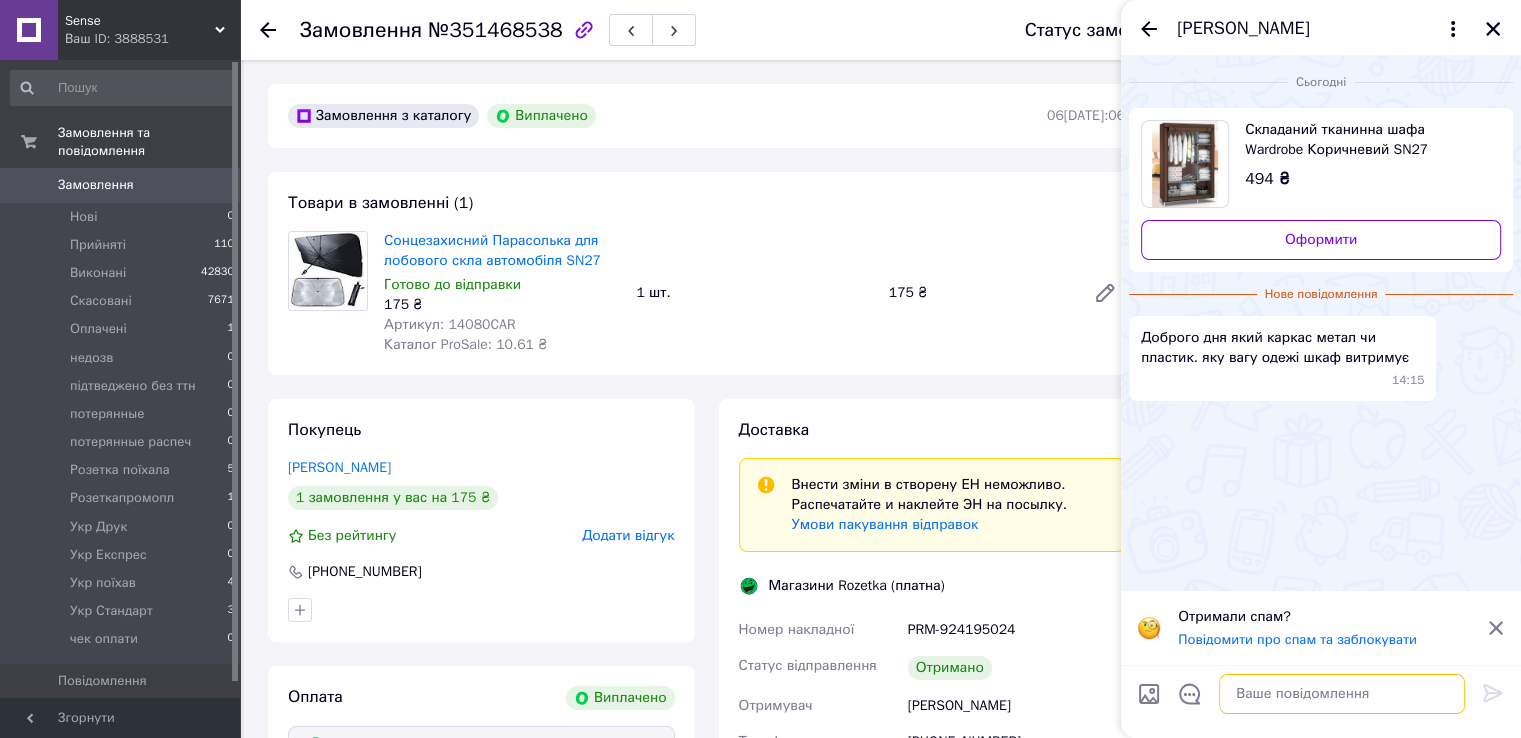 click at bounding box center [1342, 694] 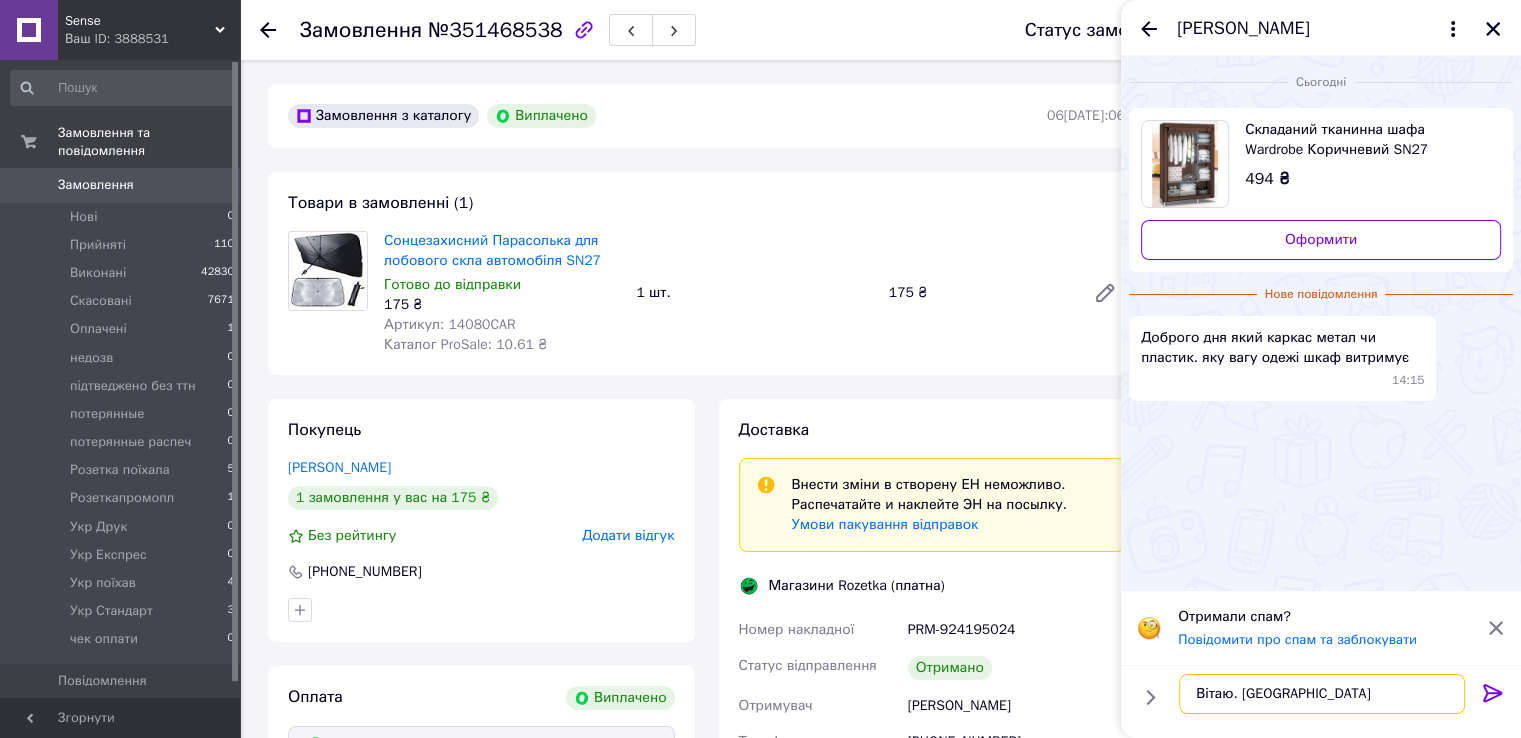 click on "Вітаю. Труб" at bounding box center (1322, 694) 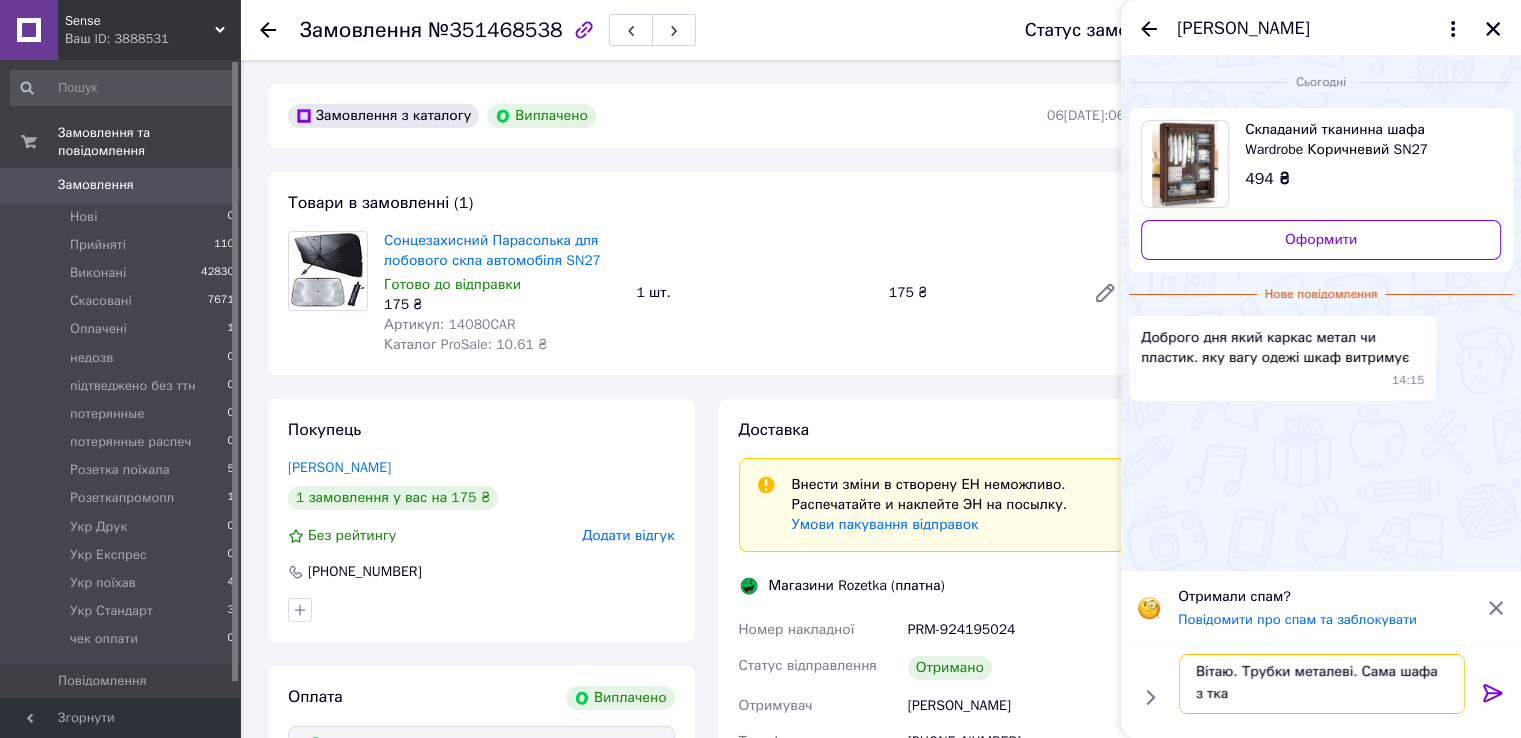 scroll, scrollTop: 1, scrollLeft: 0, axis: vertical 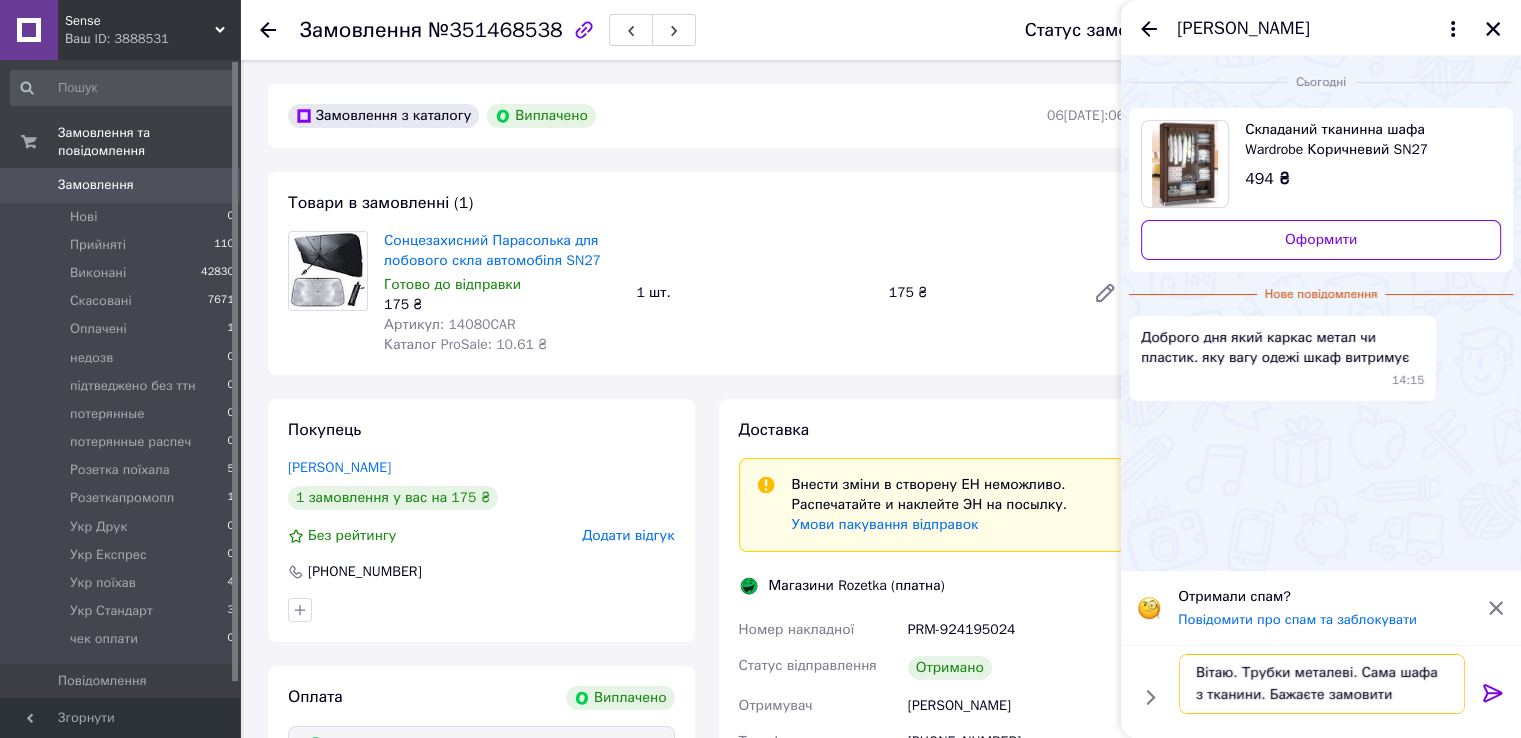 type on "Вітаю. Трубки металеві. Сама шафа з тканини. Бажаєте замовити?" 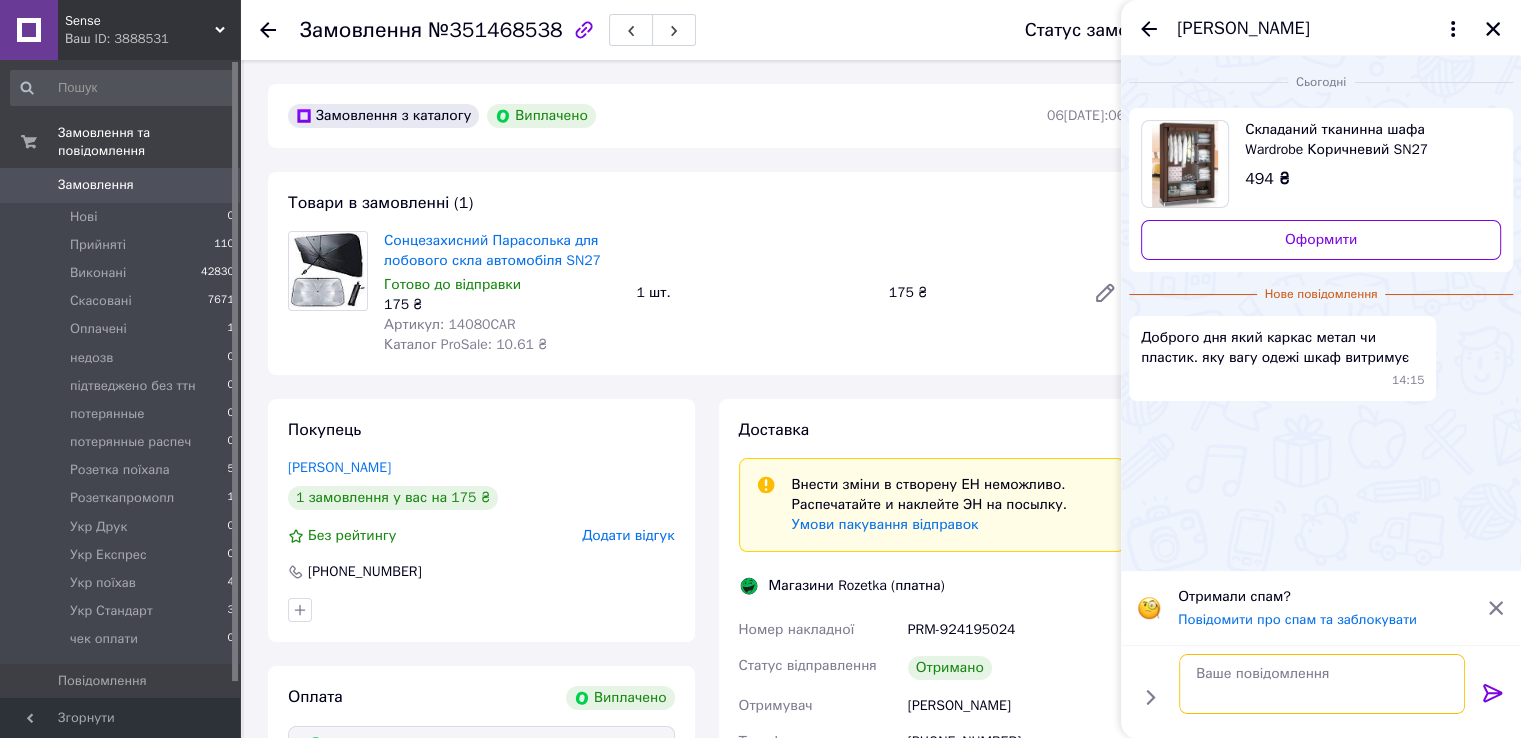 scroll, scrollTop: 0, scrollLeft: 0, axis: both 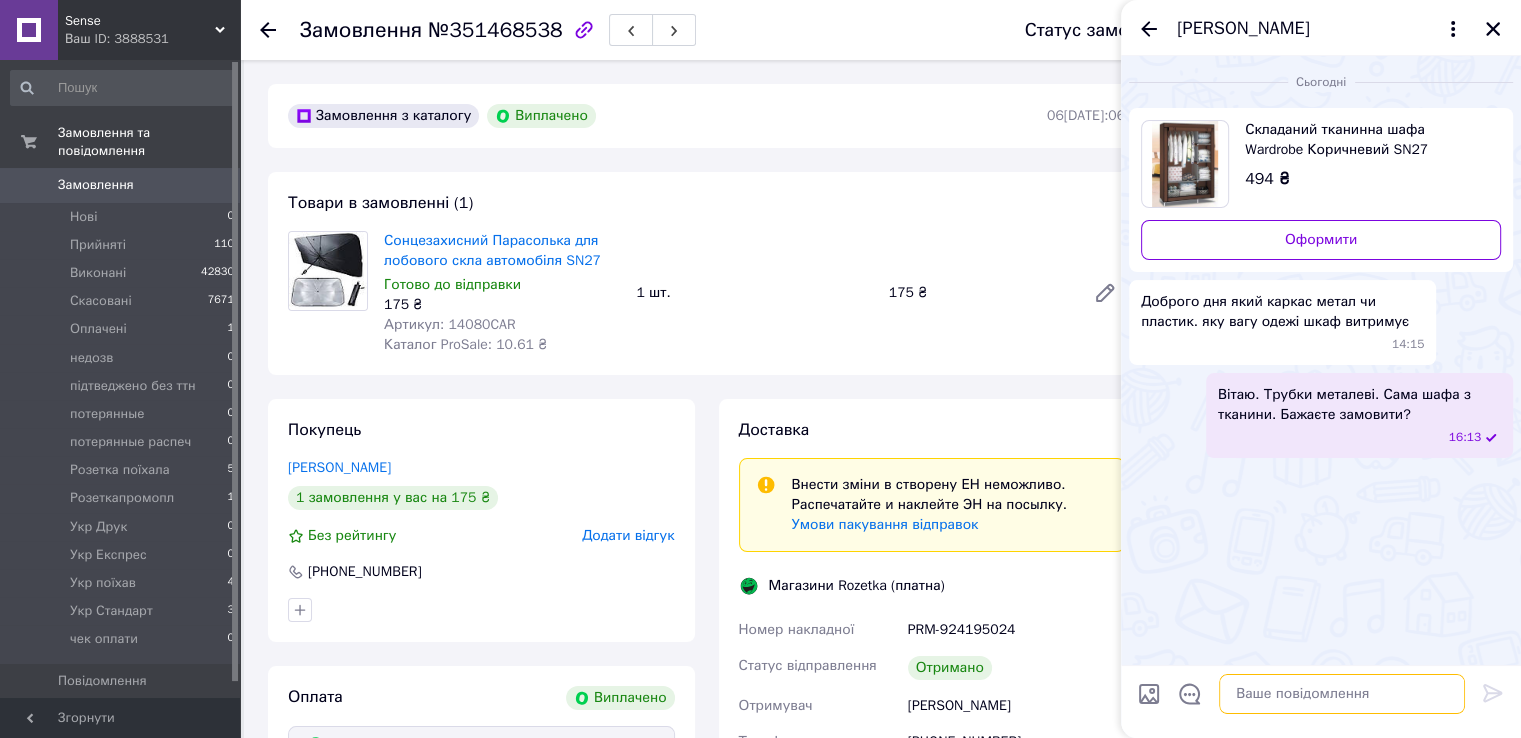 type 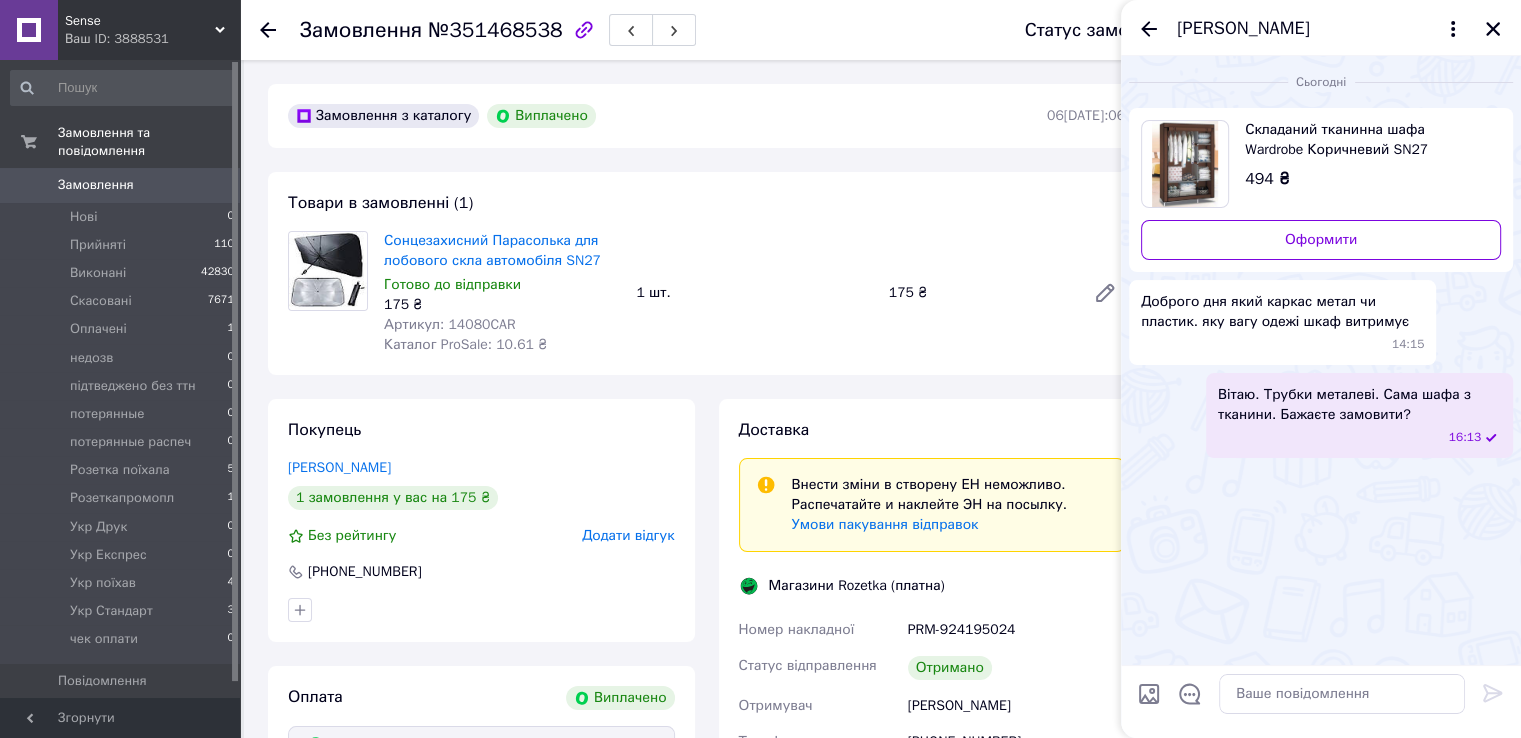 click on "Сонцезахисний Парасолька для лобового скла автомобіля SN27 Готово до відправки 175 ₴ Артикул: 14080CAR Каталог ProSale: 10.61 ₴  1 шт. 175 ₴" at bounding box center [754, 293] 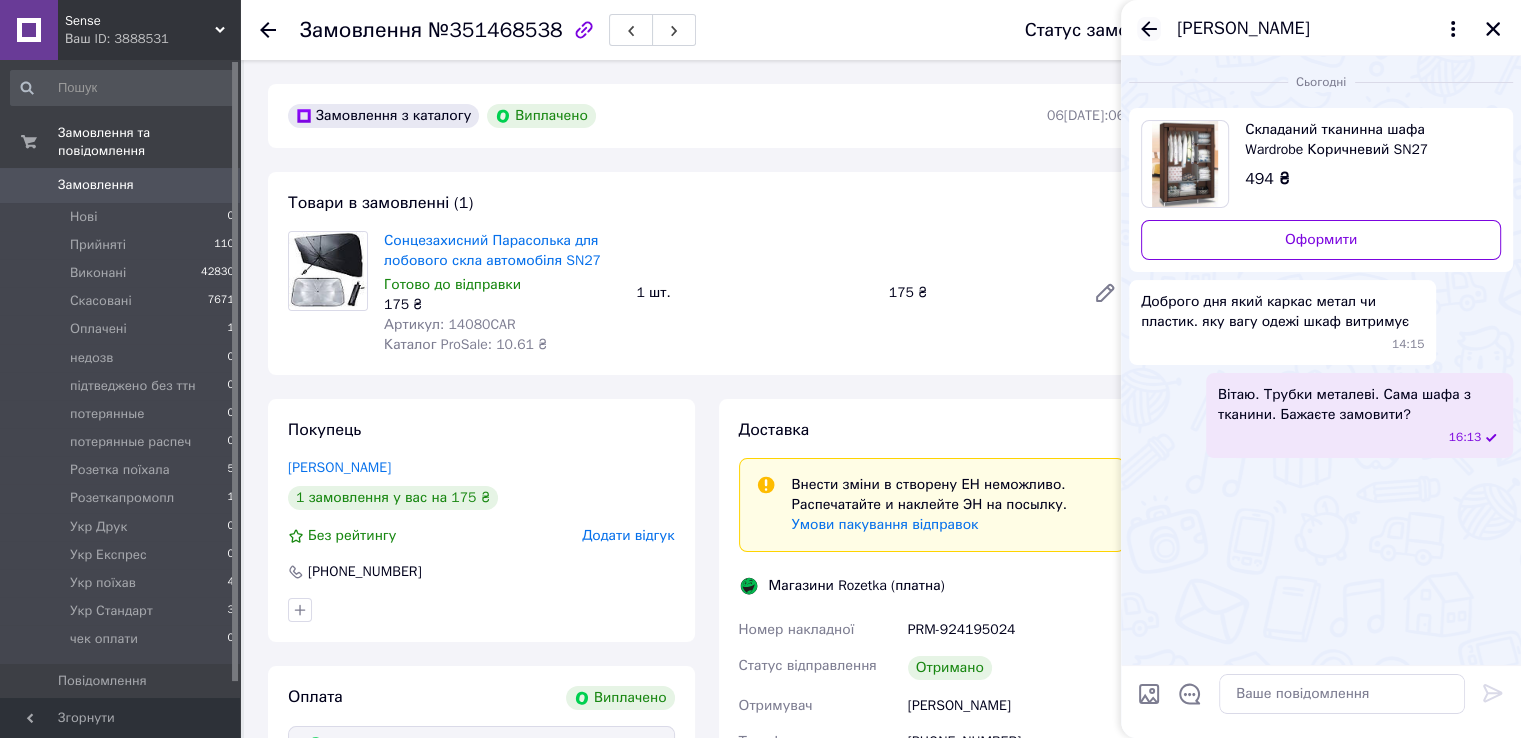 click 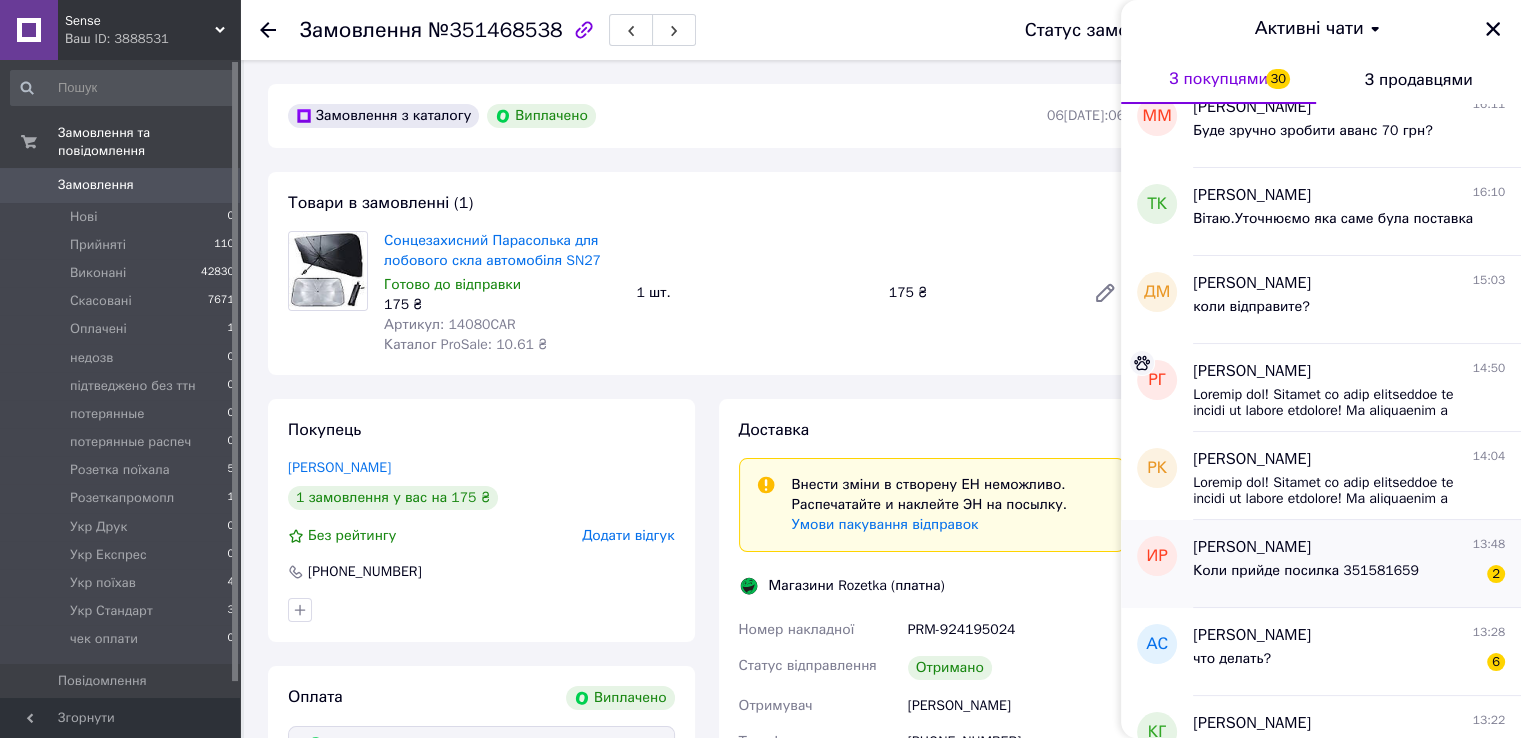 scroll, scrollTop: 500, scrollLeft: 0, axis: vertical 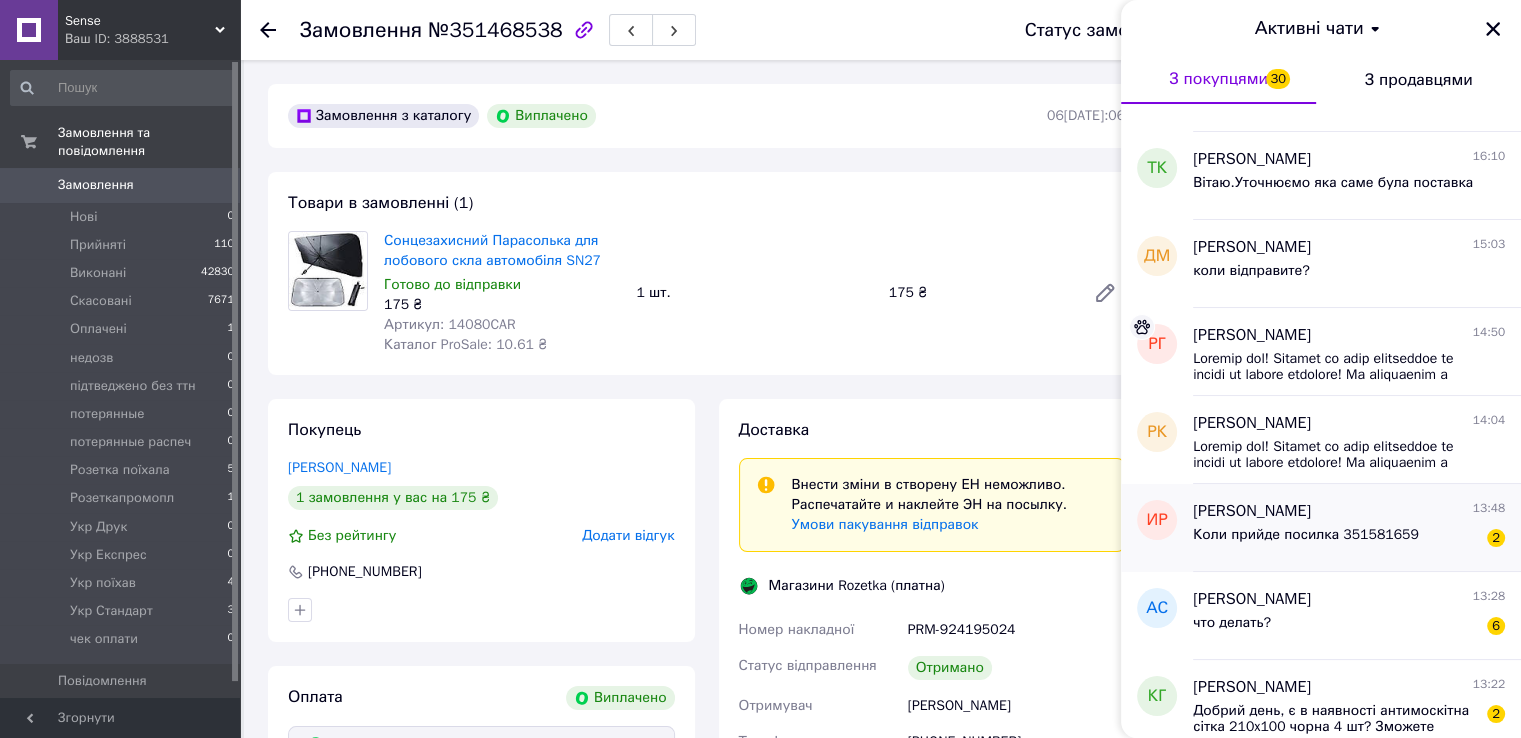 click on "Коли прийде посилка  351581659" at bounding box center [1306, 535] 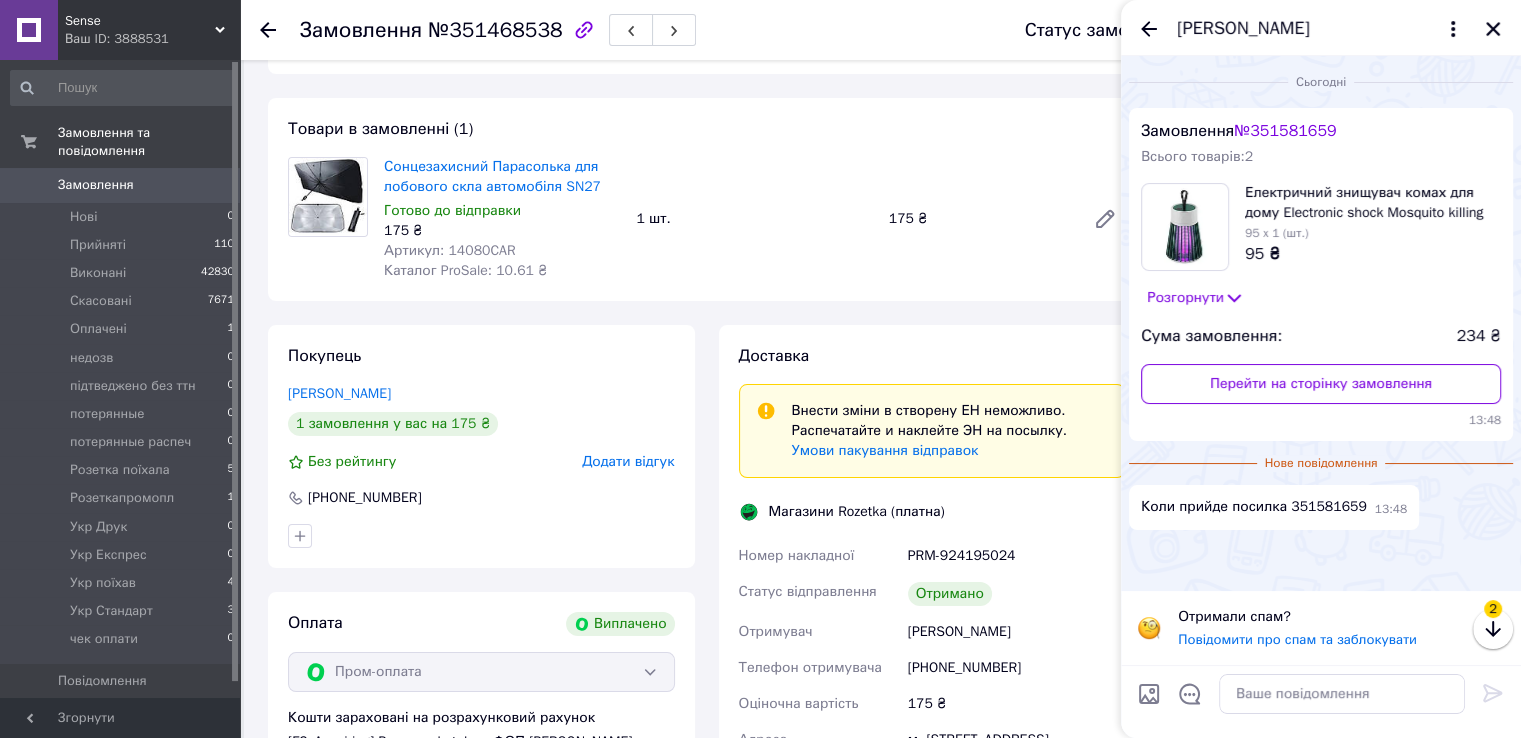 scroll, scrollTop: 200, scrollLeft: 0, axis: vertical 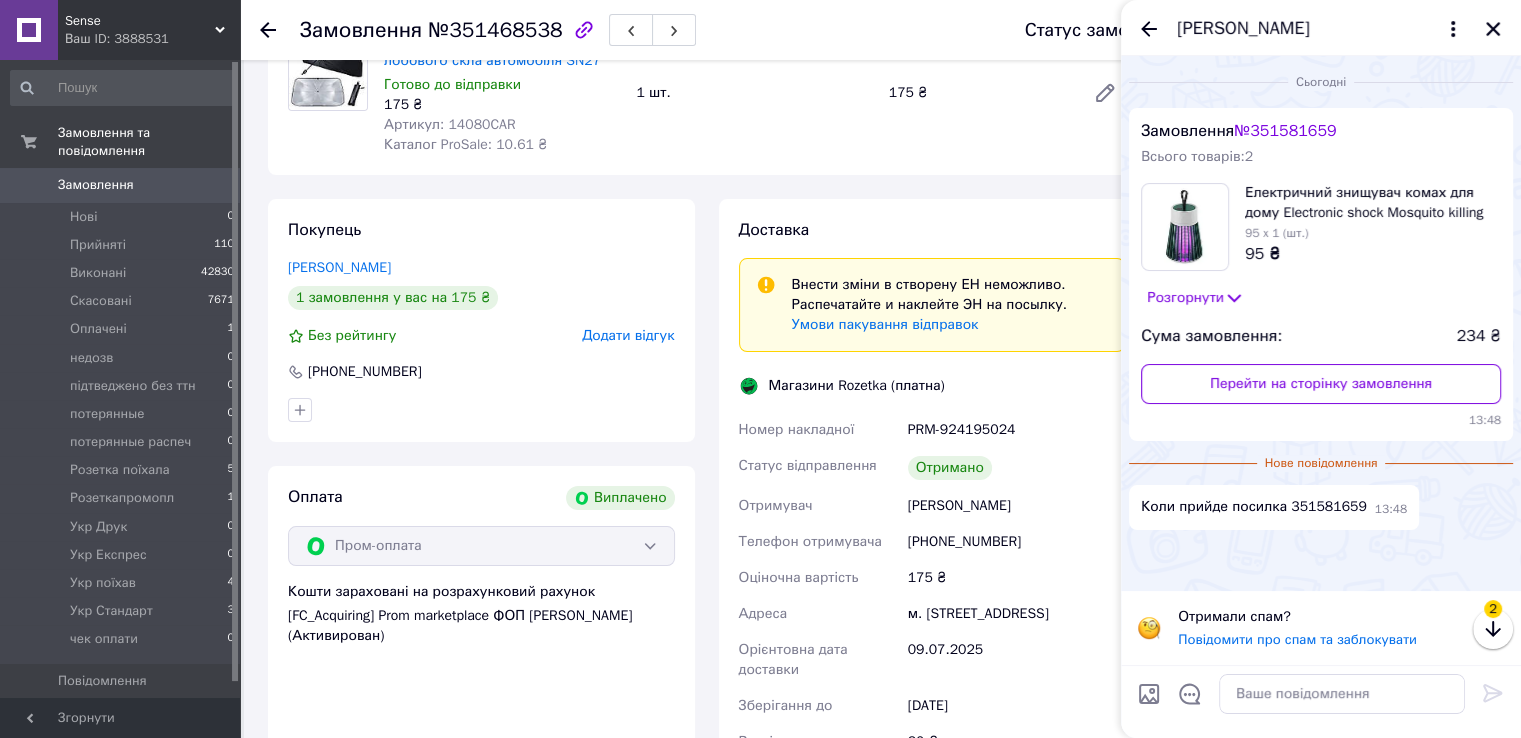 click on "Коли прийде посилка  351581659" at bounding box center [1254, 507] 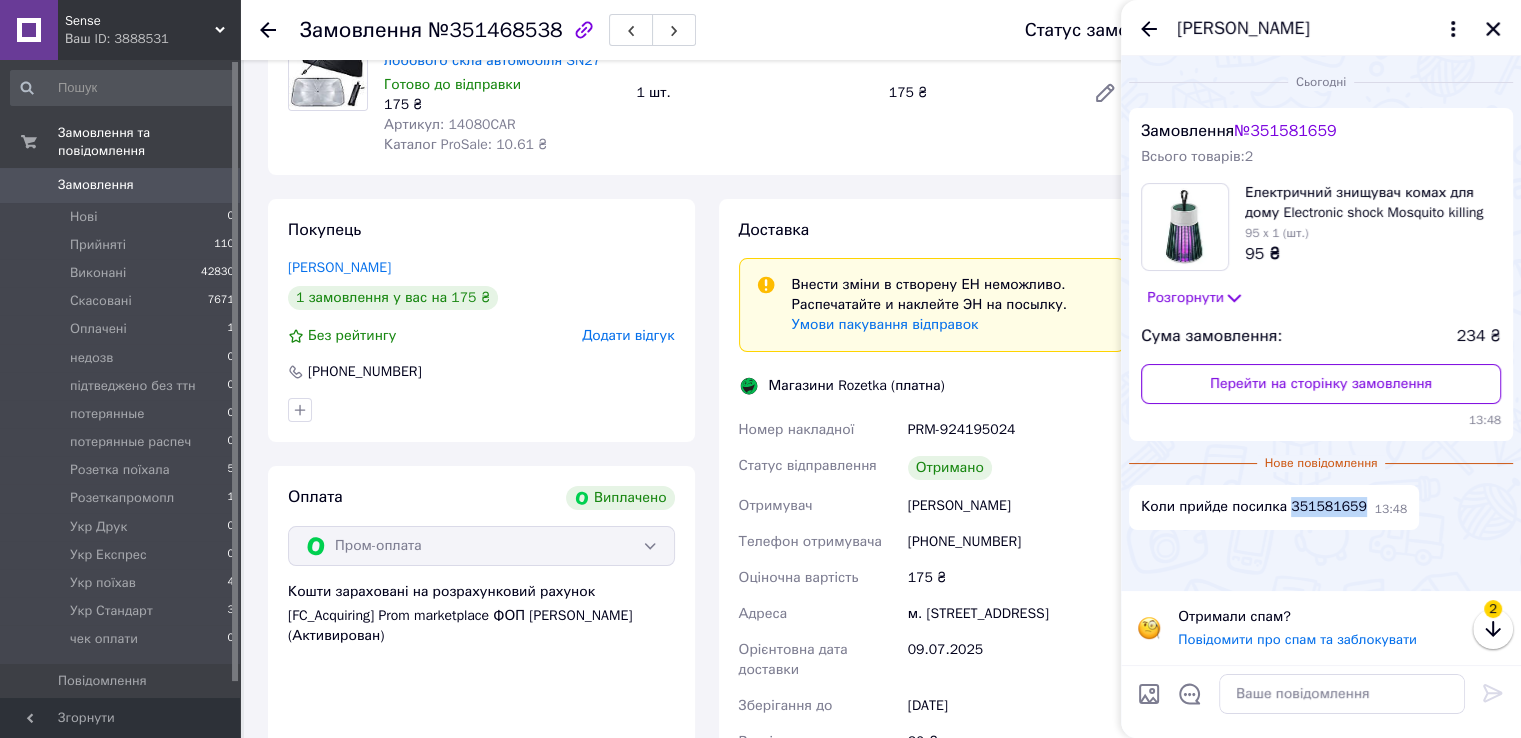 click on "Коли прийде посилка  351581659" at bounding box center [1254, 507] 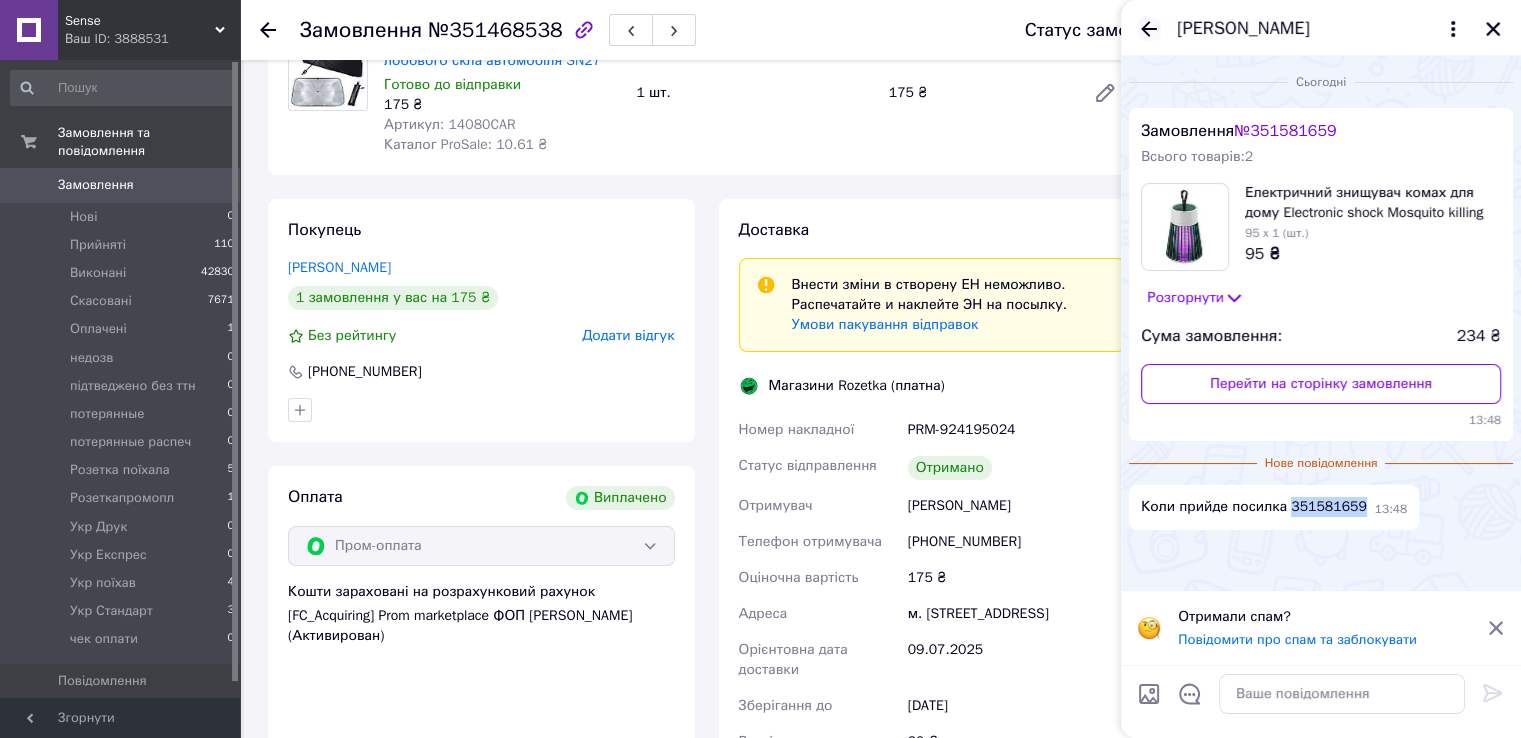 click 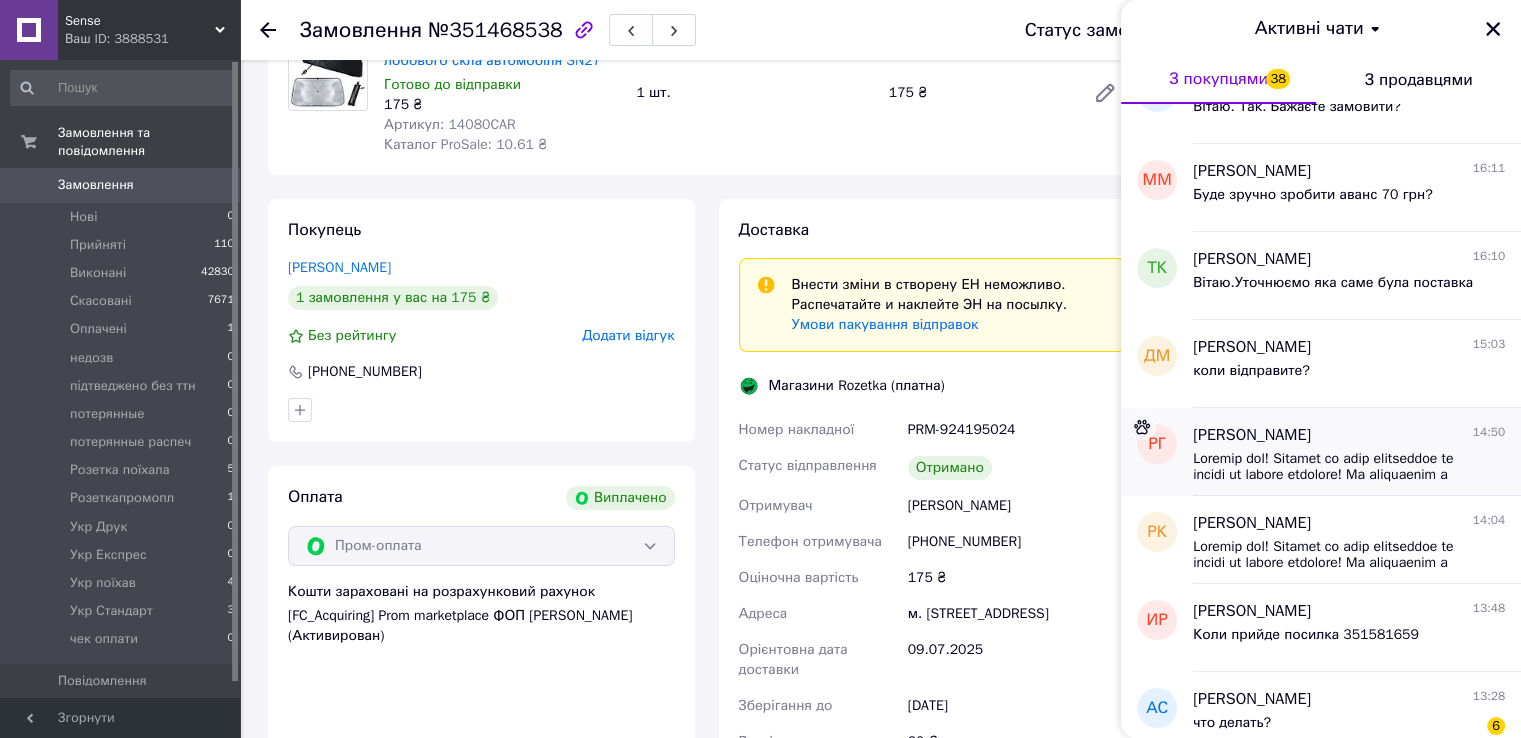 scroll, scrollTop: 700, scrollLeft: 0, axis: vertical 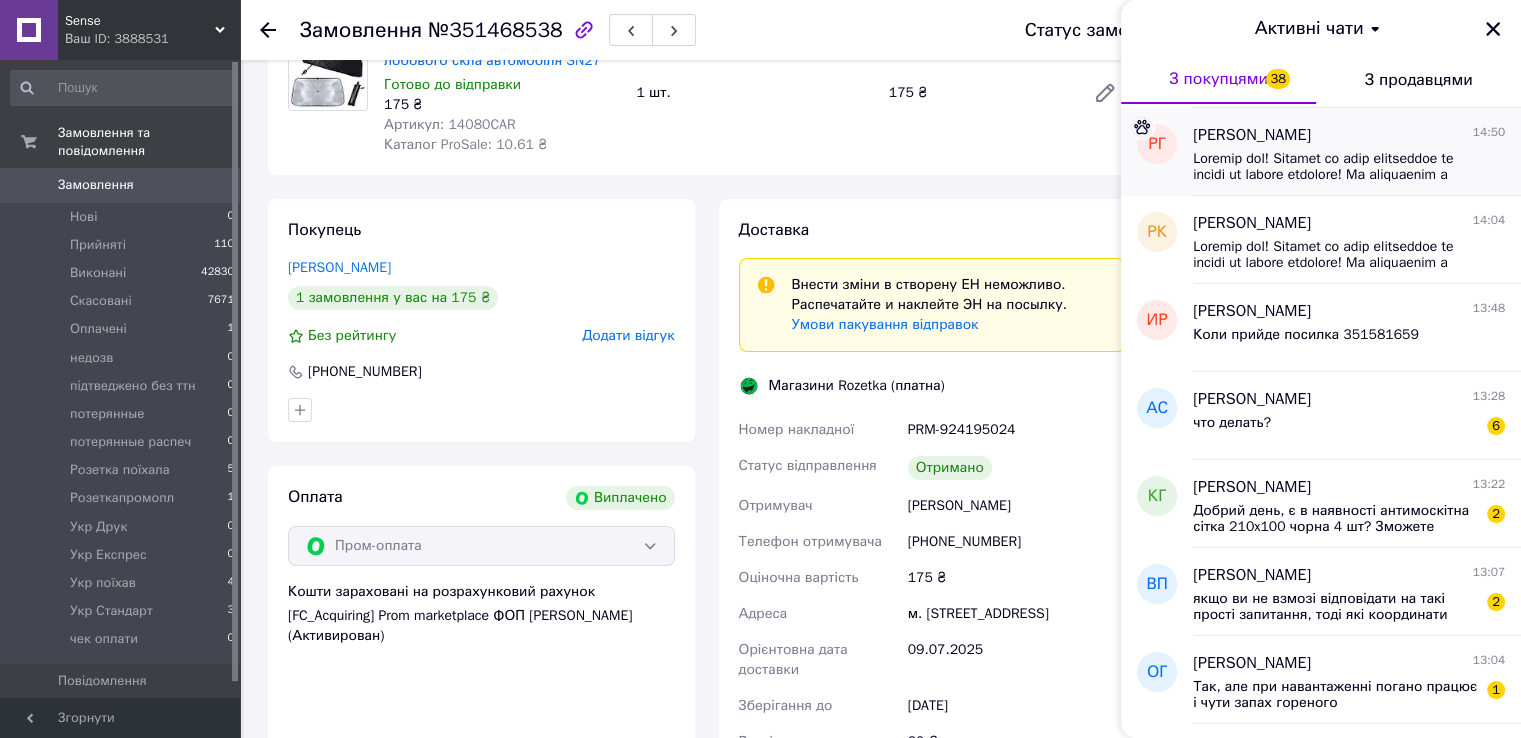click on "что делать? 6" at bounding box center [1349, 427] 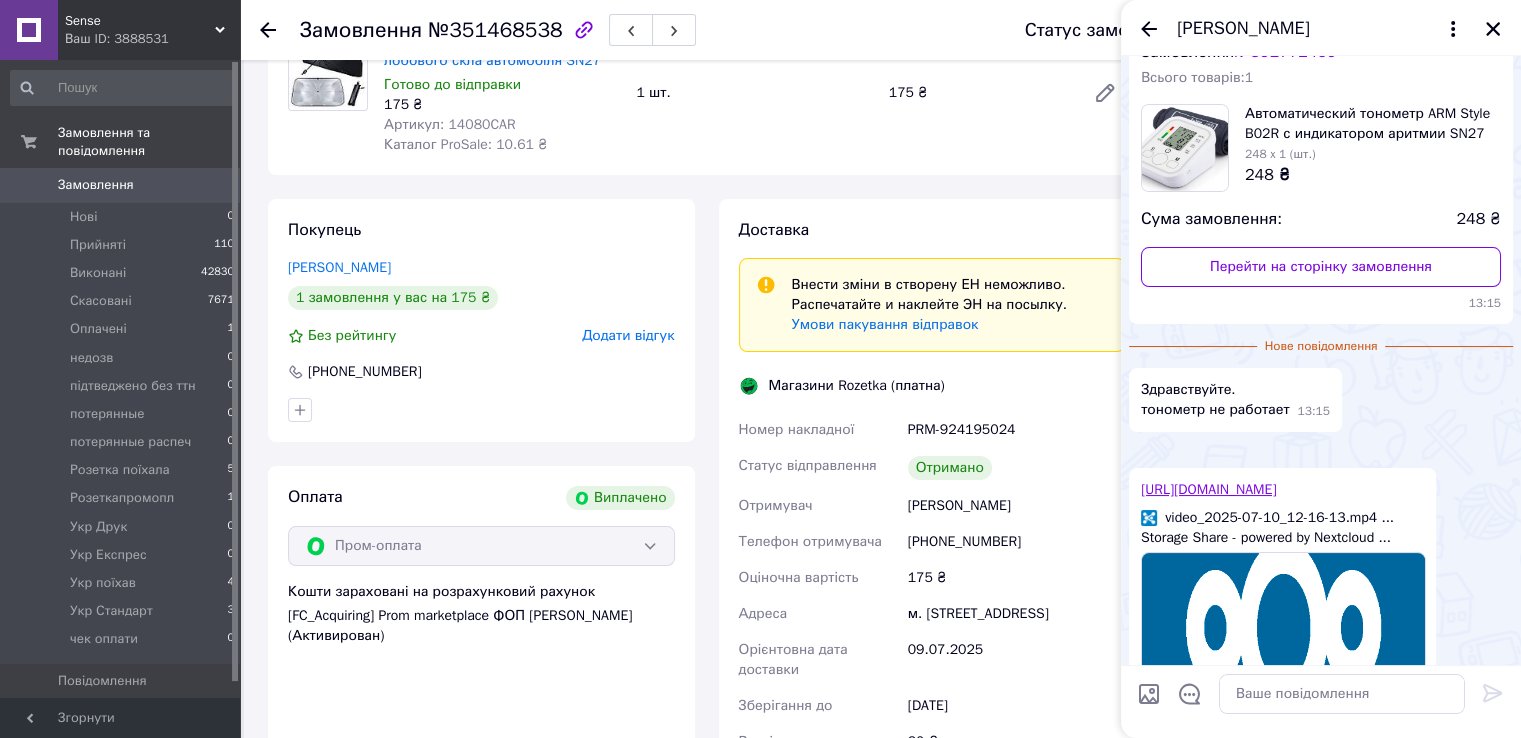 scroll, scrollTop: 0, scrollLeft: 0, axis: both 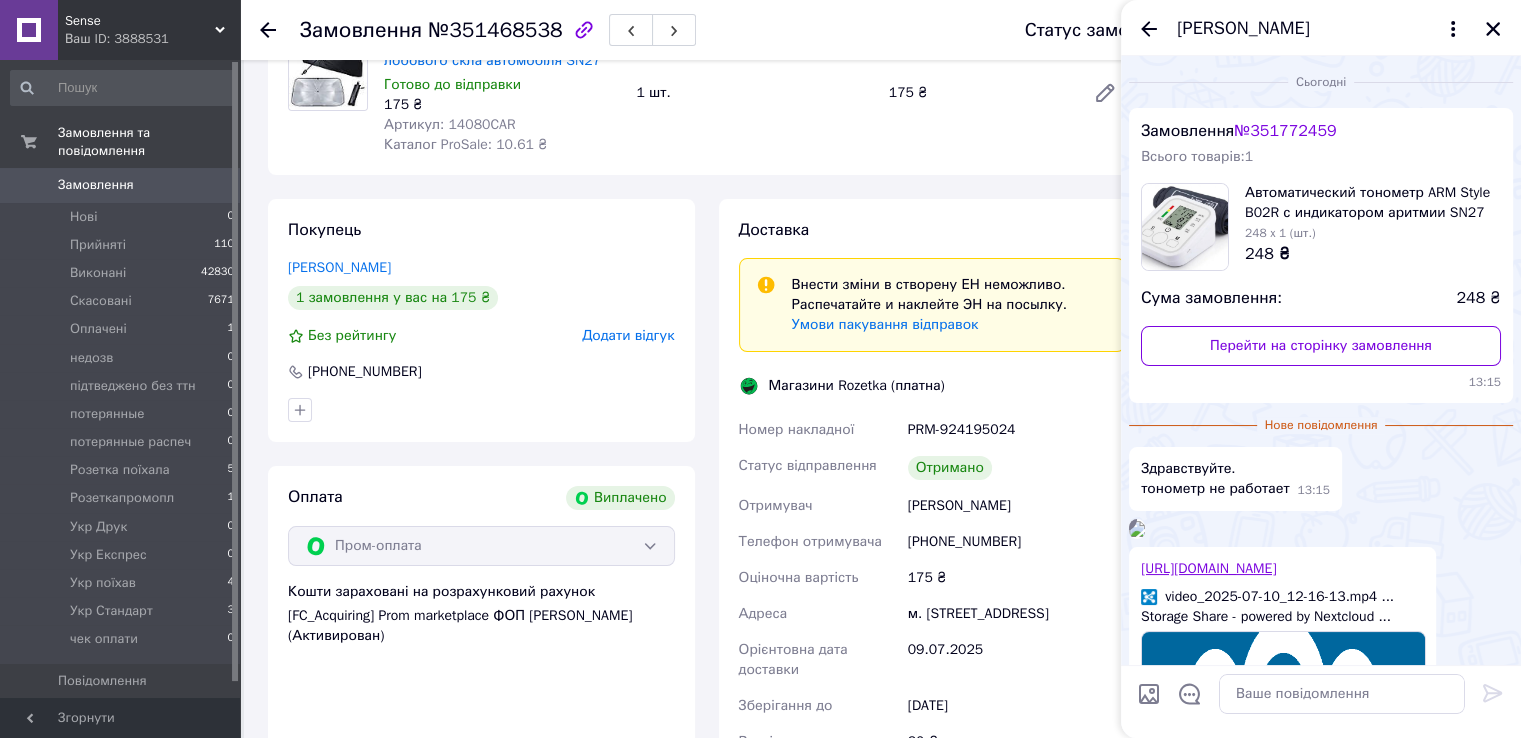 click on "№ 351772459" at bounding box center [1285, 131] 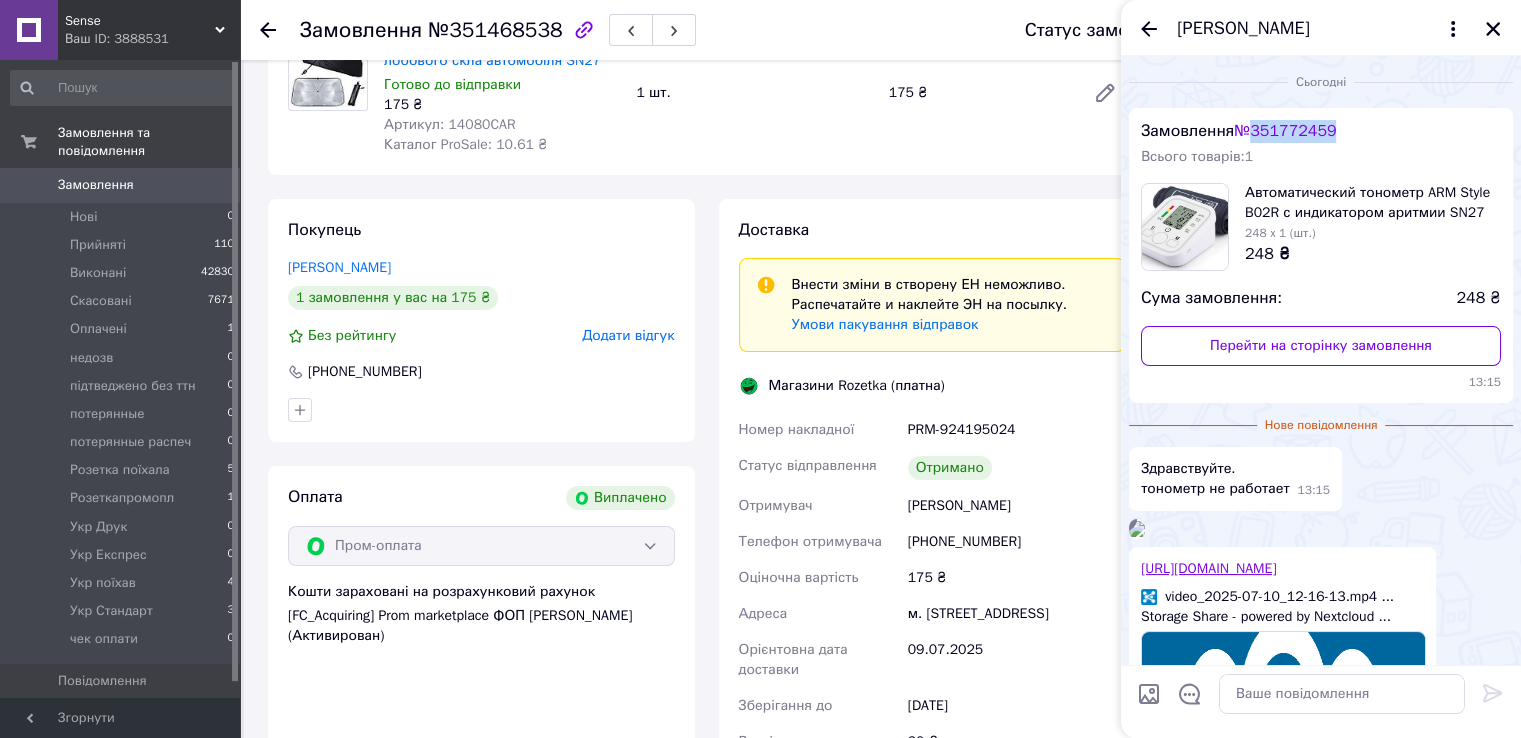 click on "№ 351772459" at bounding box center (1285, 131) 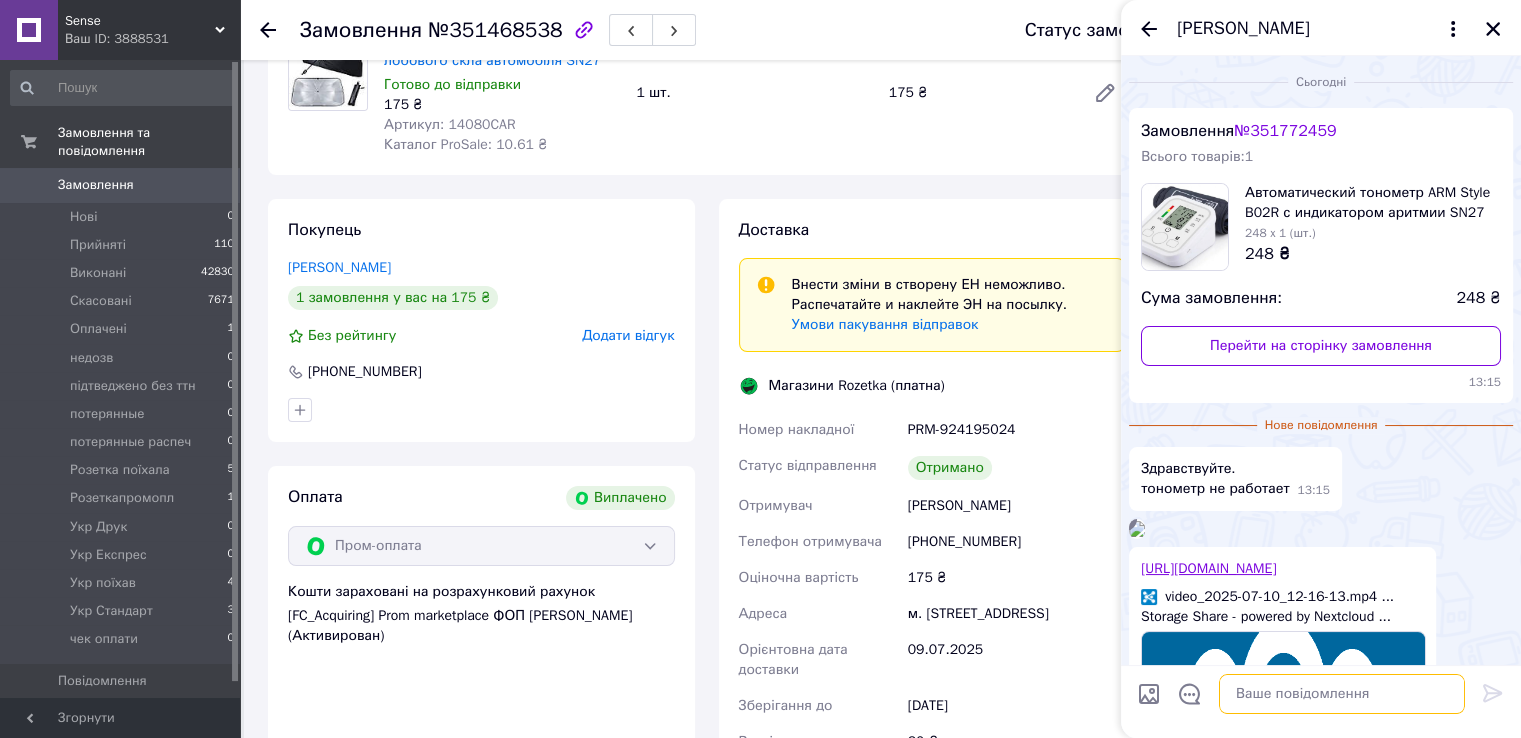 click at bounding box center (1342, 694) 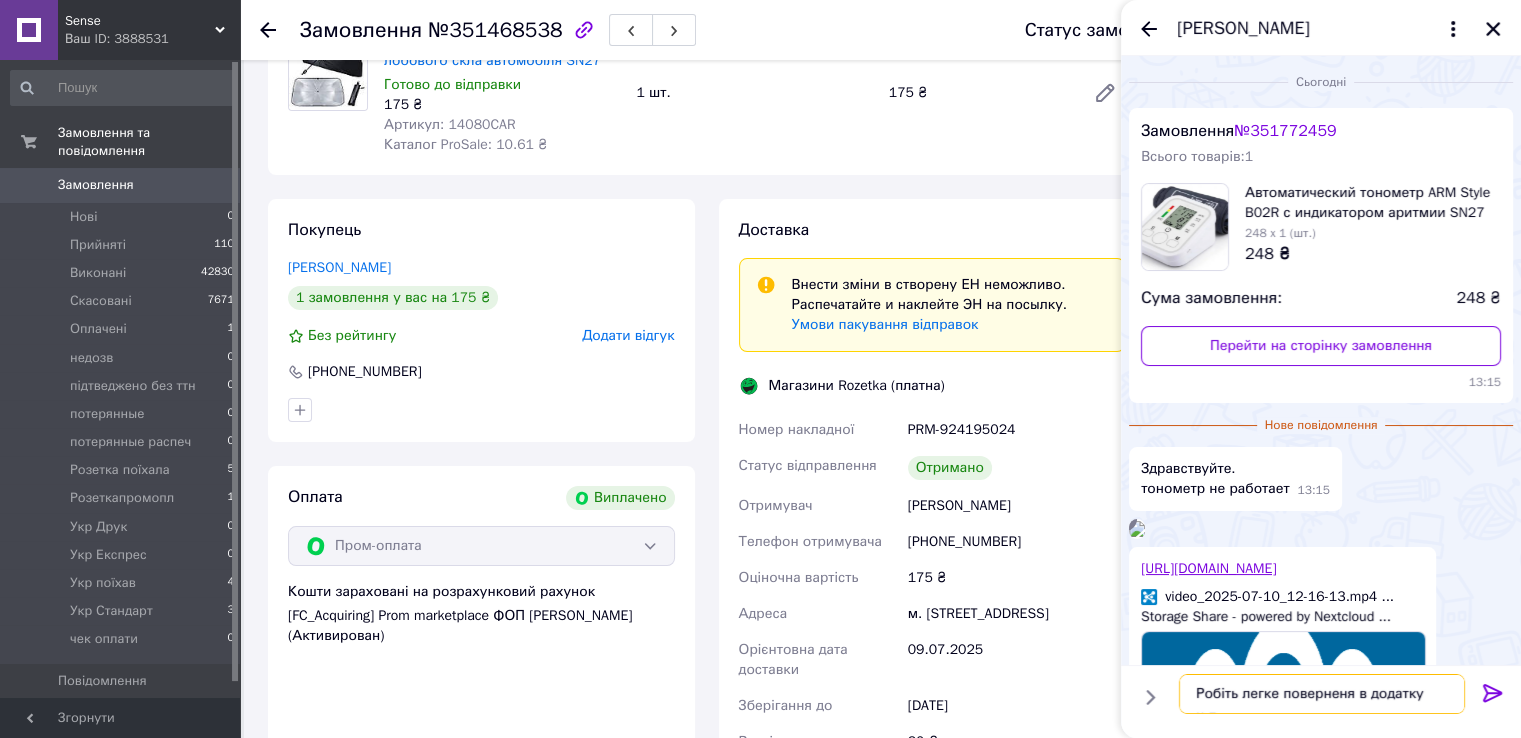 type on "Робіть легке поверненя в додатку н.п." 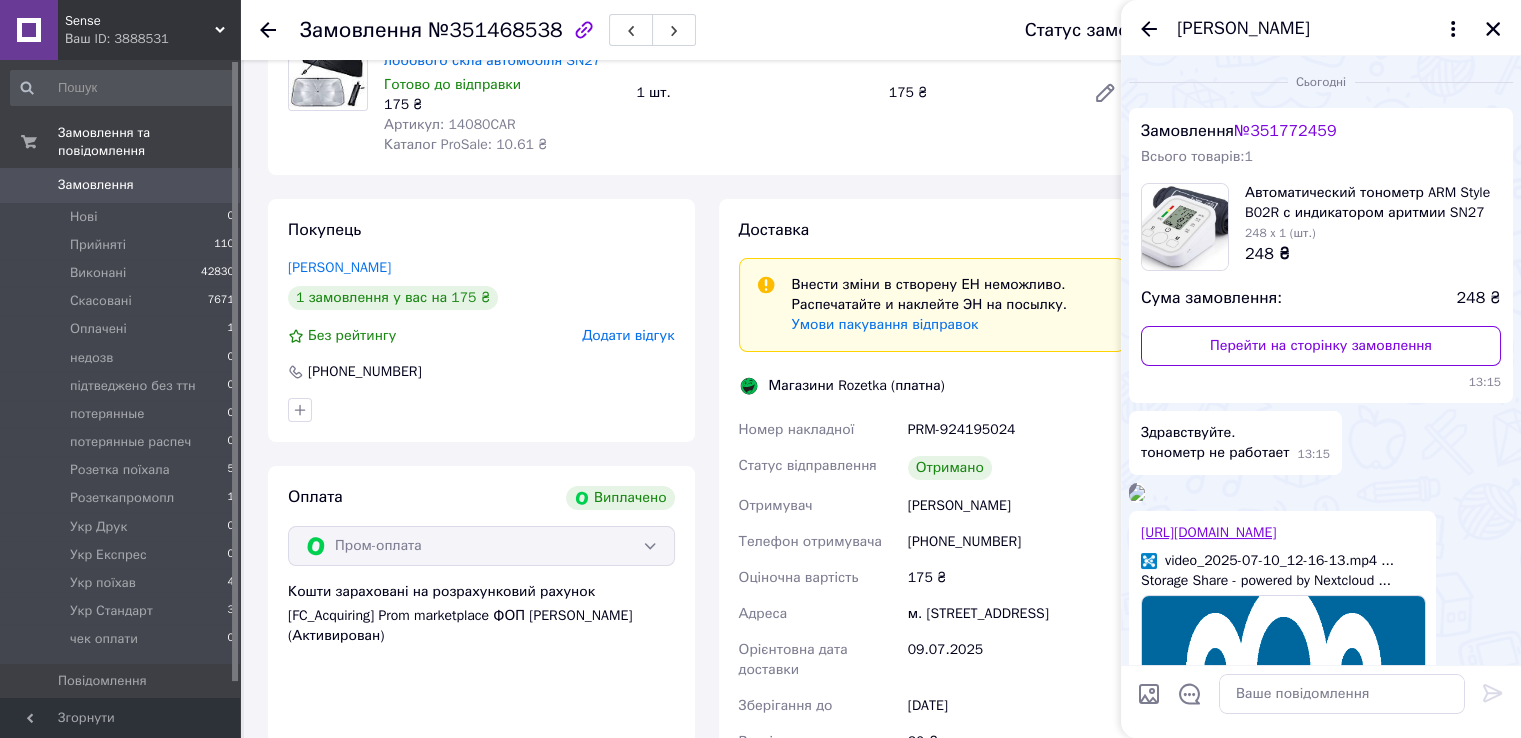 scroll, scrollTop: 642, scrollLeft: 0, axis: vertical 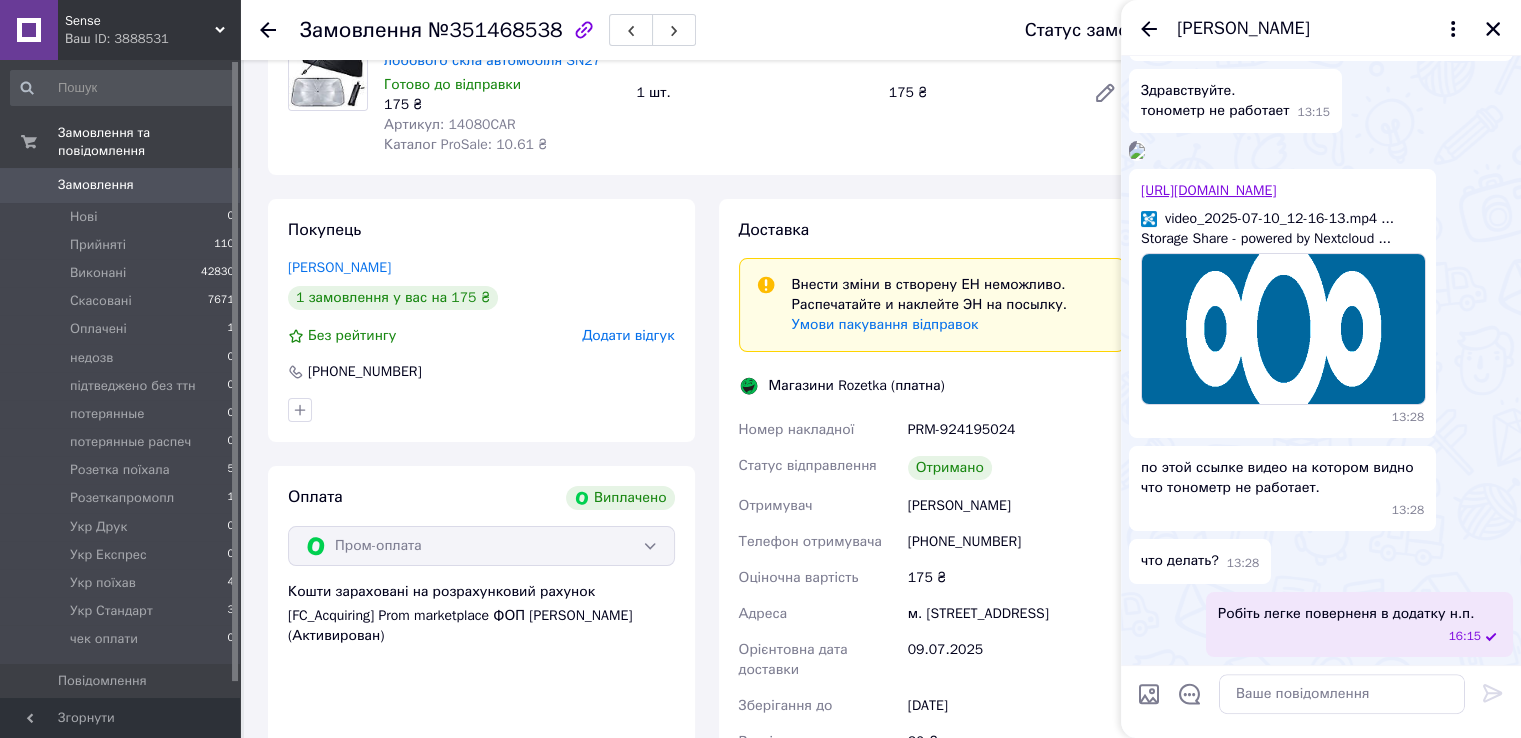 click on "Робіть легке поверненя в додатку н.п." at bounding box center [1346, 614] 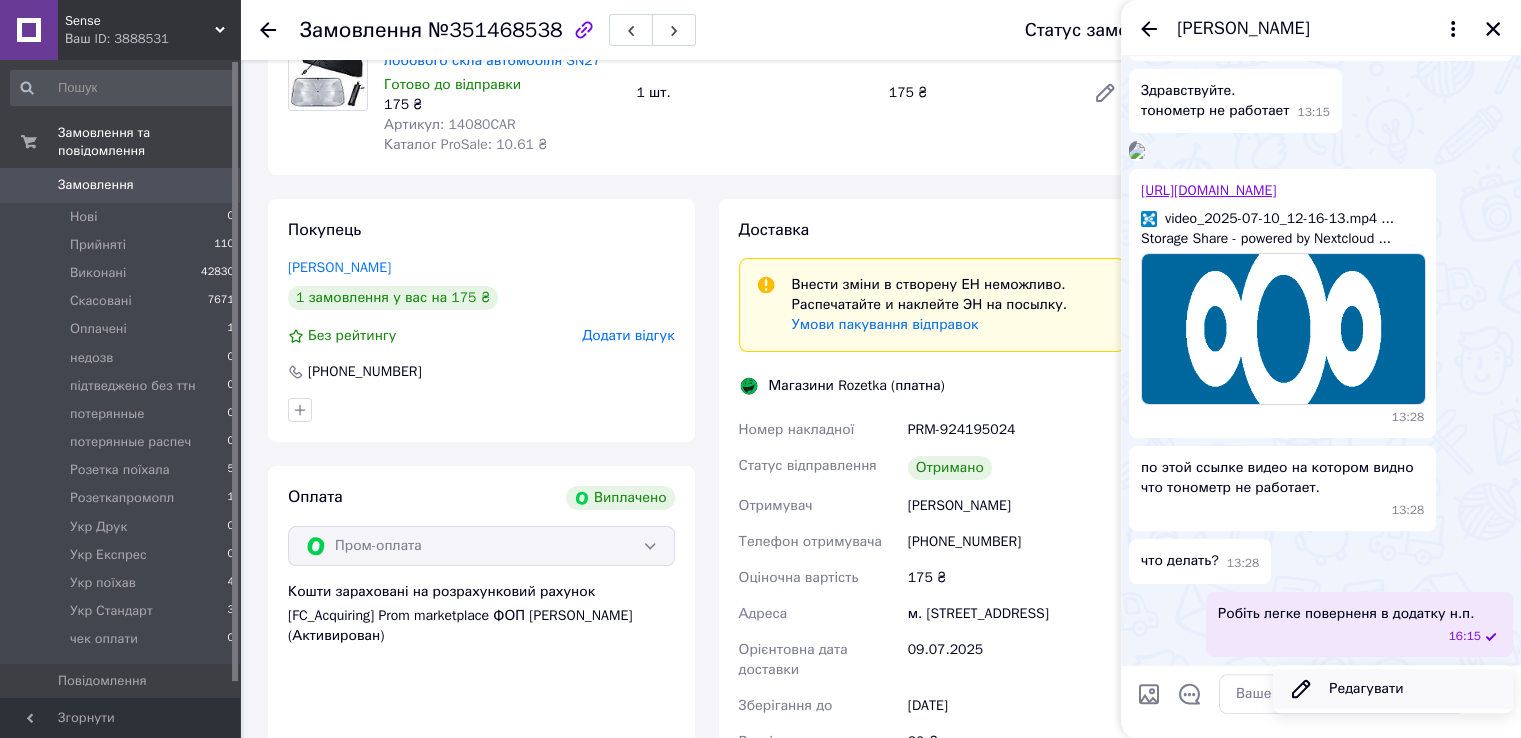 click on "Редагувати" at bounding box center [1393, 689] 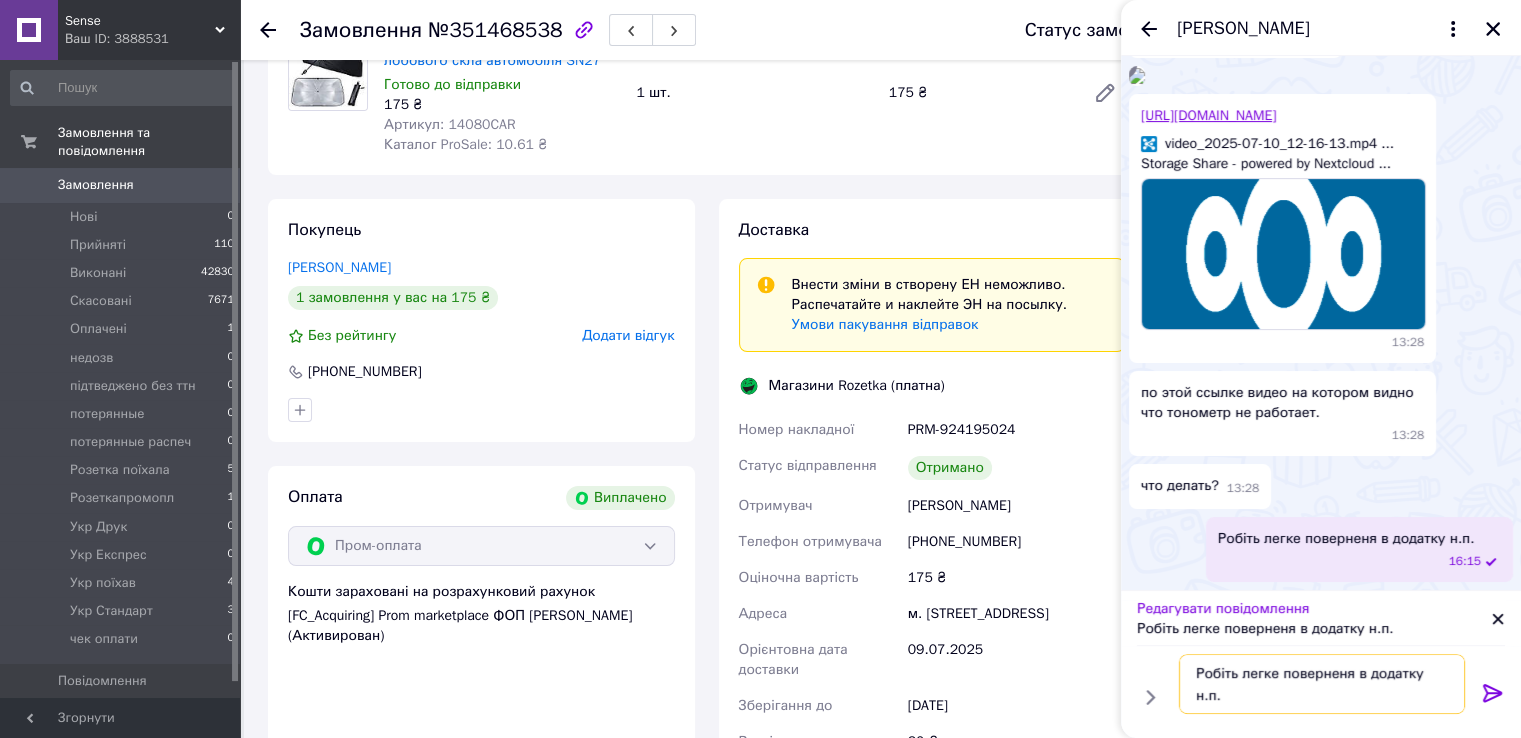 click on "Робіть легке поверненя в додатку н.п." at bounding box center (1322, 684) 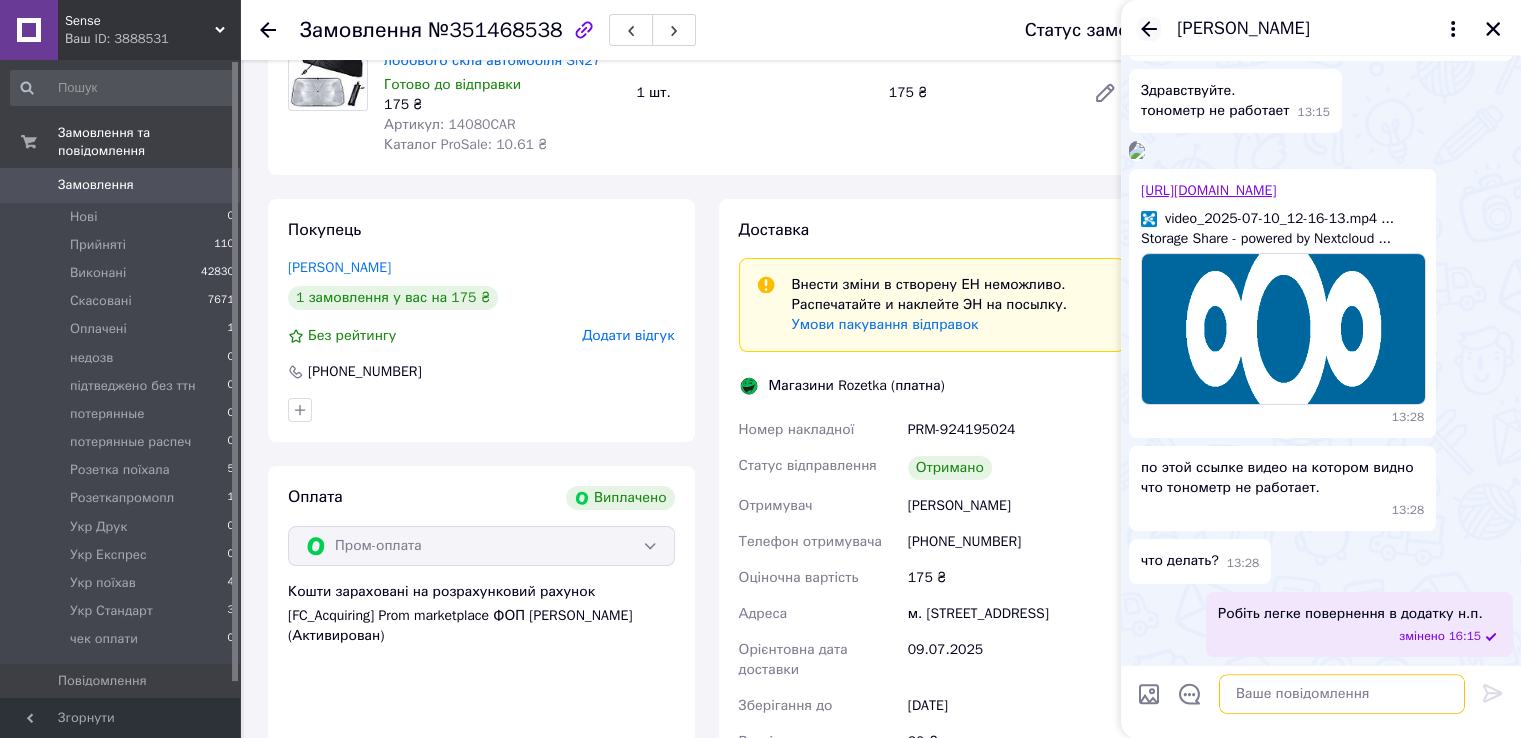 type 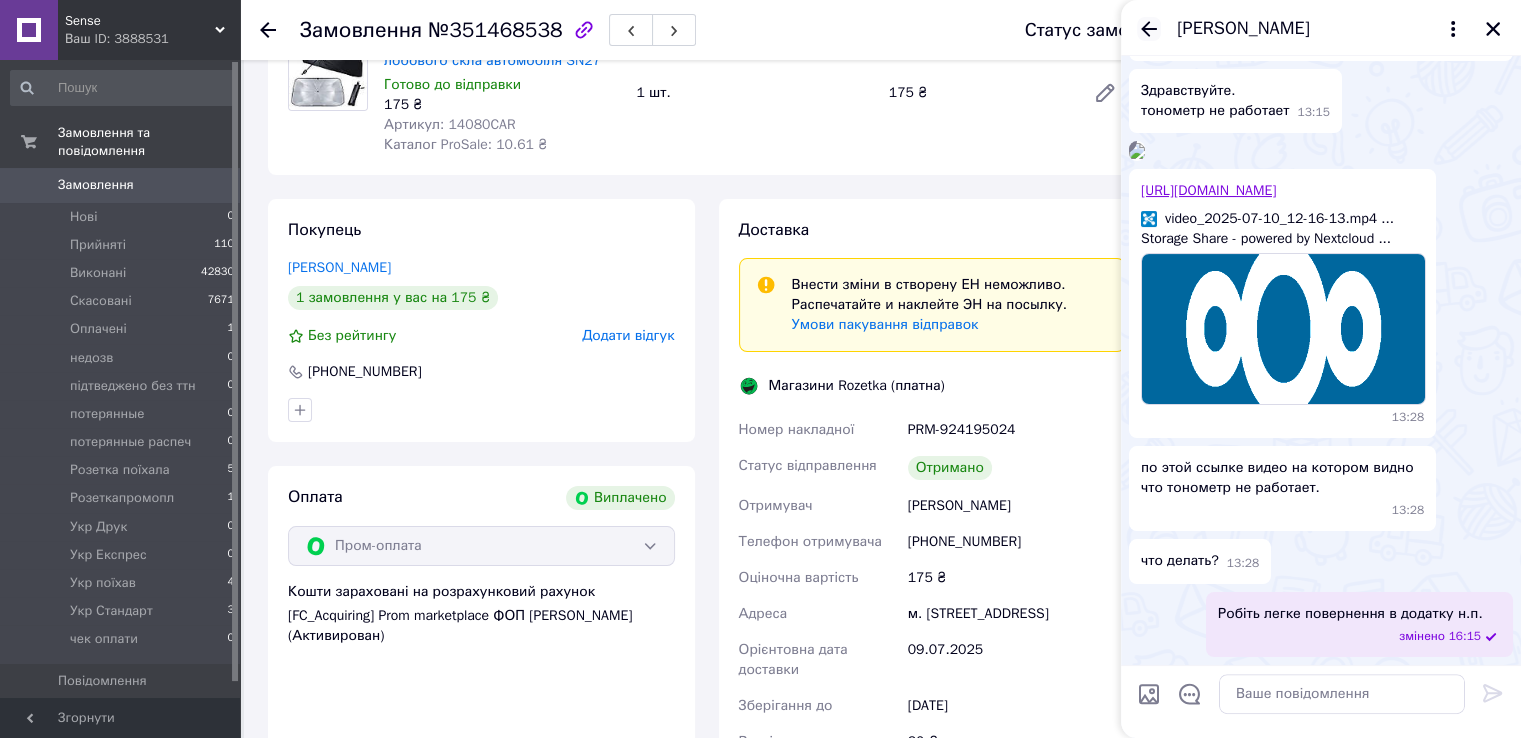 click 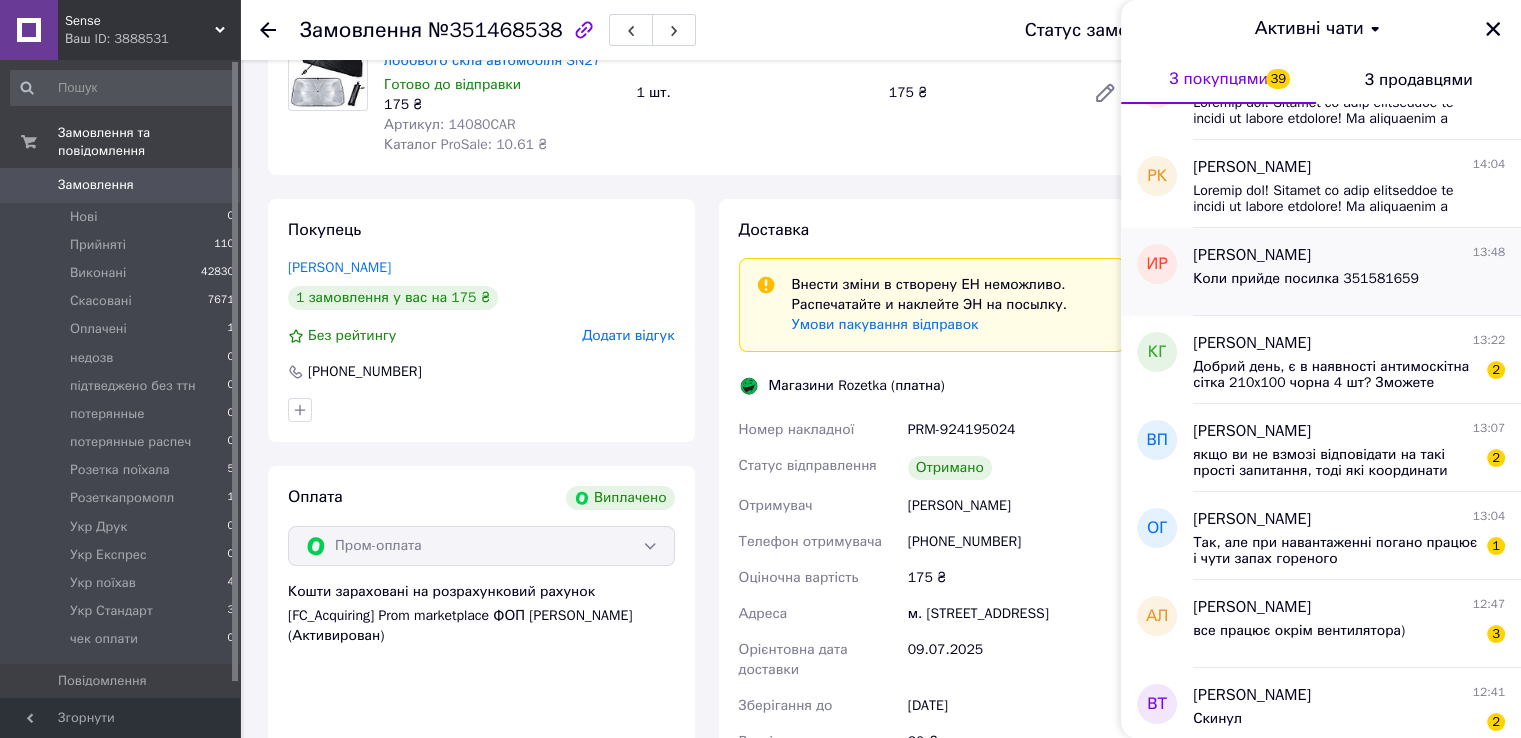 scroll, scrollTop: 1000, scrollLeft: 0, axis: vertical 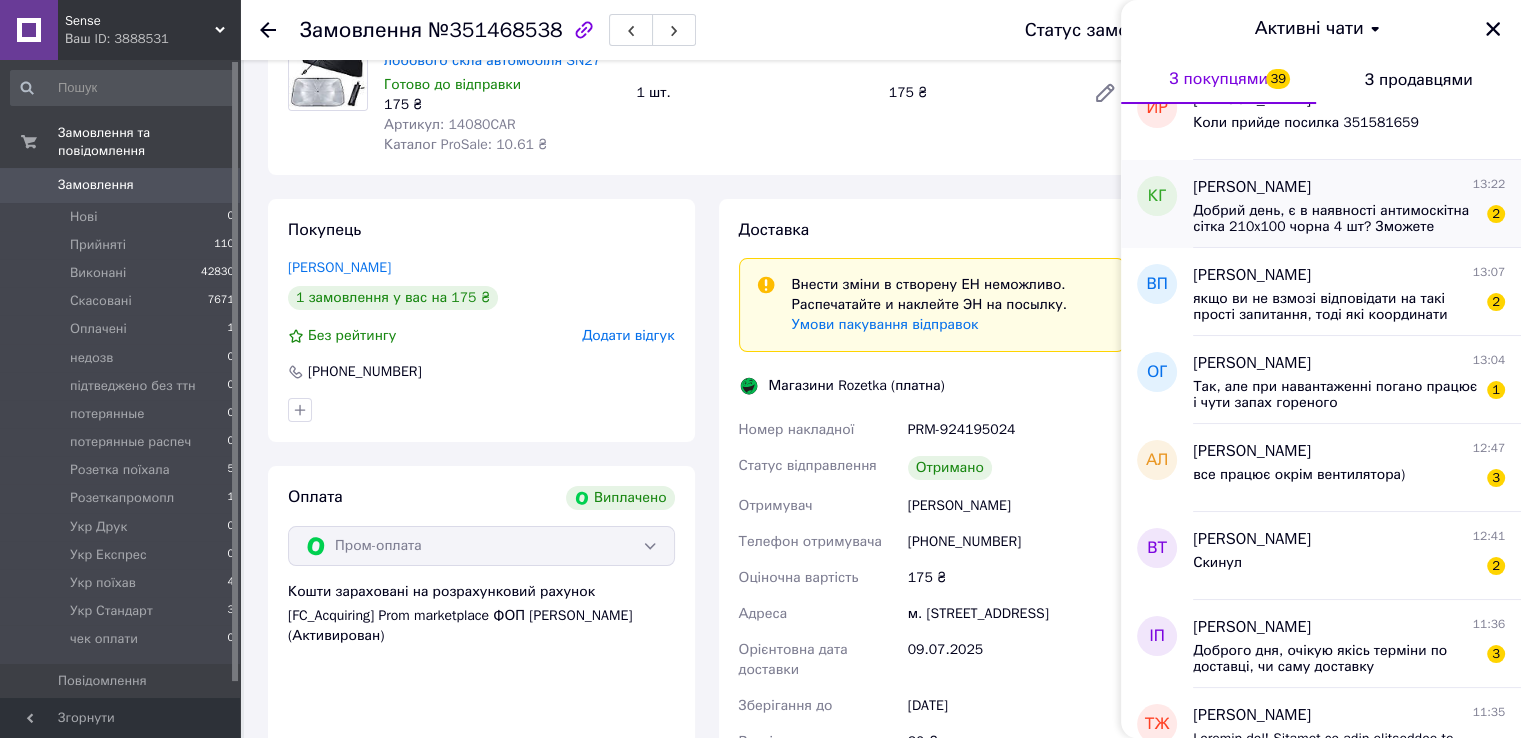 click on "Добрий день, є в наявності антимоскітна сітка 210x100 чорна 4 шт? Зможете сьогодні відправити?" at bounding box center (1335, 219) 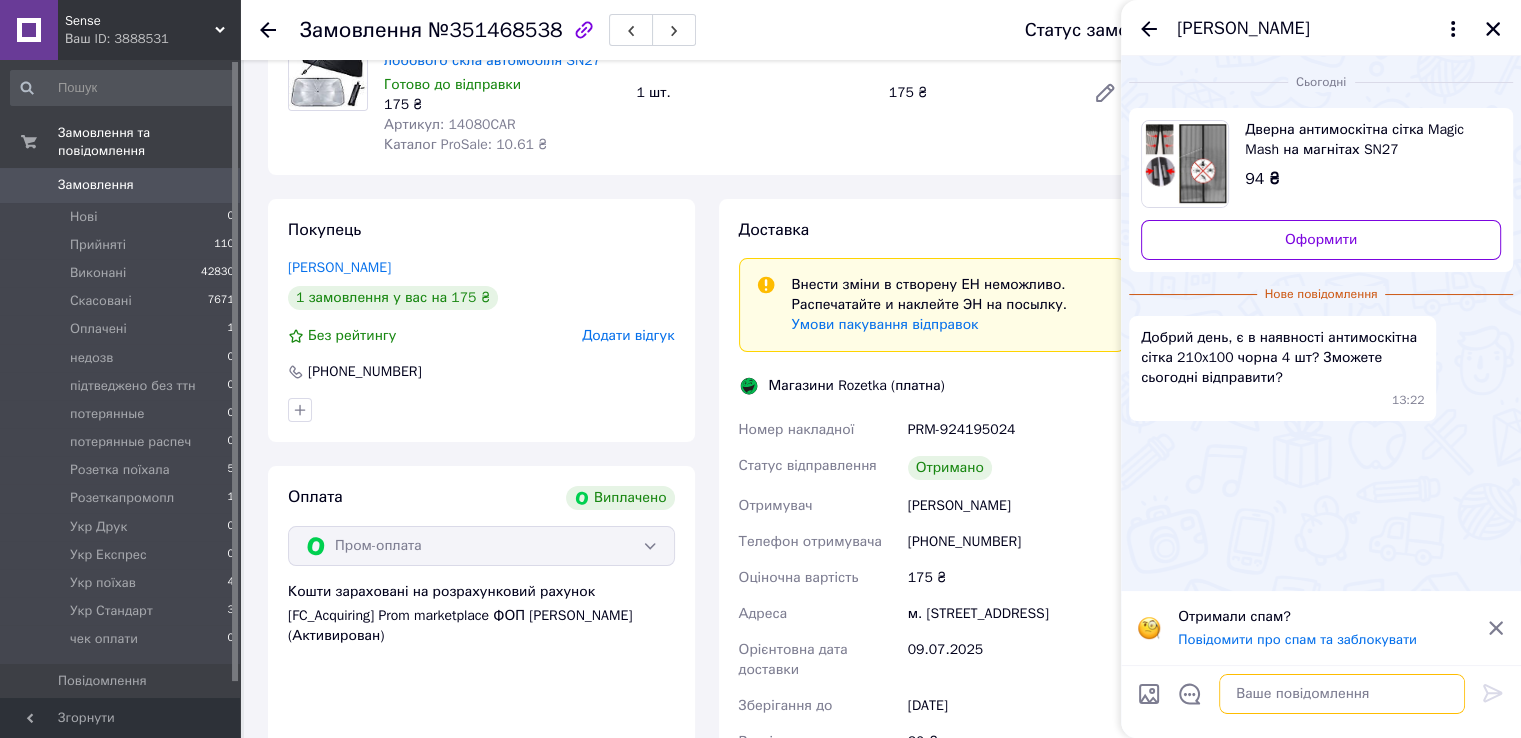 click at bounding box center [1342, 694] 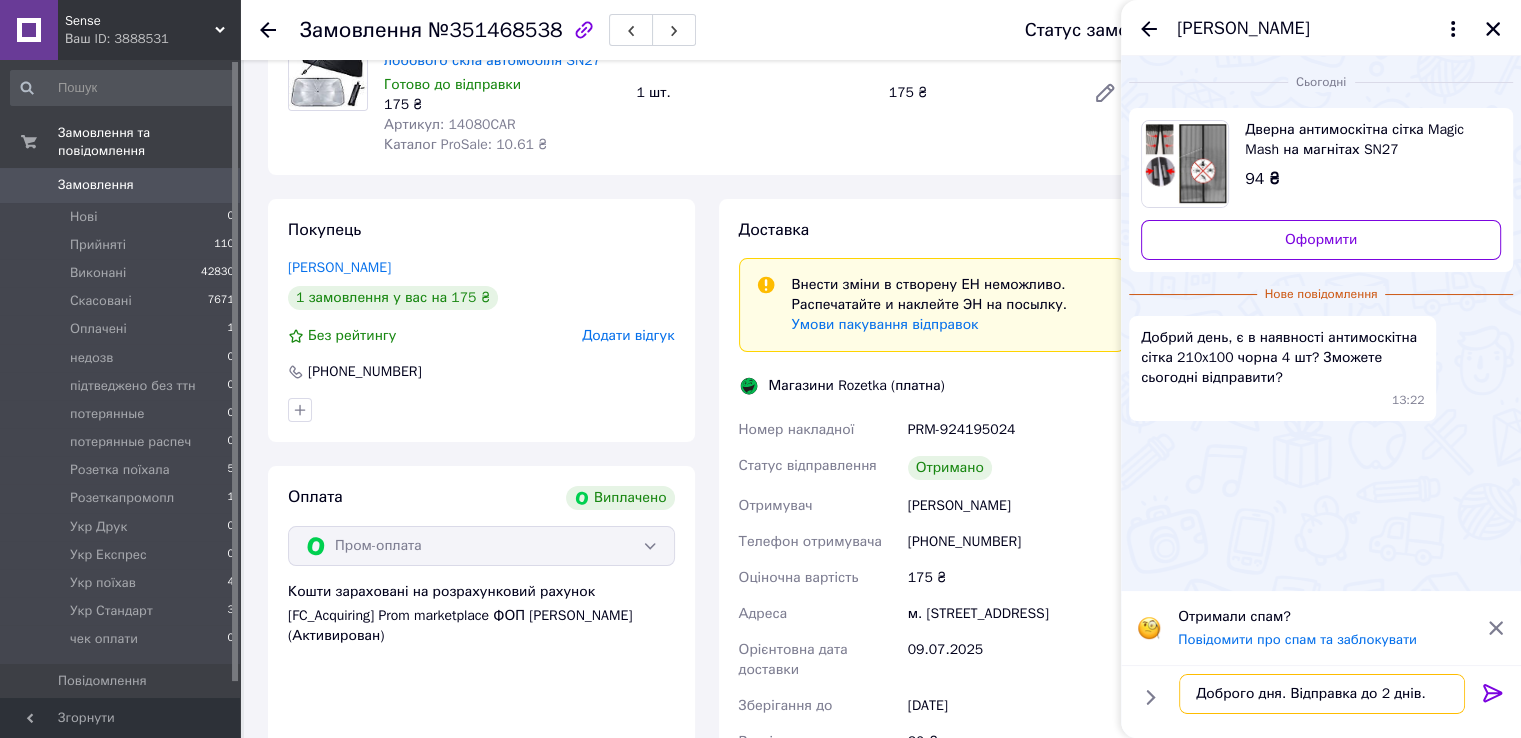 type on "Доброго дня. Відправка до 2 днів." 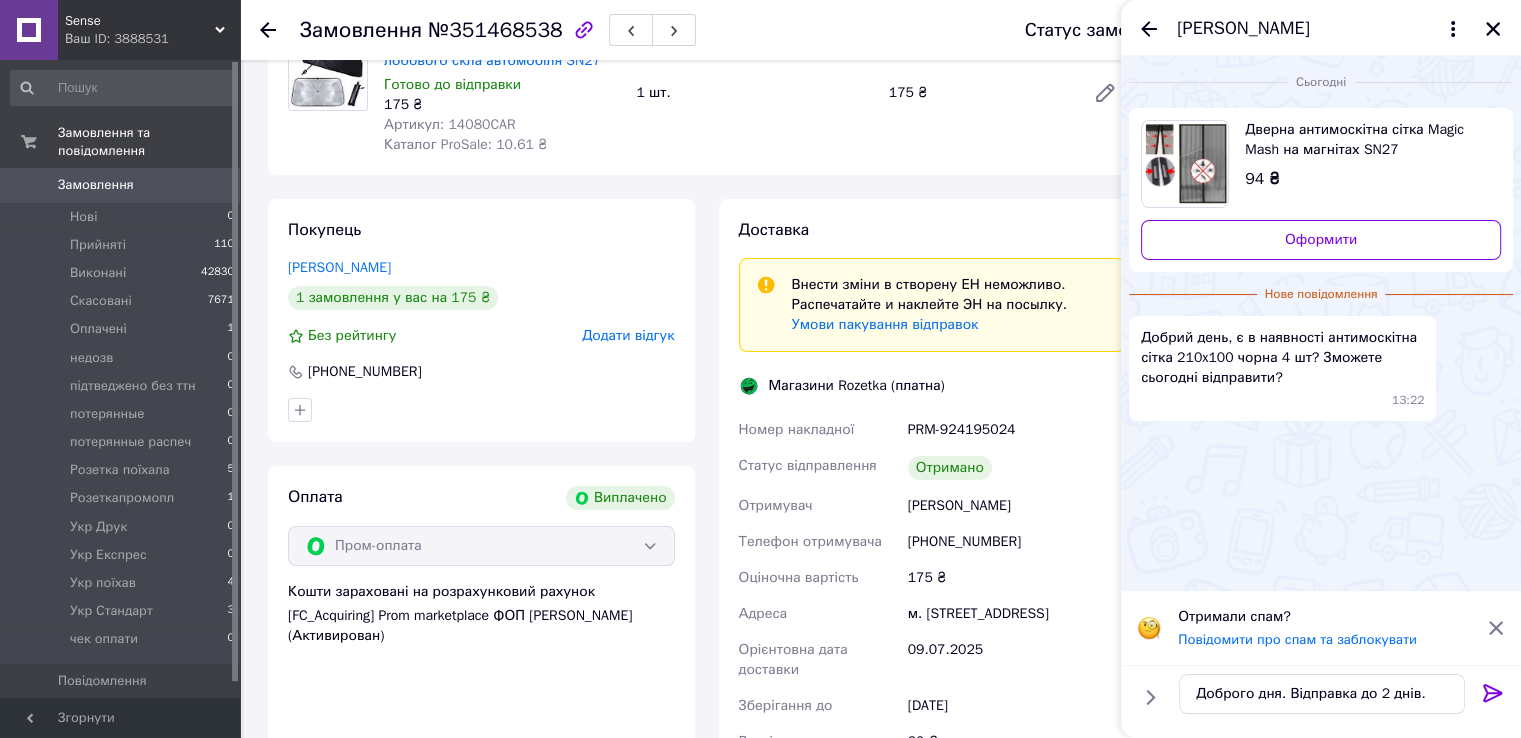 click 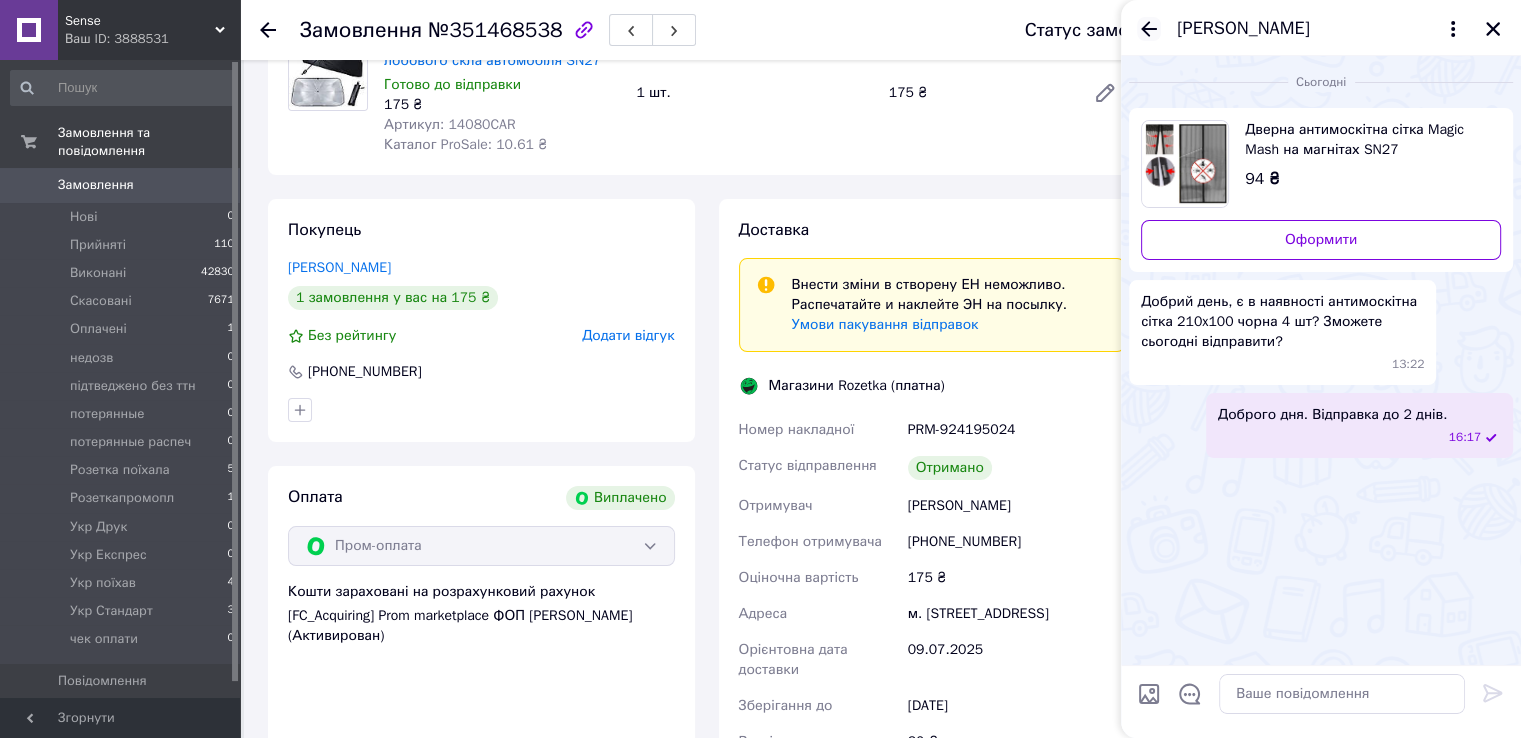 click 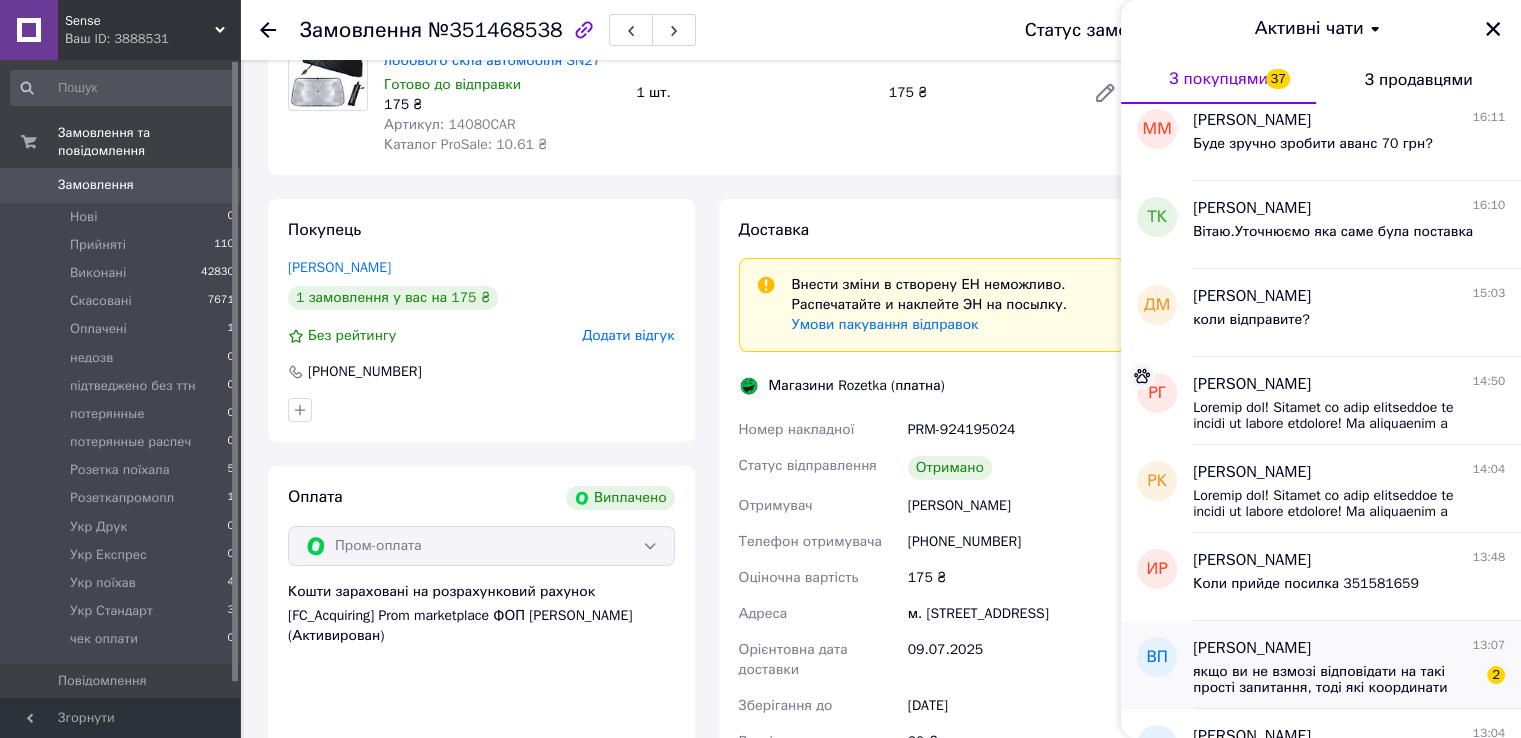 scroll, scrollTop: 800, scrollLeft: 0, axis: vertical 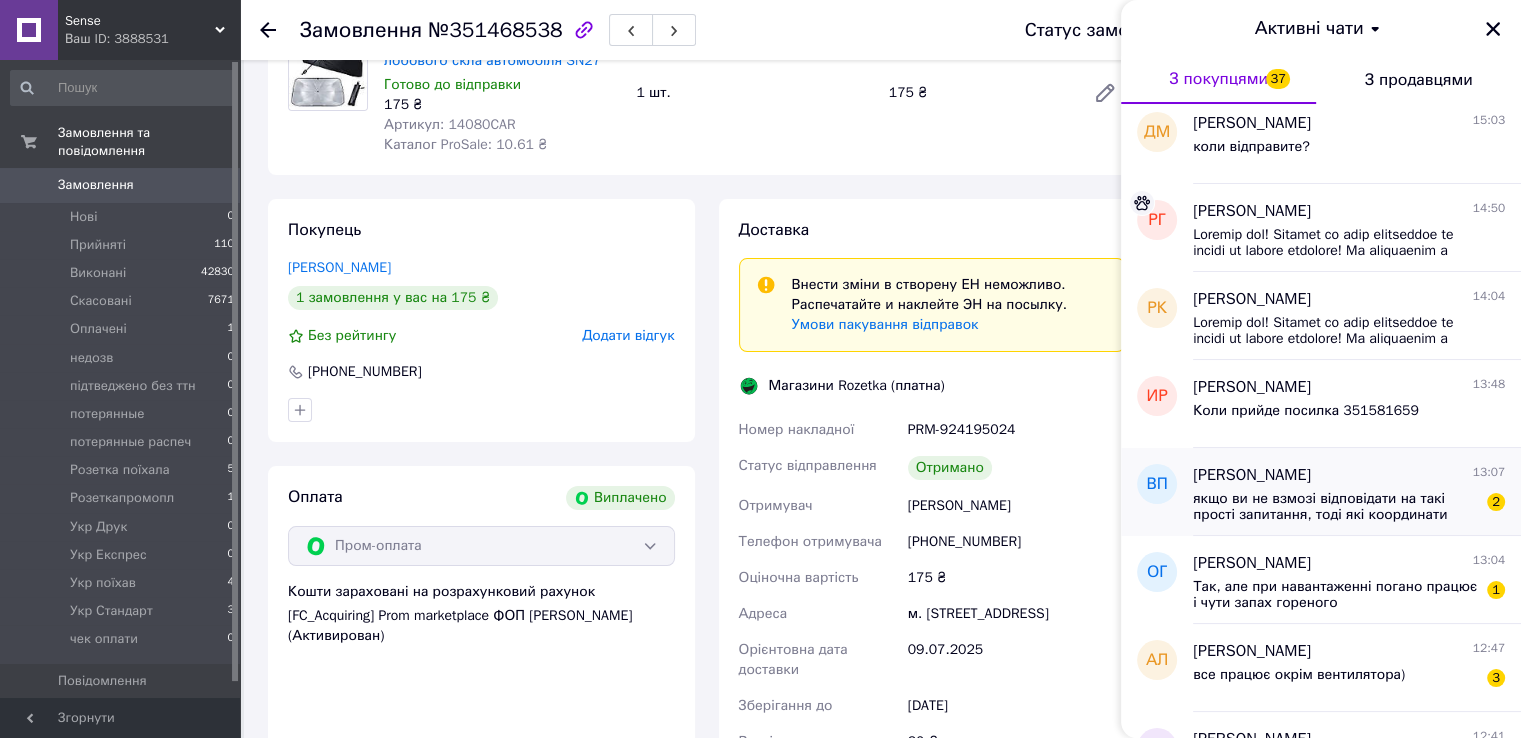 click on "якщо ви не взмозі відповідати на такі прості запитання, тоді які координати вашого начальства ,з великою скаргою за невозврат коштів та з питань оформлення нових замовлень, де чікаєшь відправки неділями та возврат коштів. якщо не відреагуєте на мої запитання та дій (повернення коштів та відправка нового замовлення) то я буду змушений звернутись да адміністрації prom.ua з петицією та скаргою по закриттю такого "шахрайского" магазину!" at bounding box center (1335, 507) 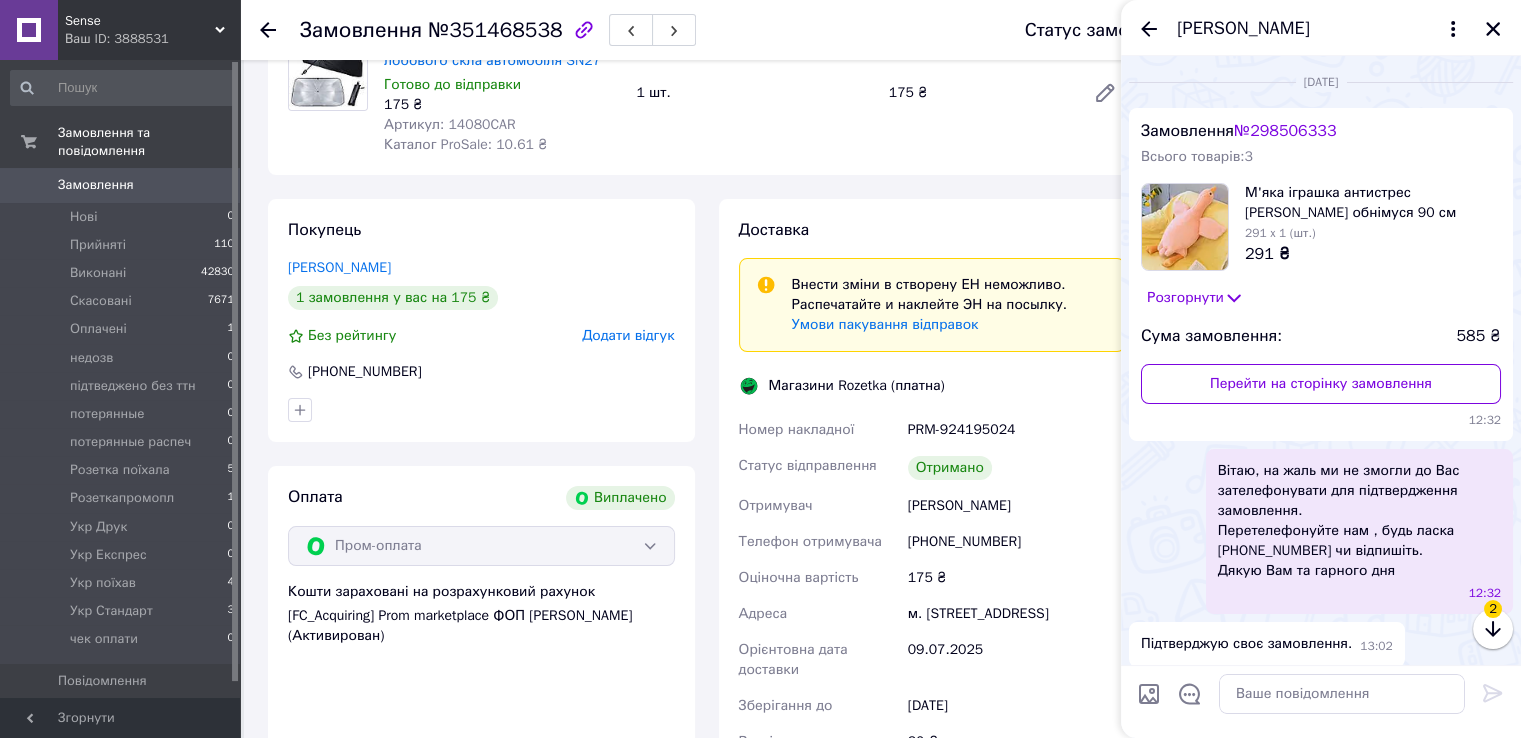 scroll, scrollTop: 2013, scrollLeft: 0, axis: vertical 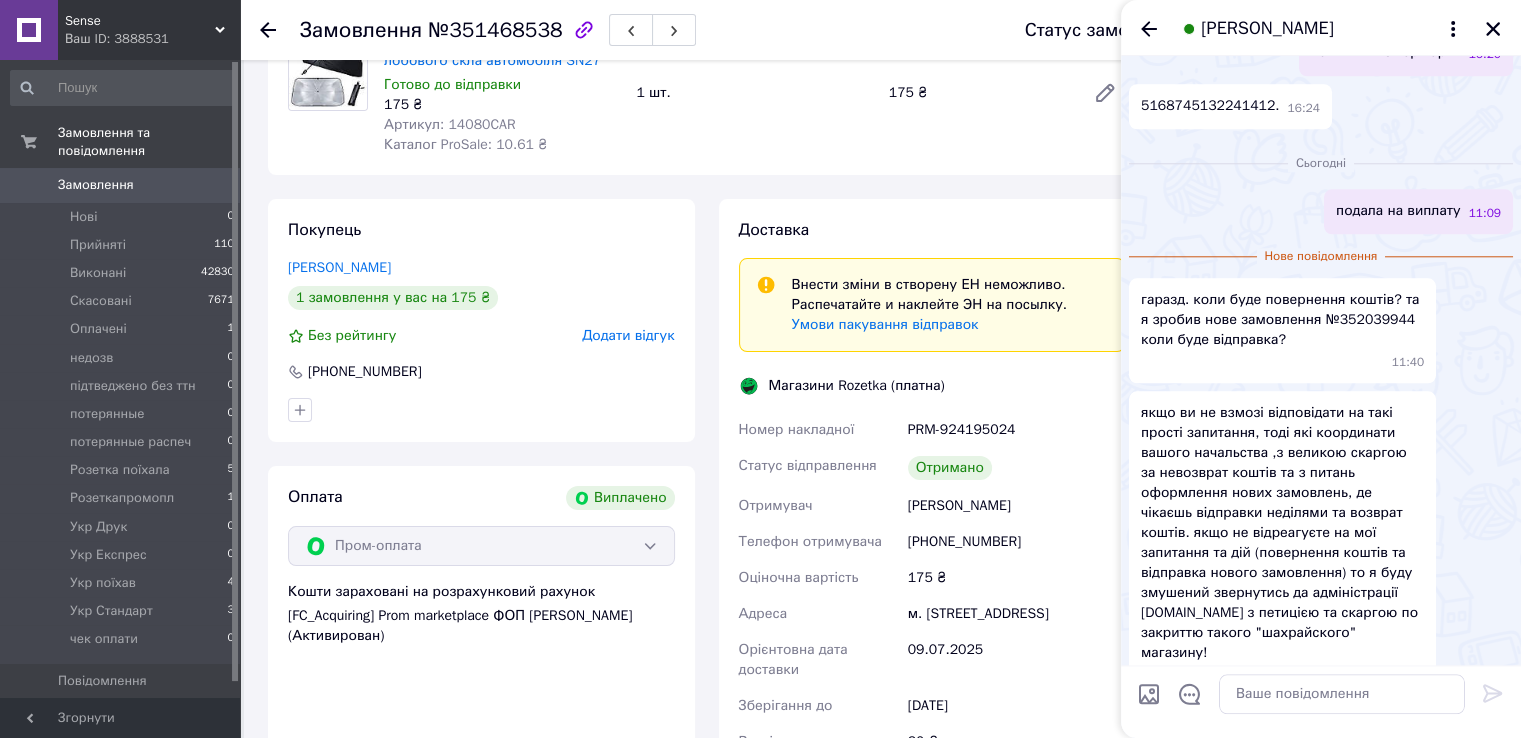 click on "гаразд. коли буде повернення коштів? та я зробив нове замовлення №352039944 коли буде відправка?" at bounding box center [1282, 320] 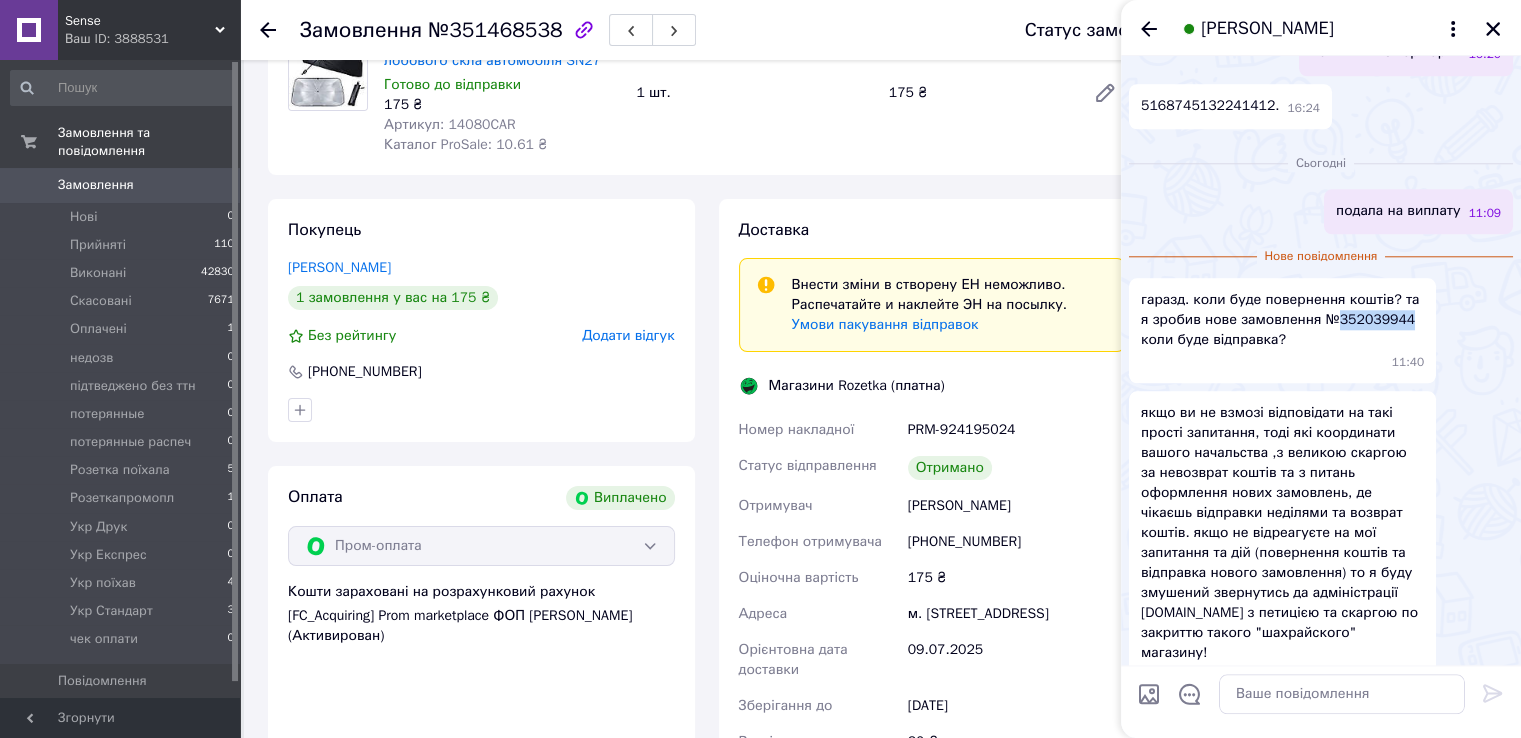 click on "гаразд. коли буде повернення коштів? та я зробив нове замовлення №352039944 коли буде відправка?" at bounding box center [1282, 320] 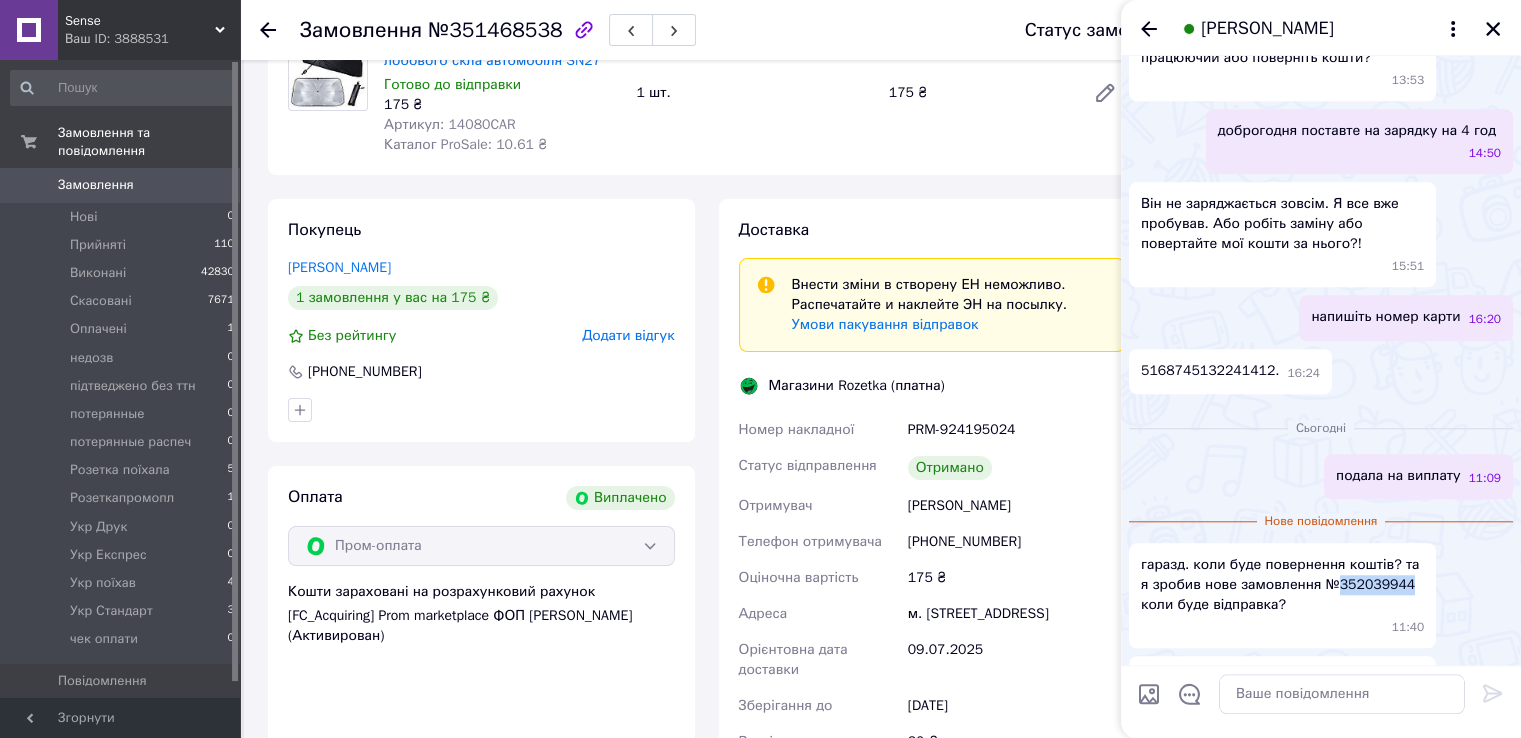 scroll, scrollTop: 1713, scrollLeft: 0, axis: vertical 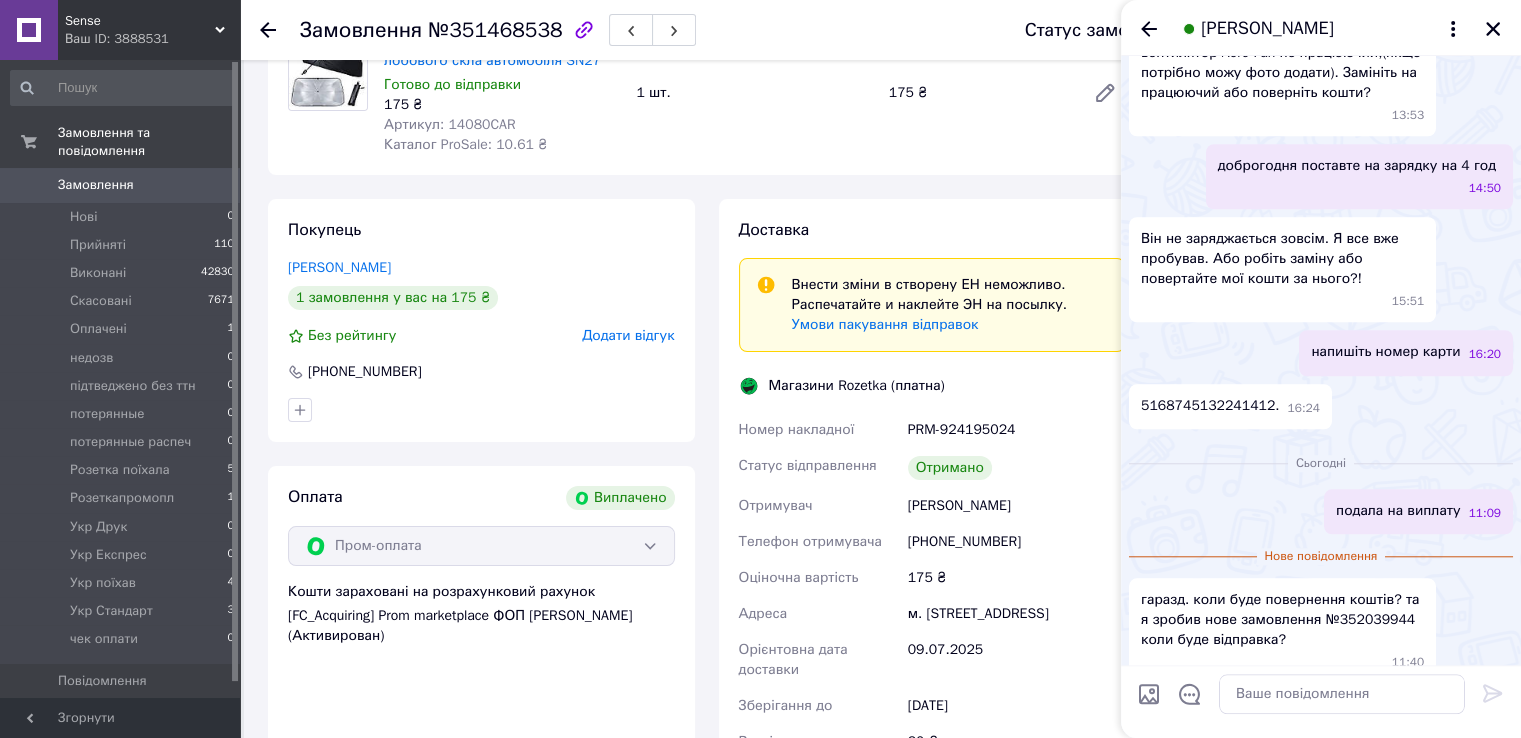 click on "5168745132241412." at bounding box center [1210, 406] 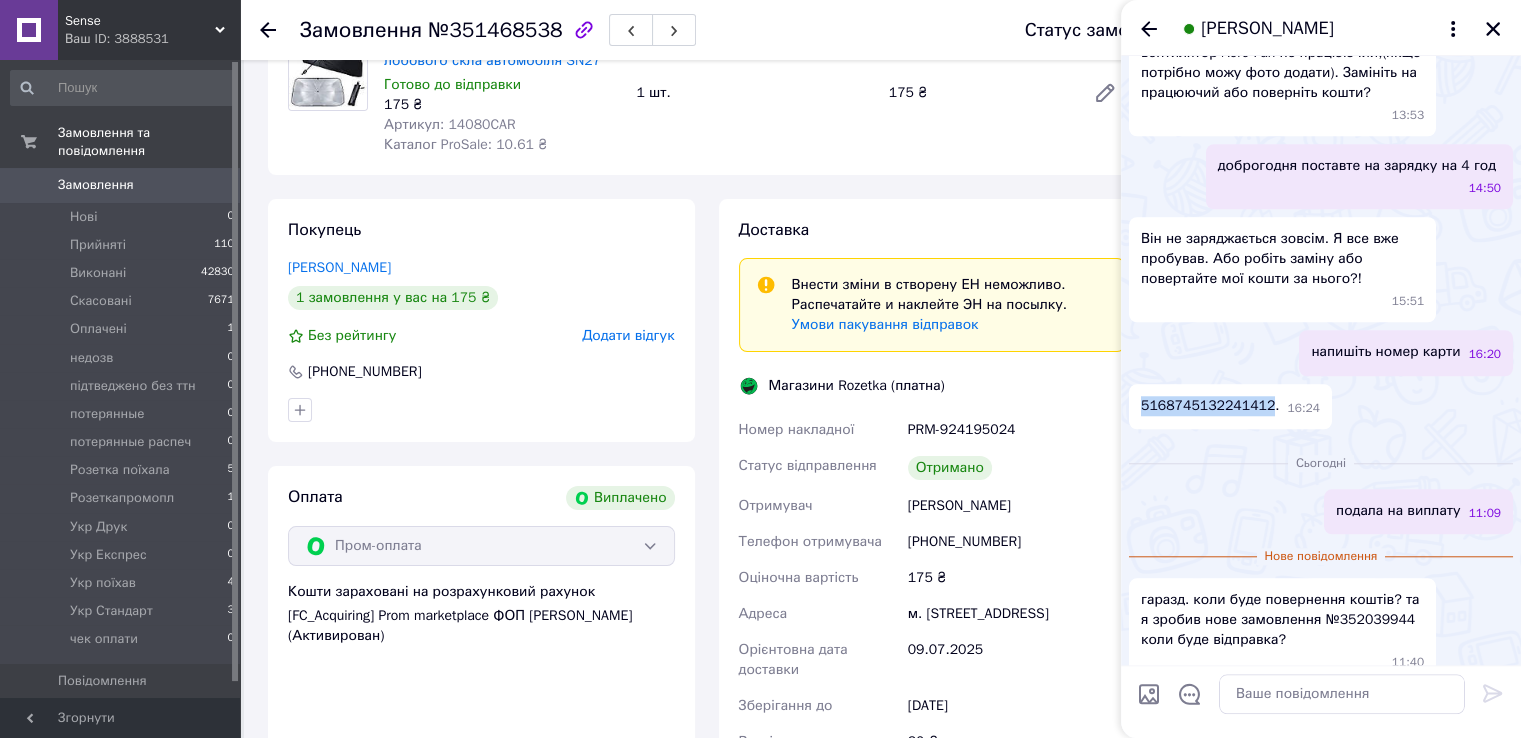 click on "5168745132241412." at bounding box center [1210, 406] 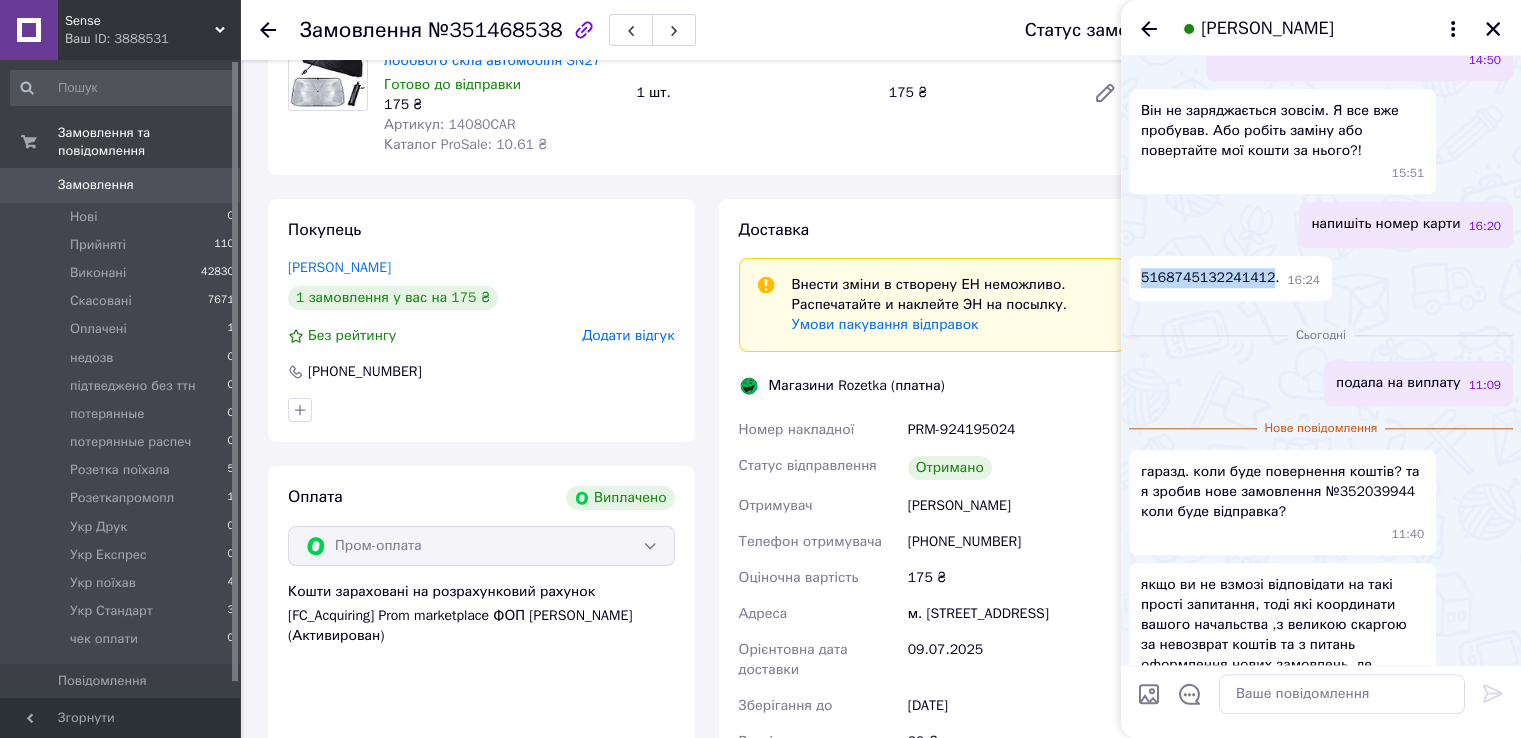 scroll, scrollTop: 2013, scrollLeft: 0, axis: vertical 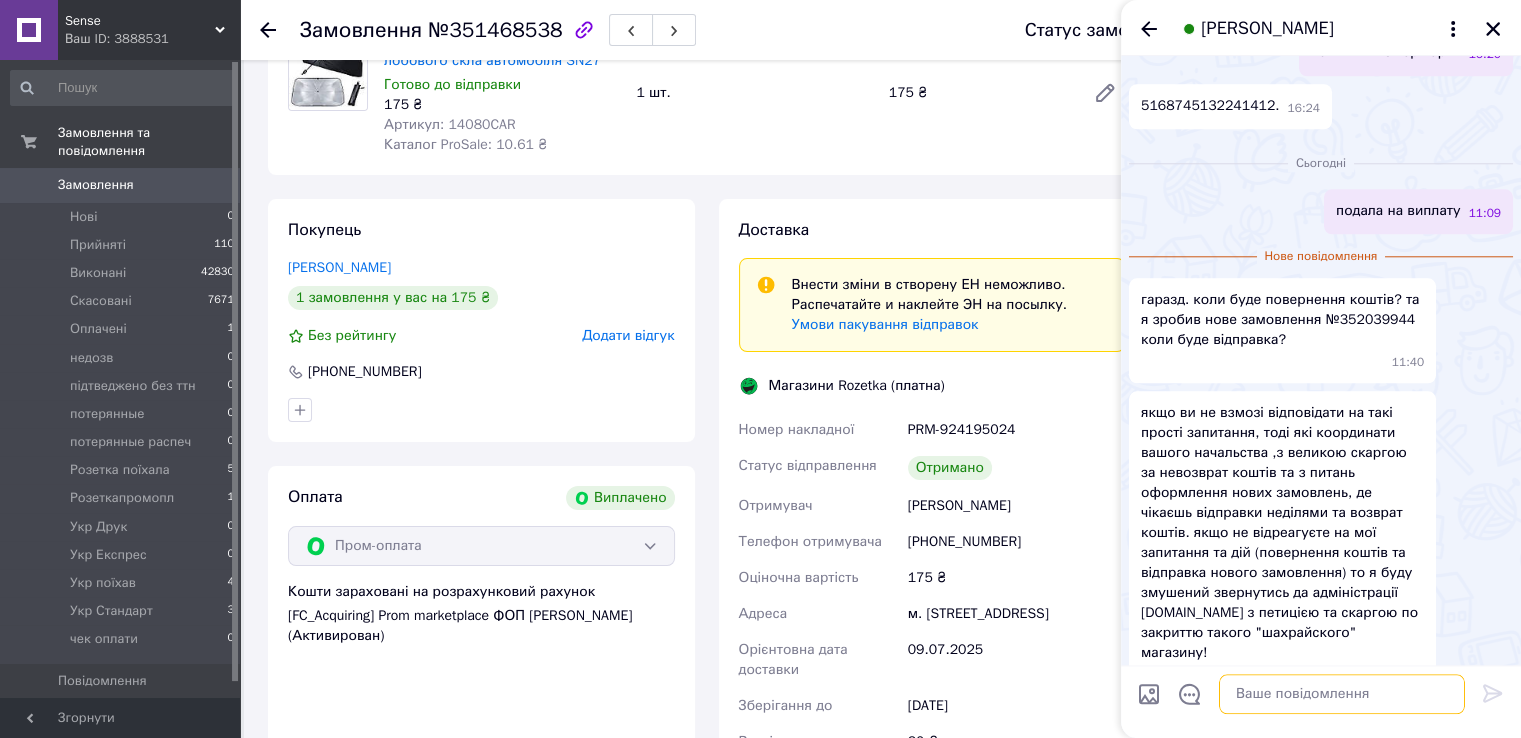 click at bounding box center [1342, 694] 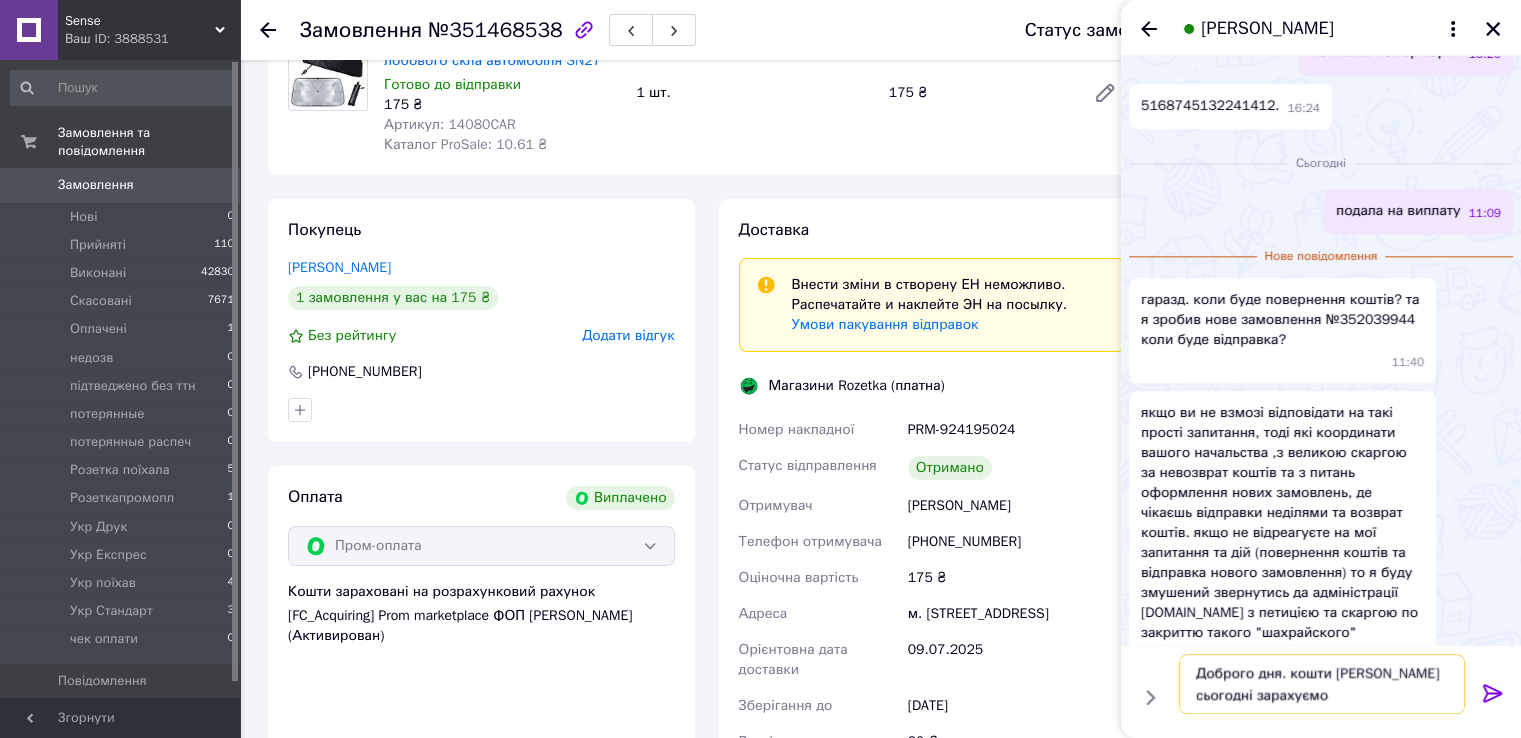 type on "Доброго дня. кошти [PERSON_NAME] сьогодні зарахуємо." 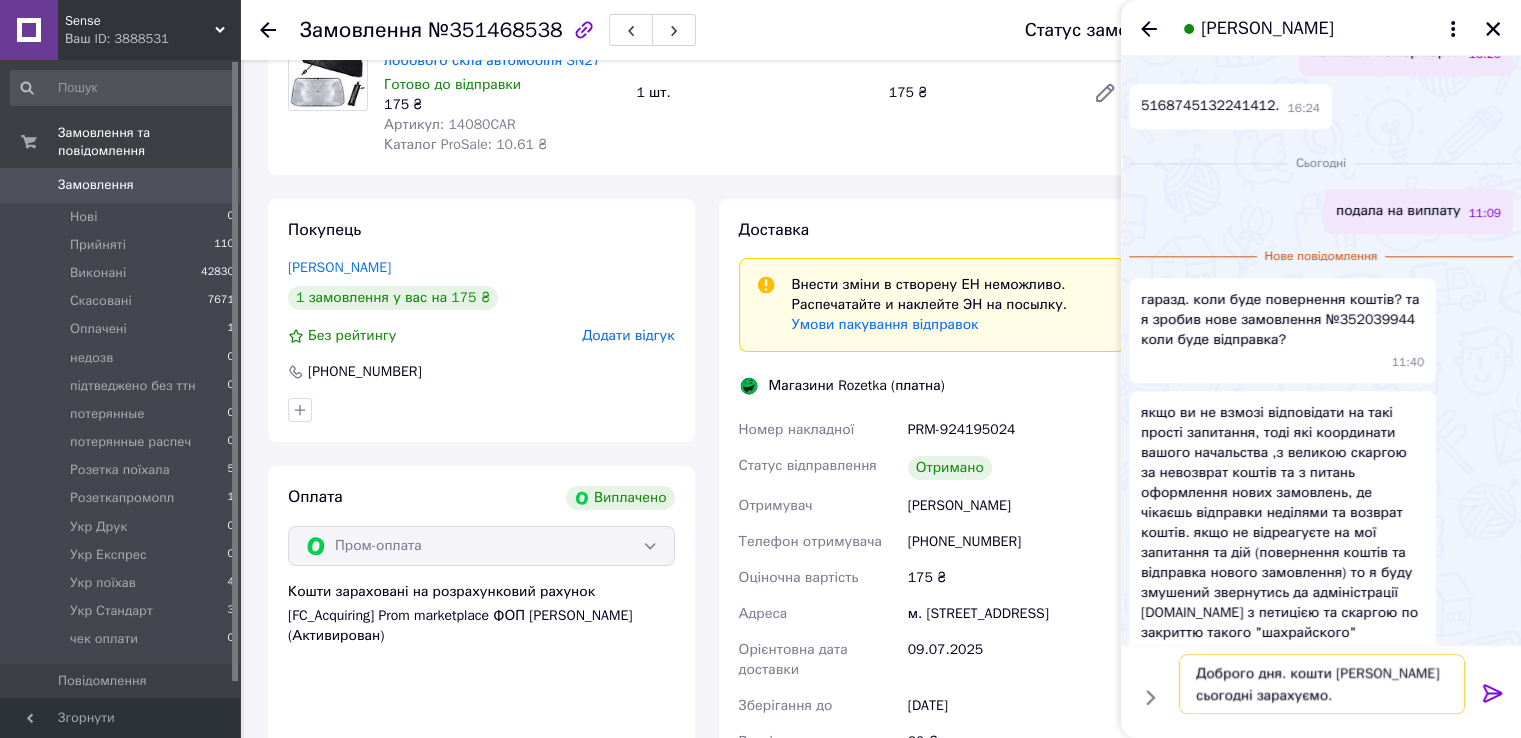 type 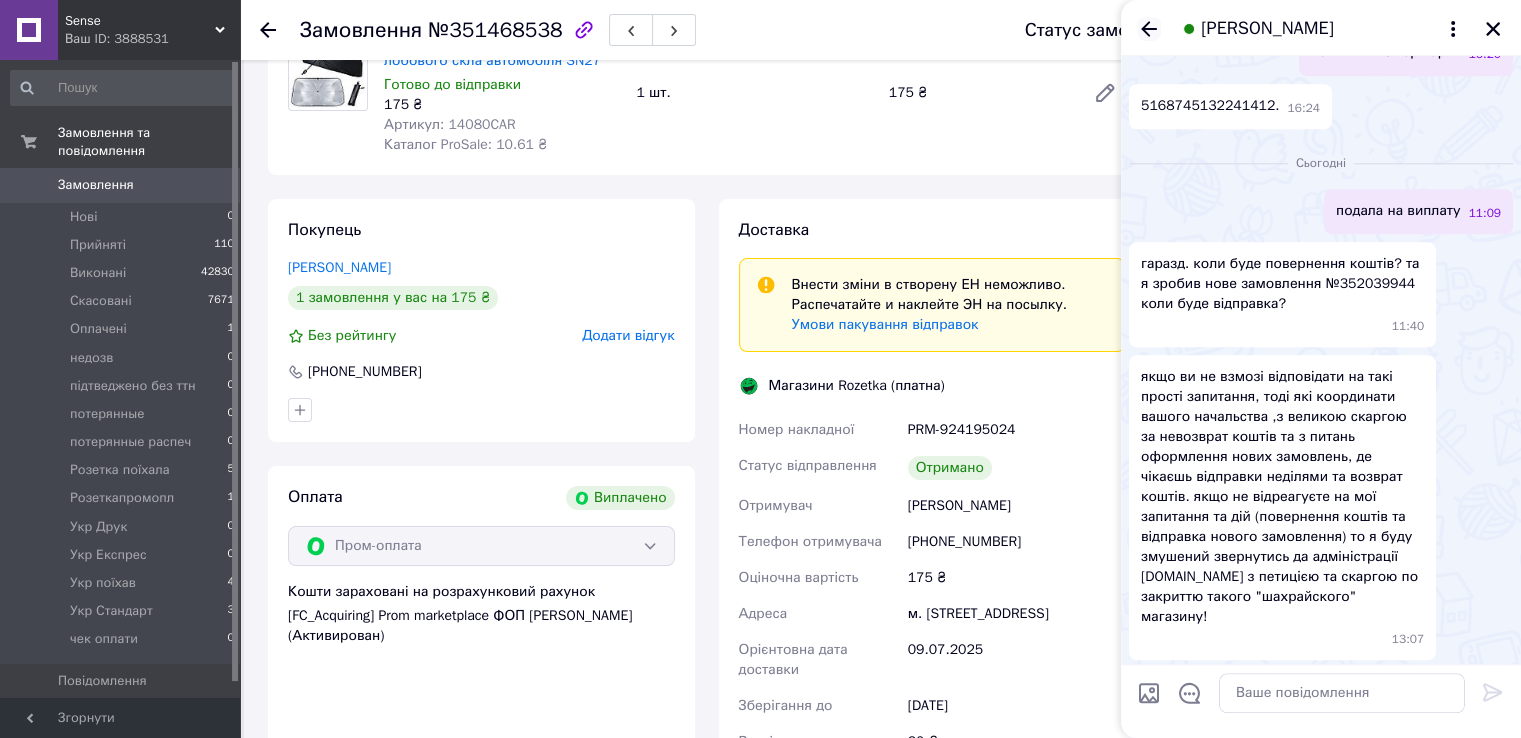 click 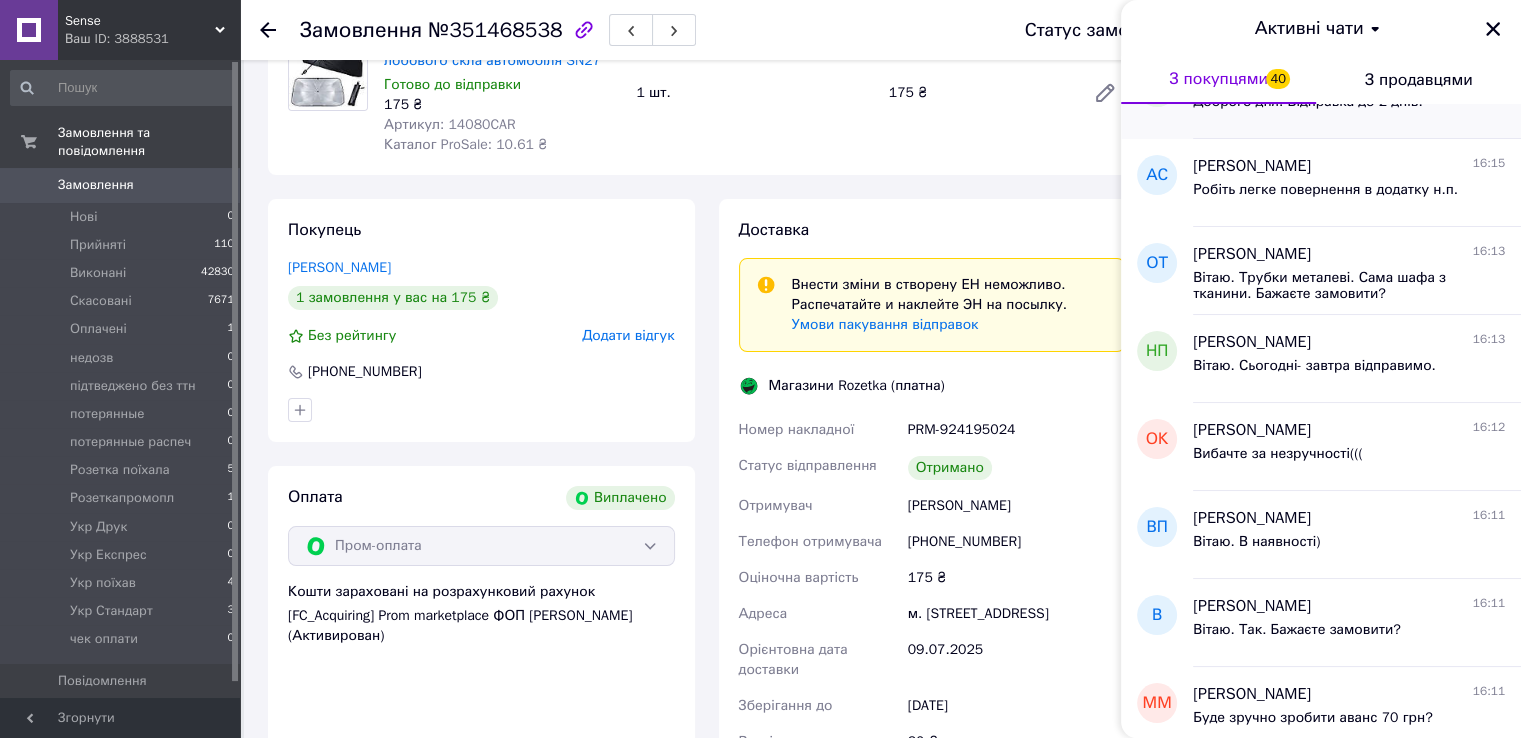scroll, scrollTop: 0, scrollLeft: 0, axis: both 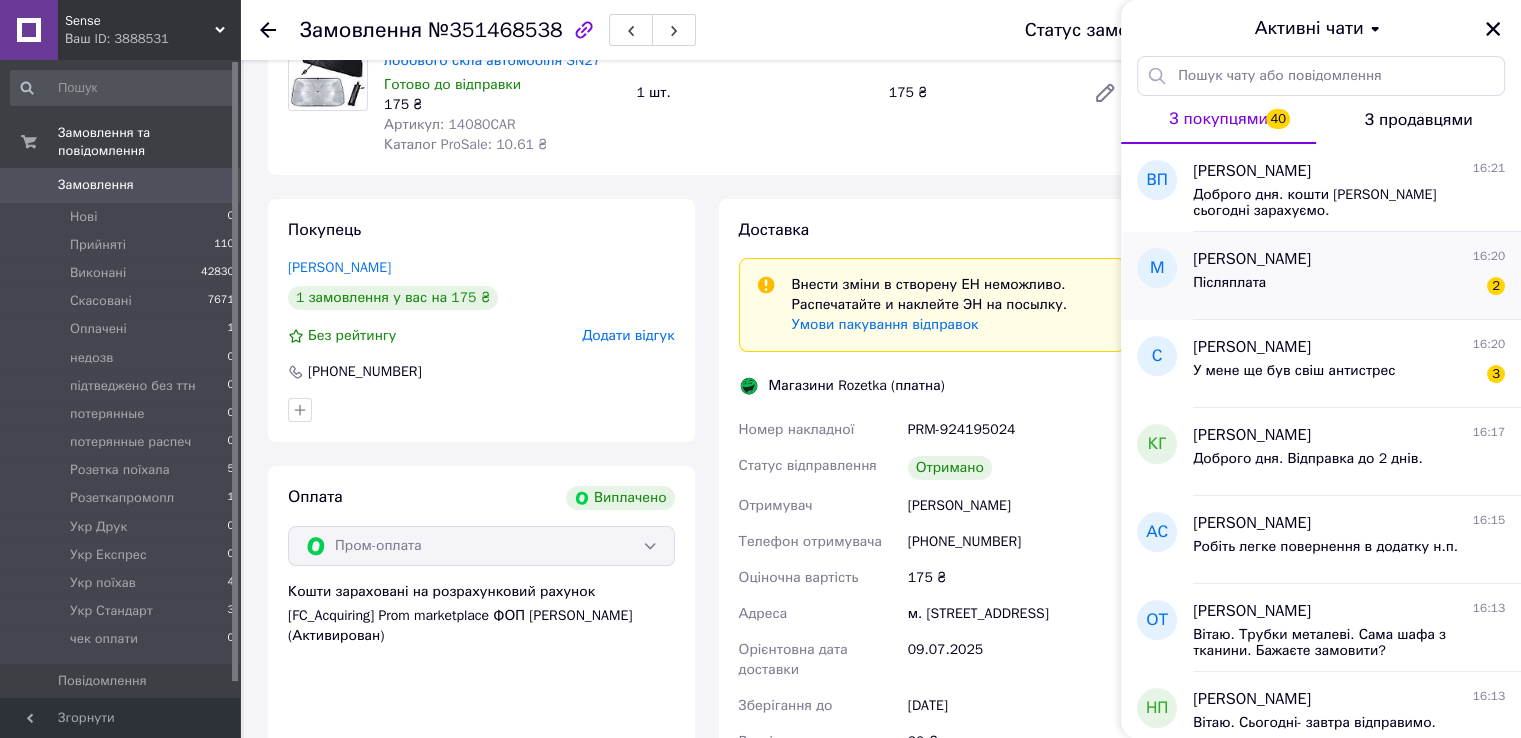 click on "Післяплата 2" at bounding box center (1349, 287) 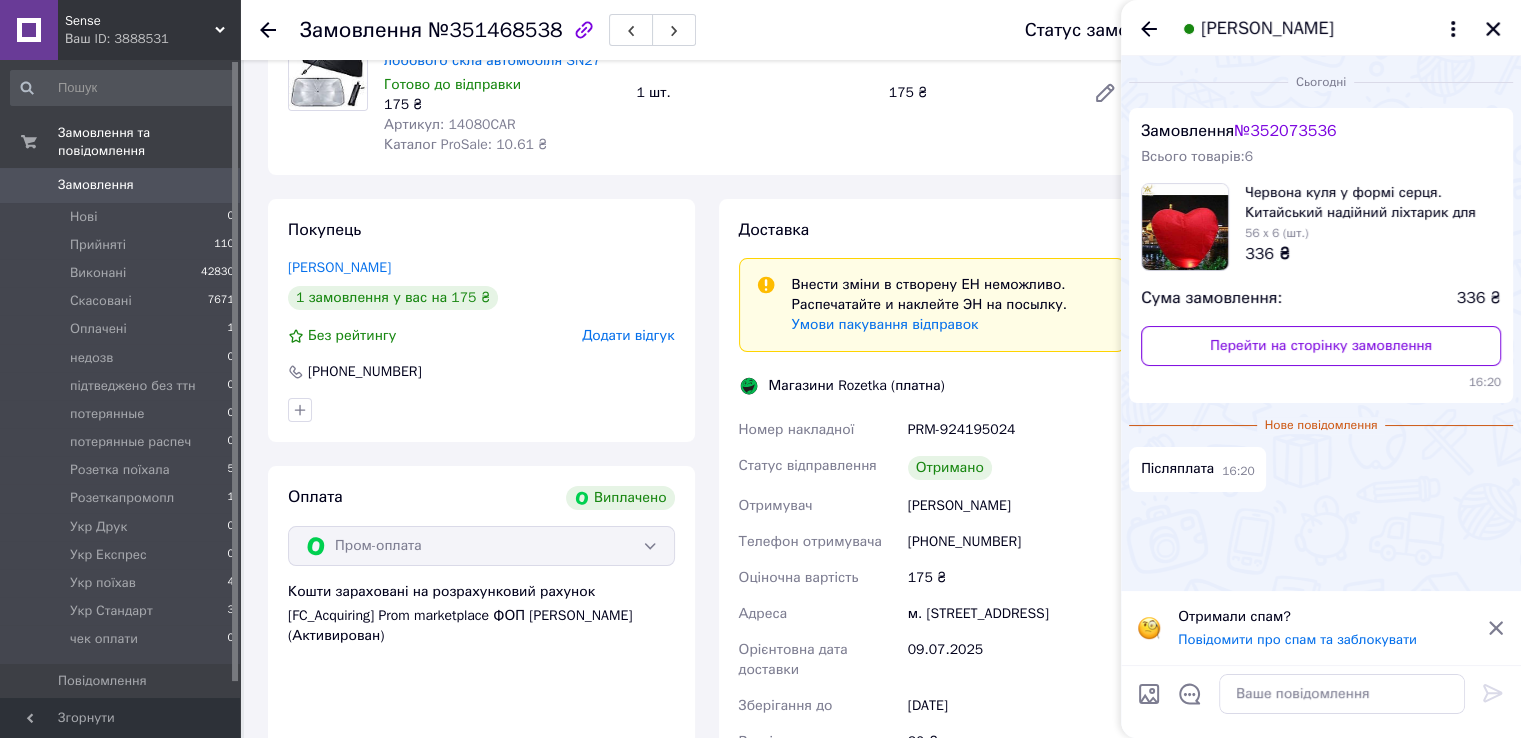 click on "№ 352073536" at bounding box center [1285, 131] 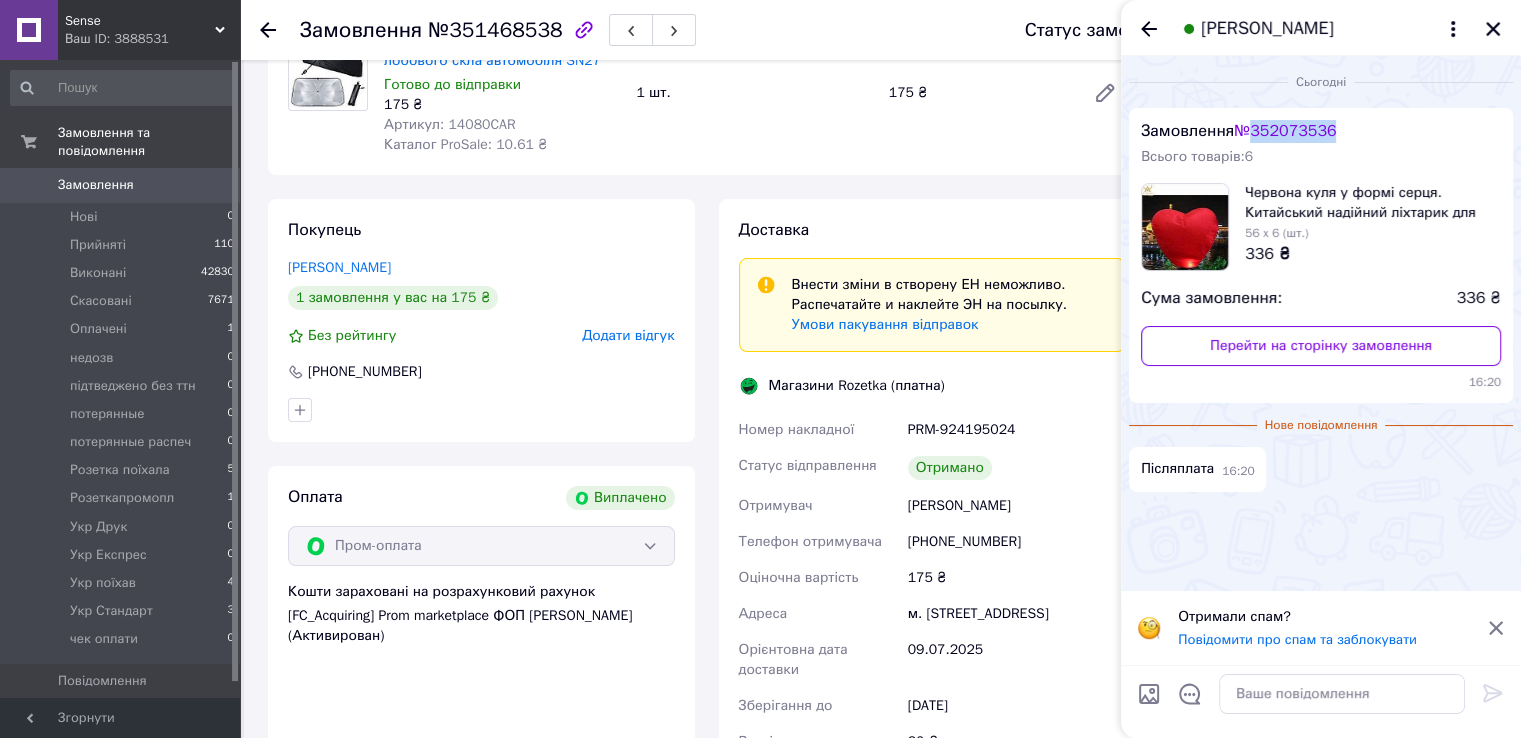 click on "№ 352073536" at bounding box center [1285, 131] 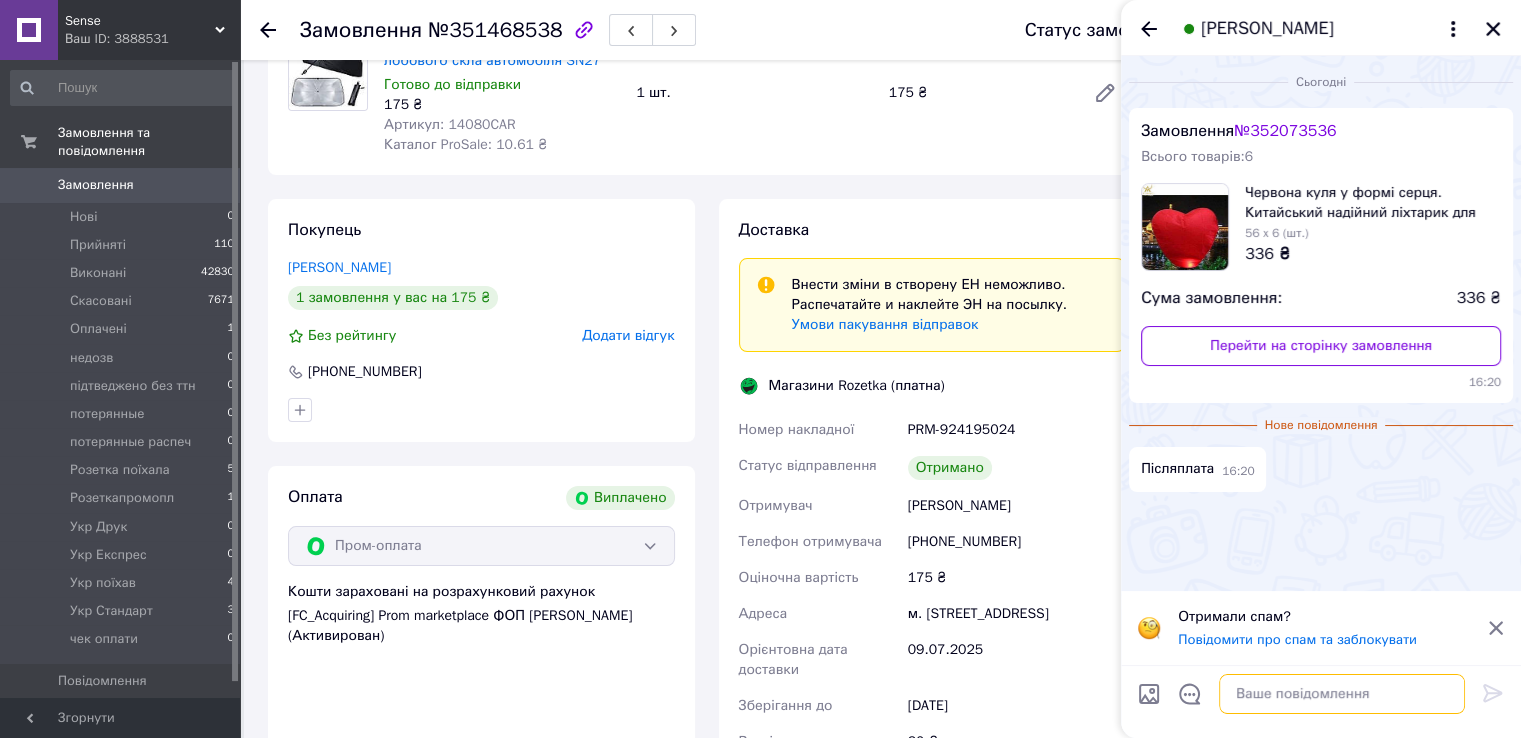 click at bounding box center (1342, 694) 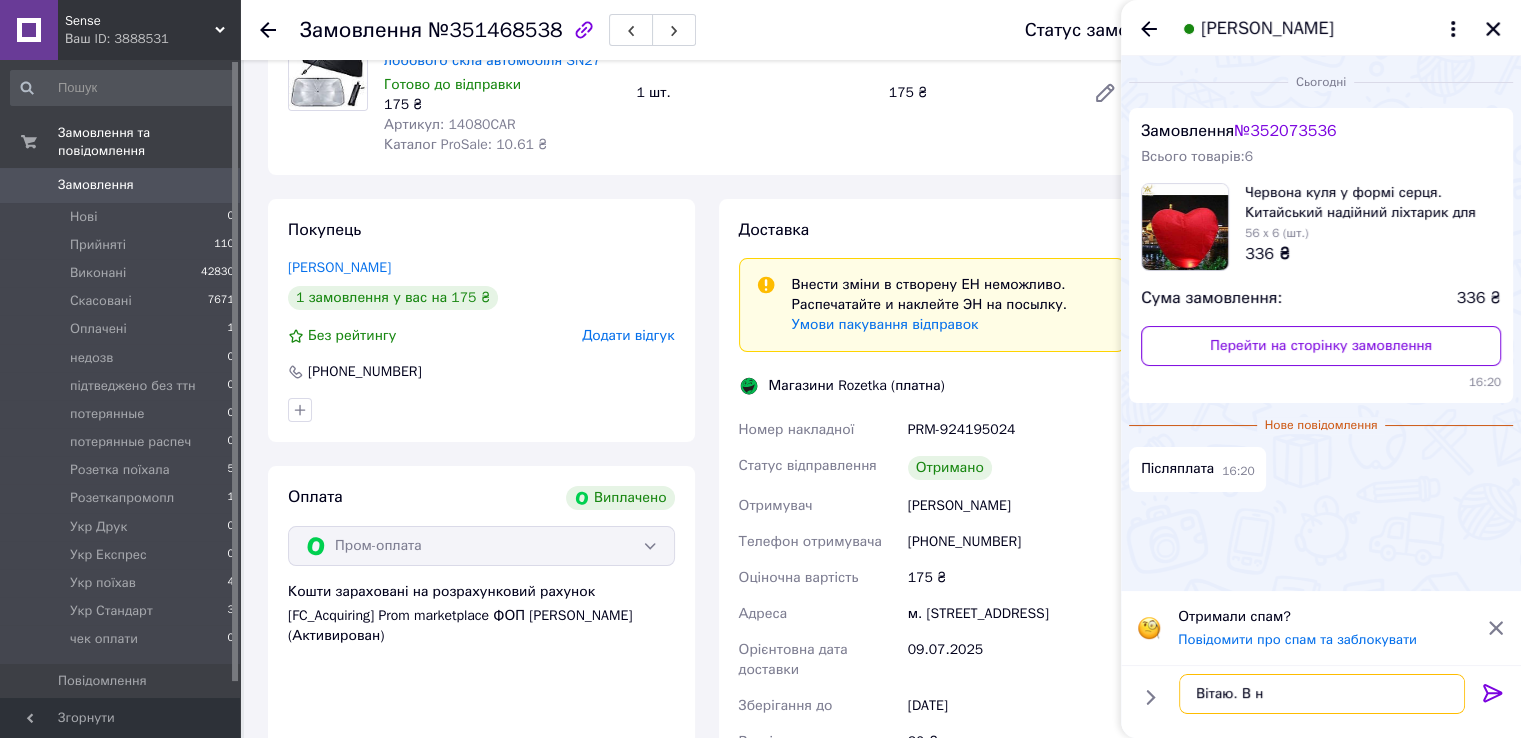 click on "Вітаю. В н" at bounding box center [1322, 694] 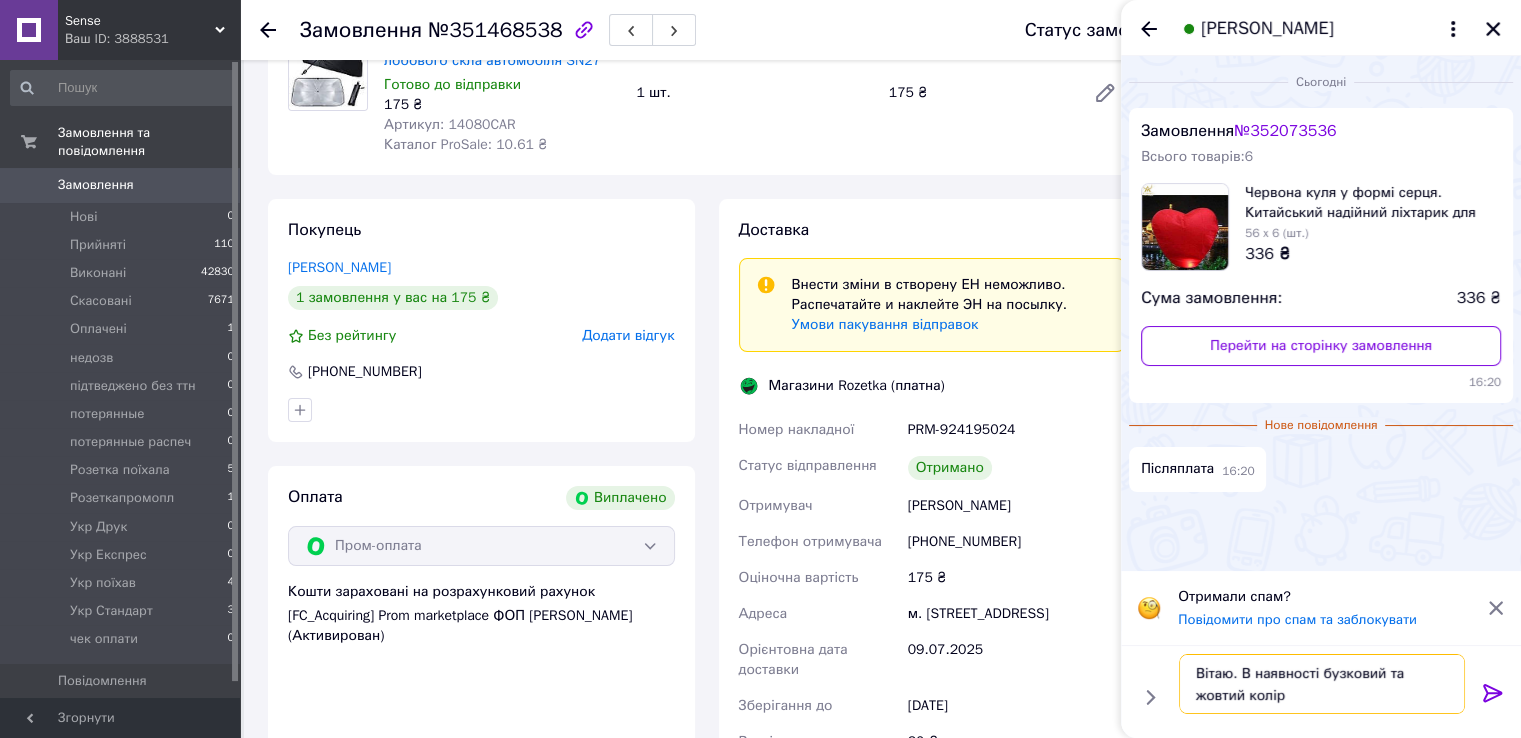 type on "Вітаю. В наявності бузковий та жовтий колір." 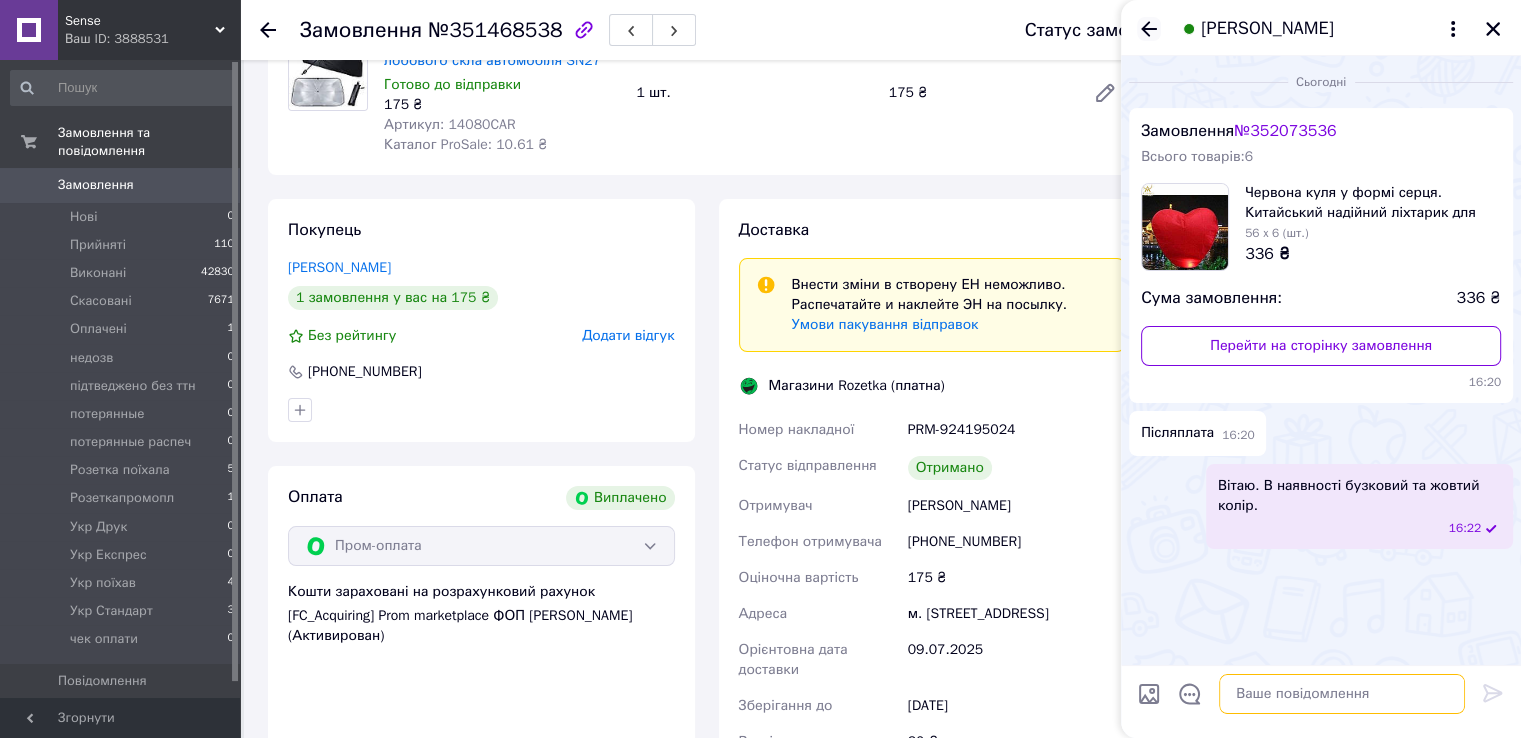 type 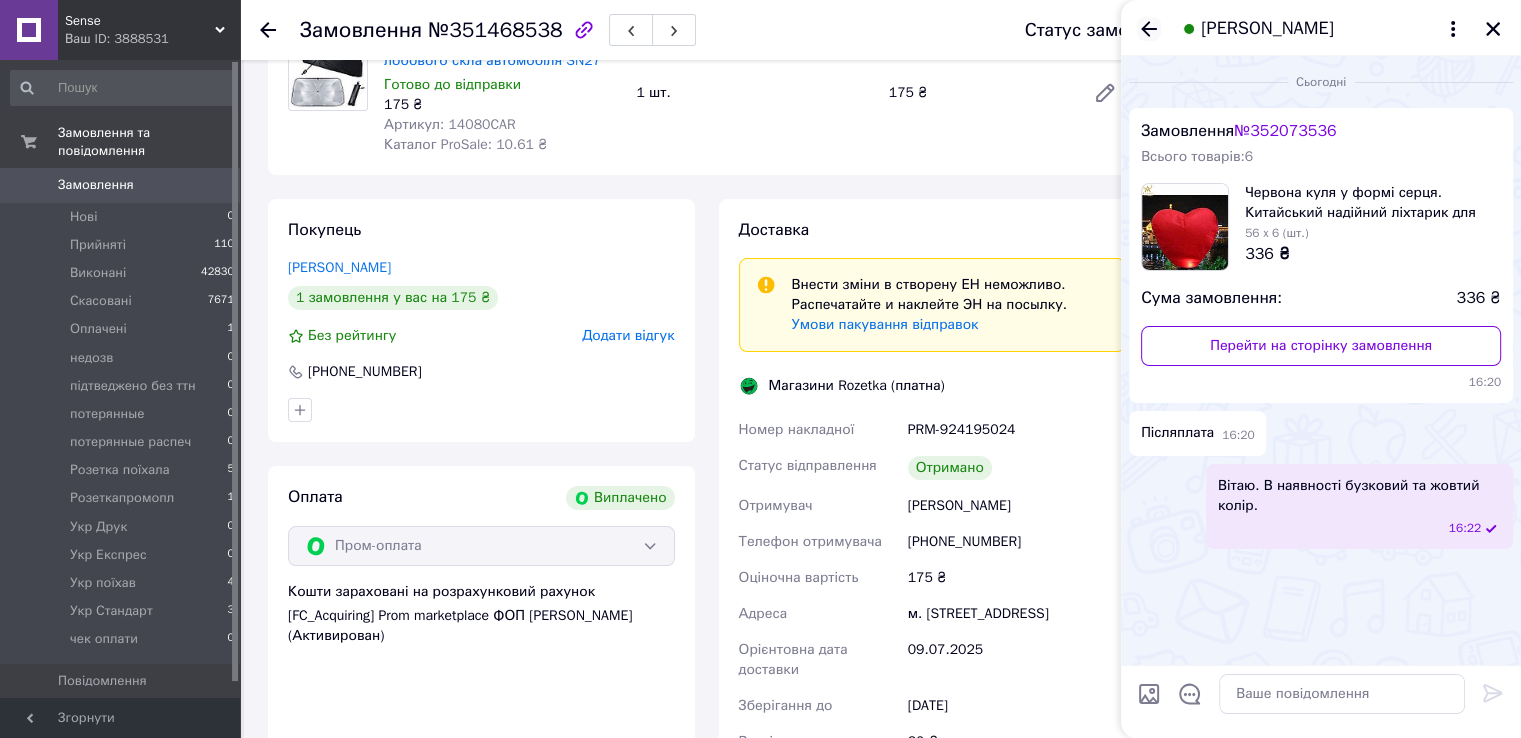 click 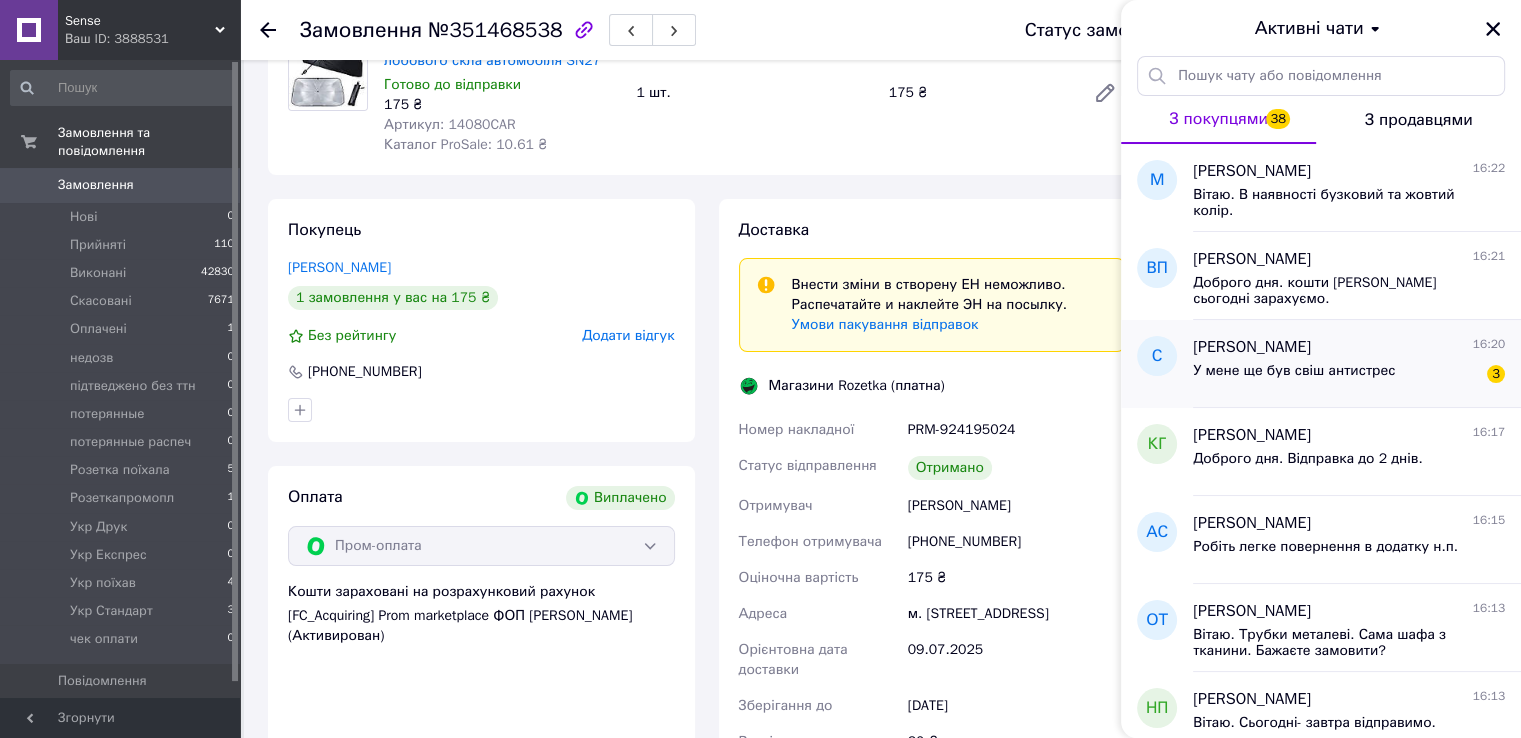 click on "У мене ще був свіш антистрес" at bounding box center [1294, 371] 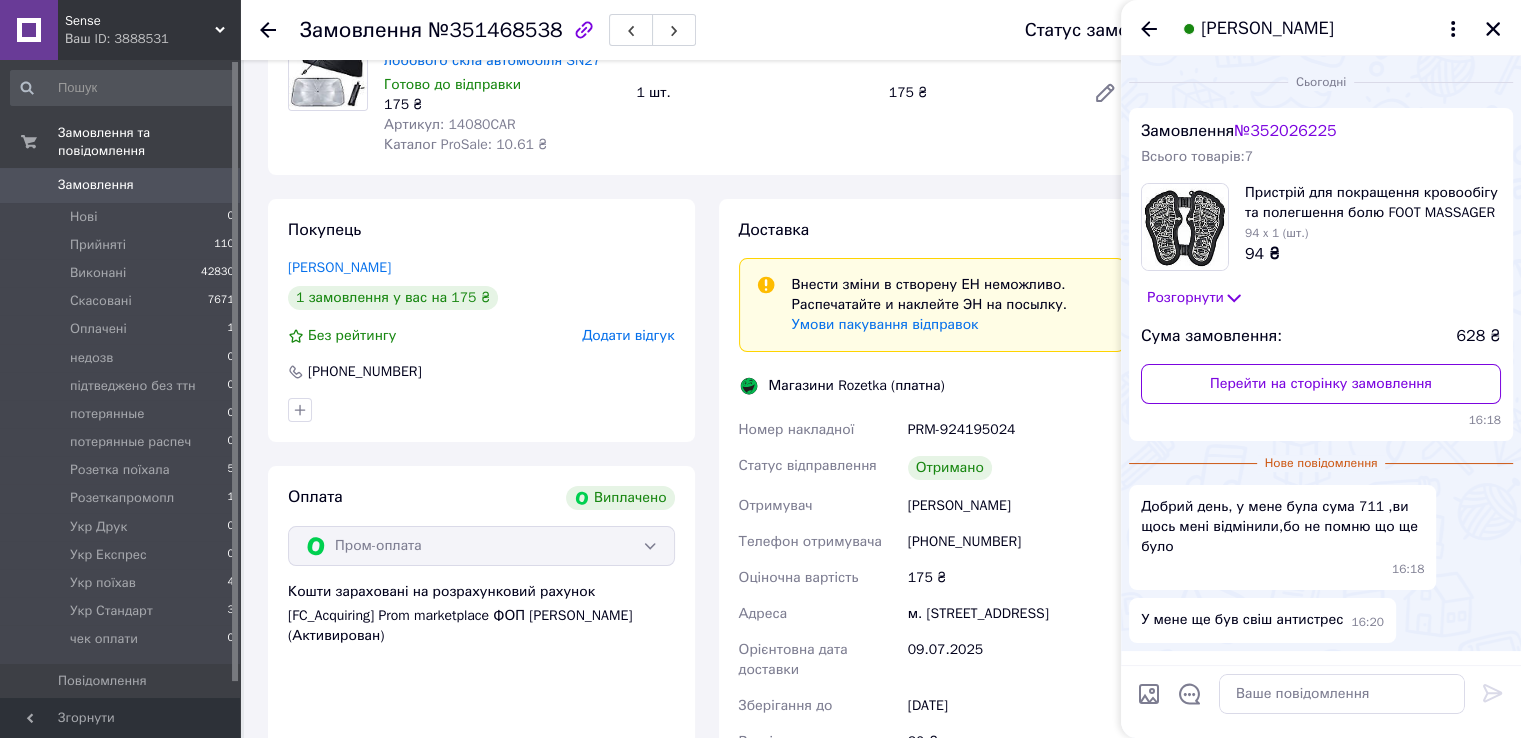 scroll, scrollTop: 60, scrollLeft: 0, axis: vertical 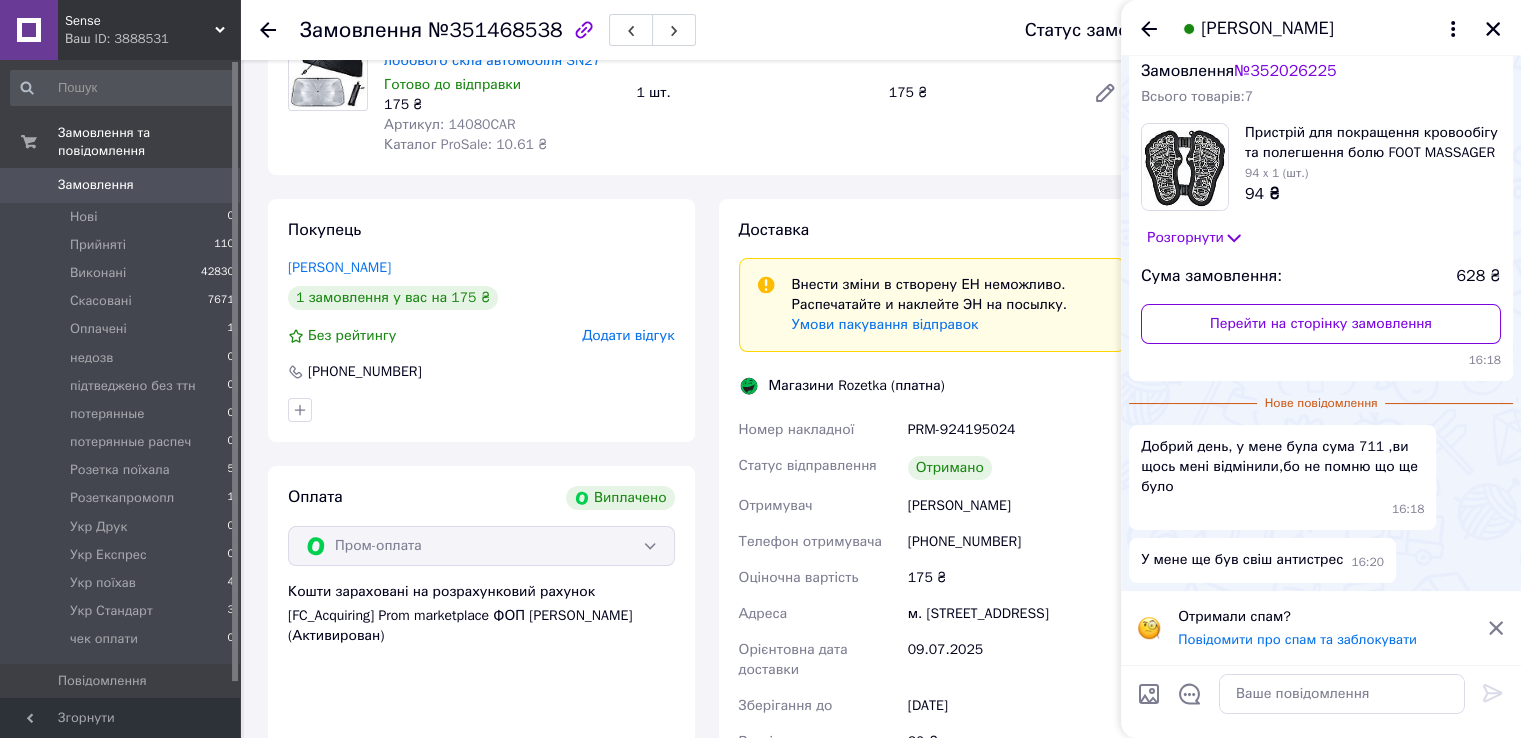 click on "№ 352026225" at bounding box center (1285, 71) 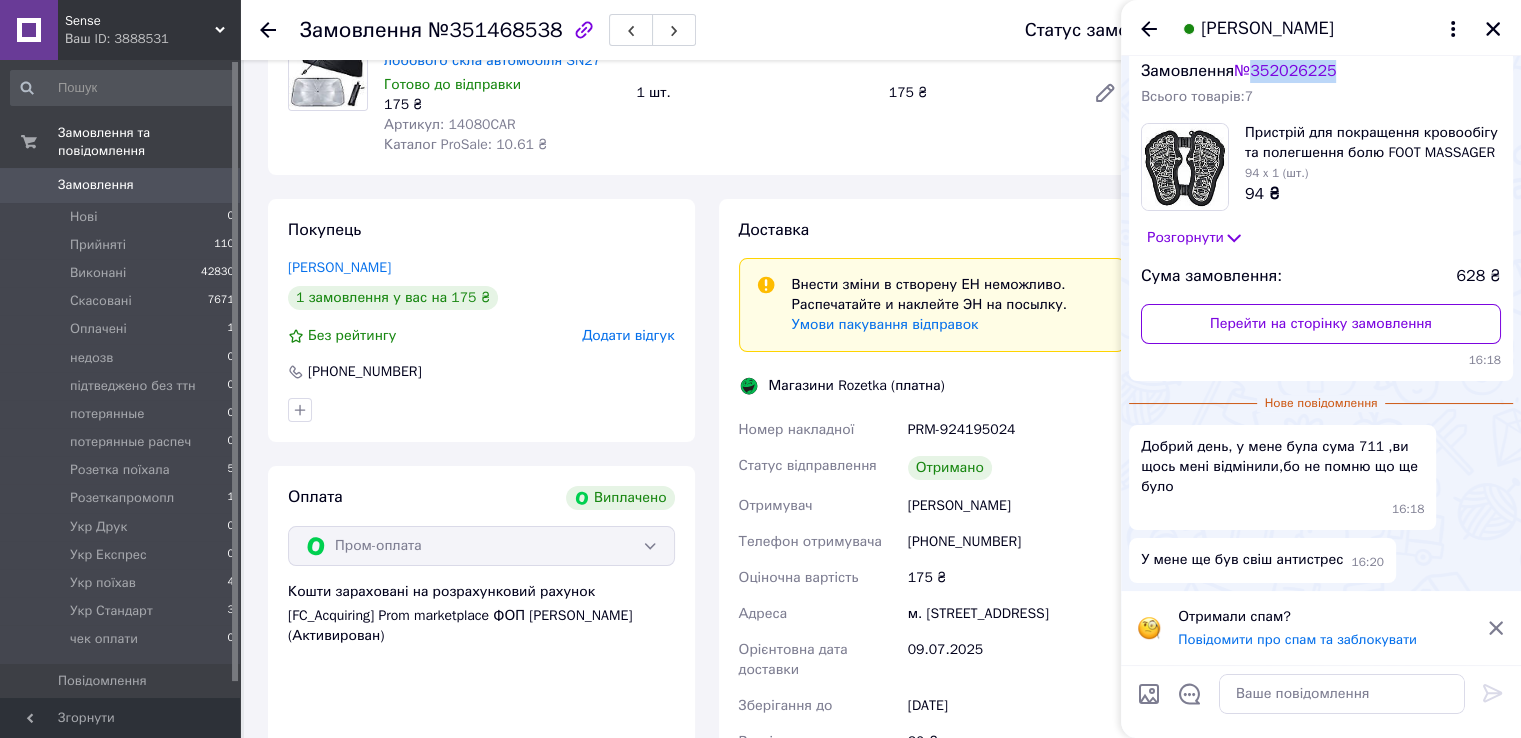 click on "№ 352026225" at bounding box center (1285, 71) 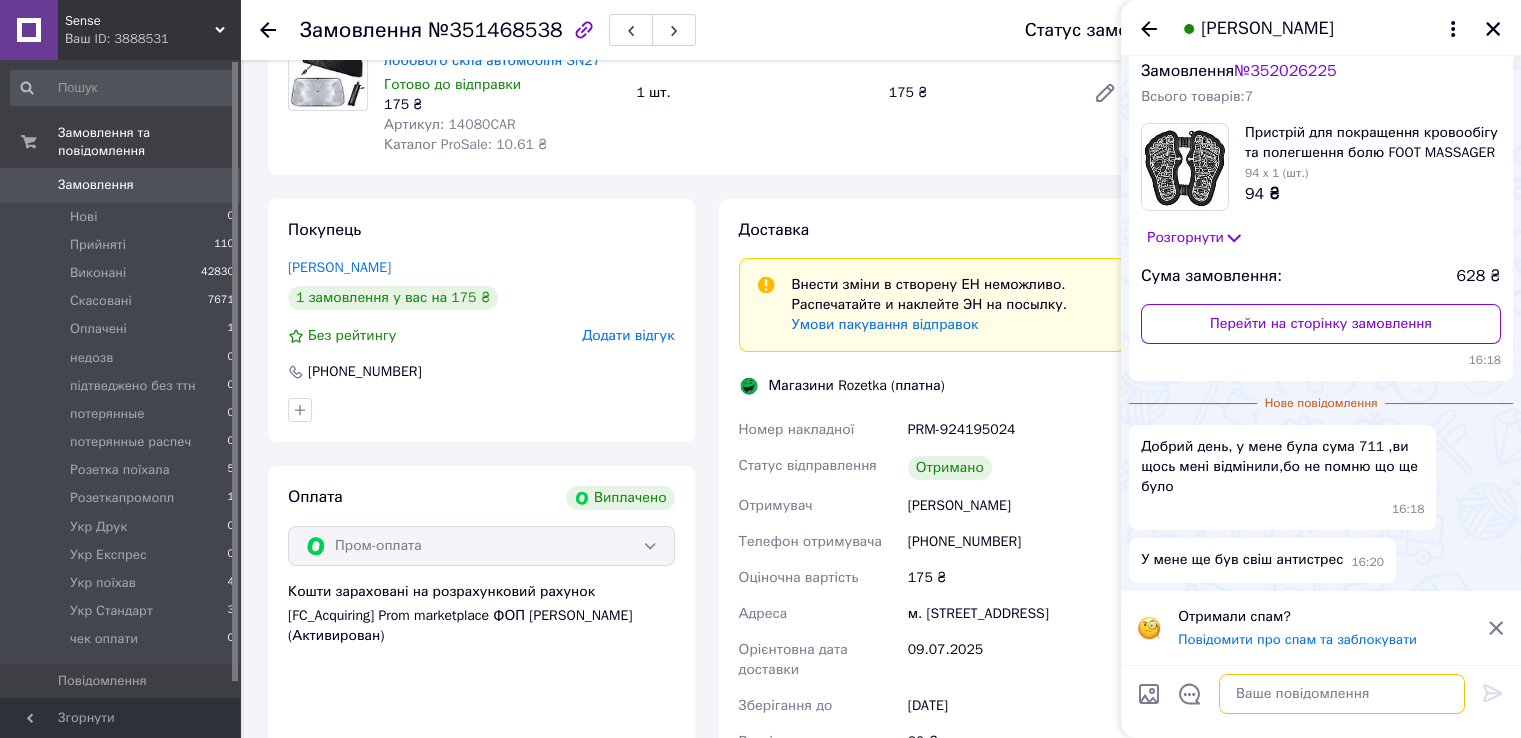 click at bounding box center [1342, 694] 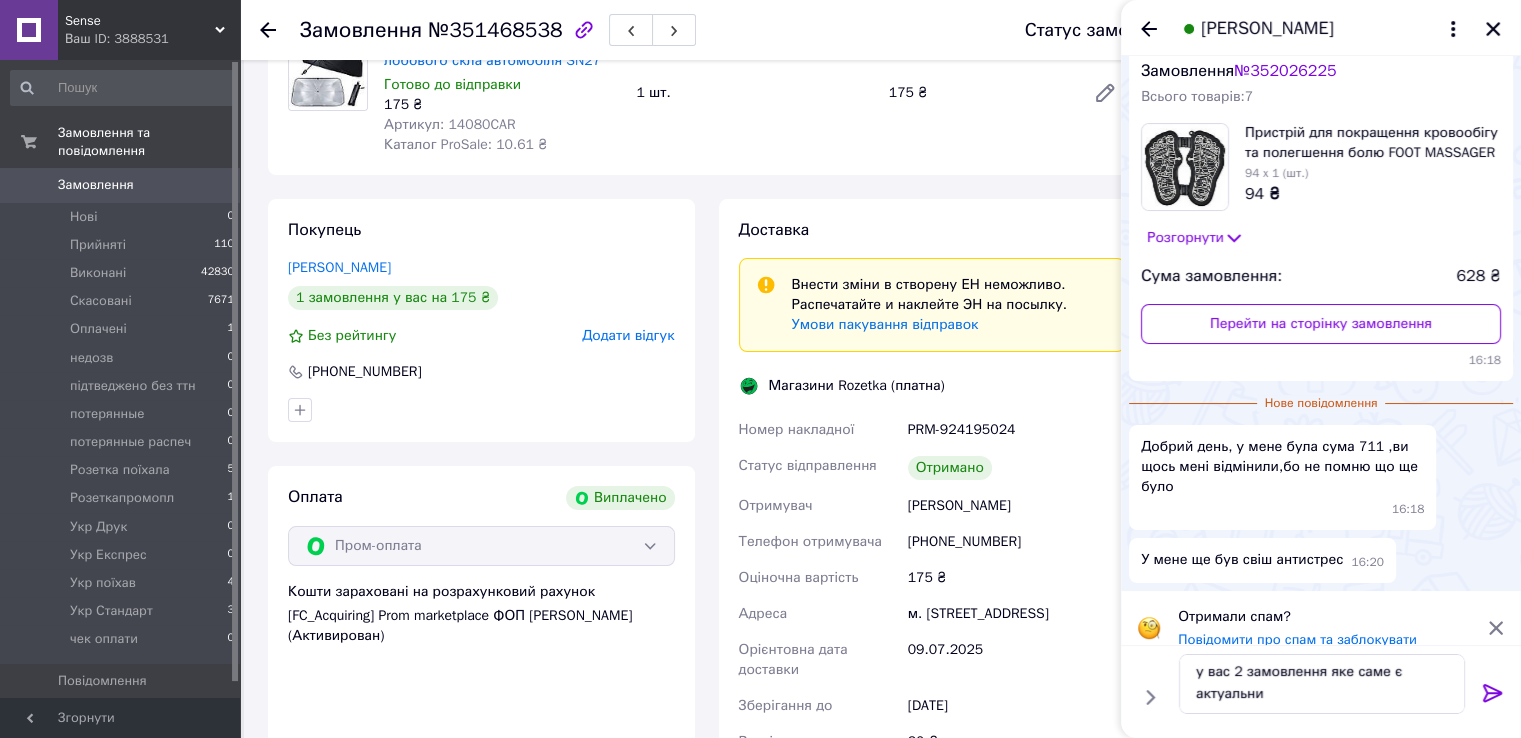 scroll, scrollTop: 1, scrollLeft: 0, axis: vertical 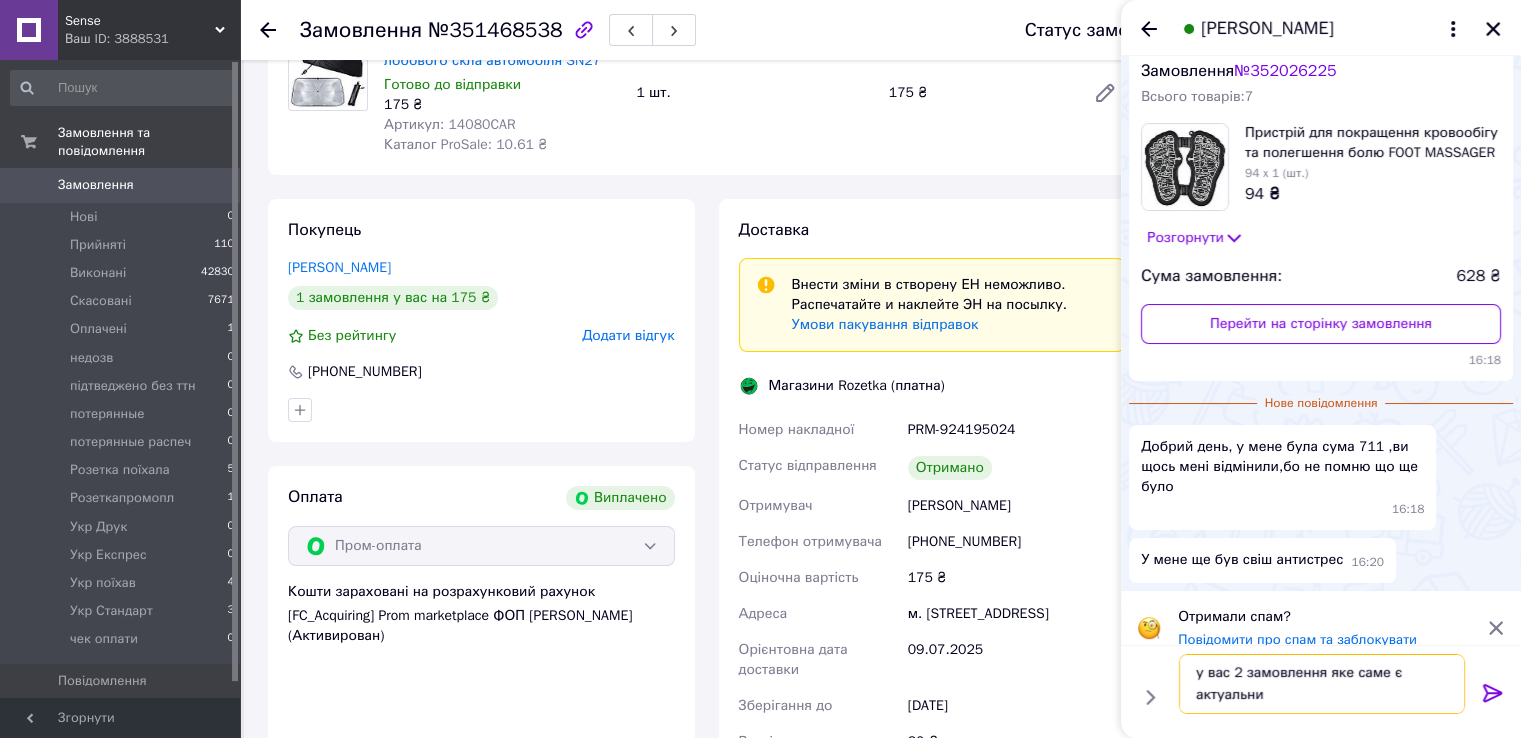click on "у вас 2 замовлення яке саме є актуальни" at bounding box center [1322, 684] 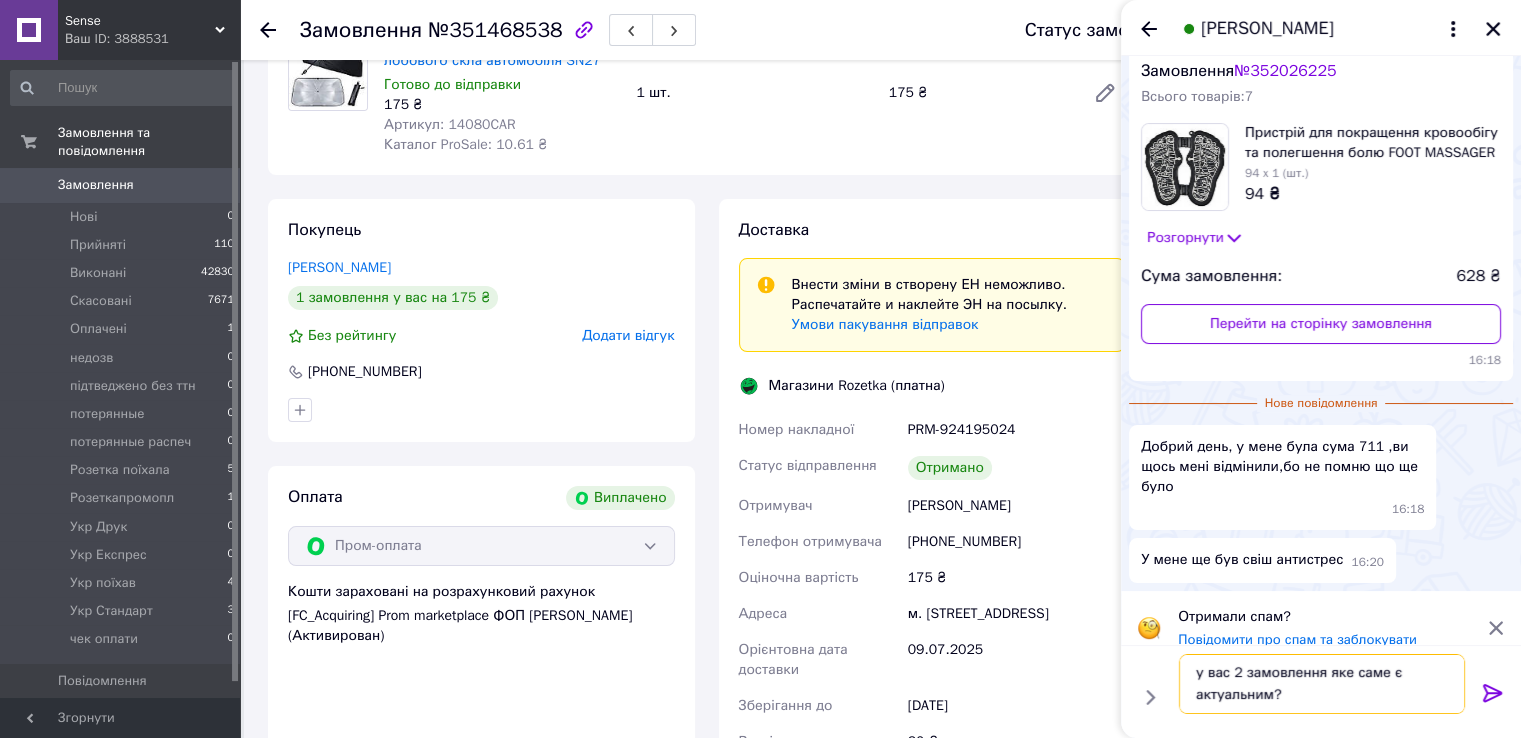 type on "у вас 2 замовлення яке саме є актуальним?" 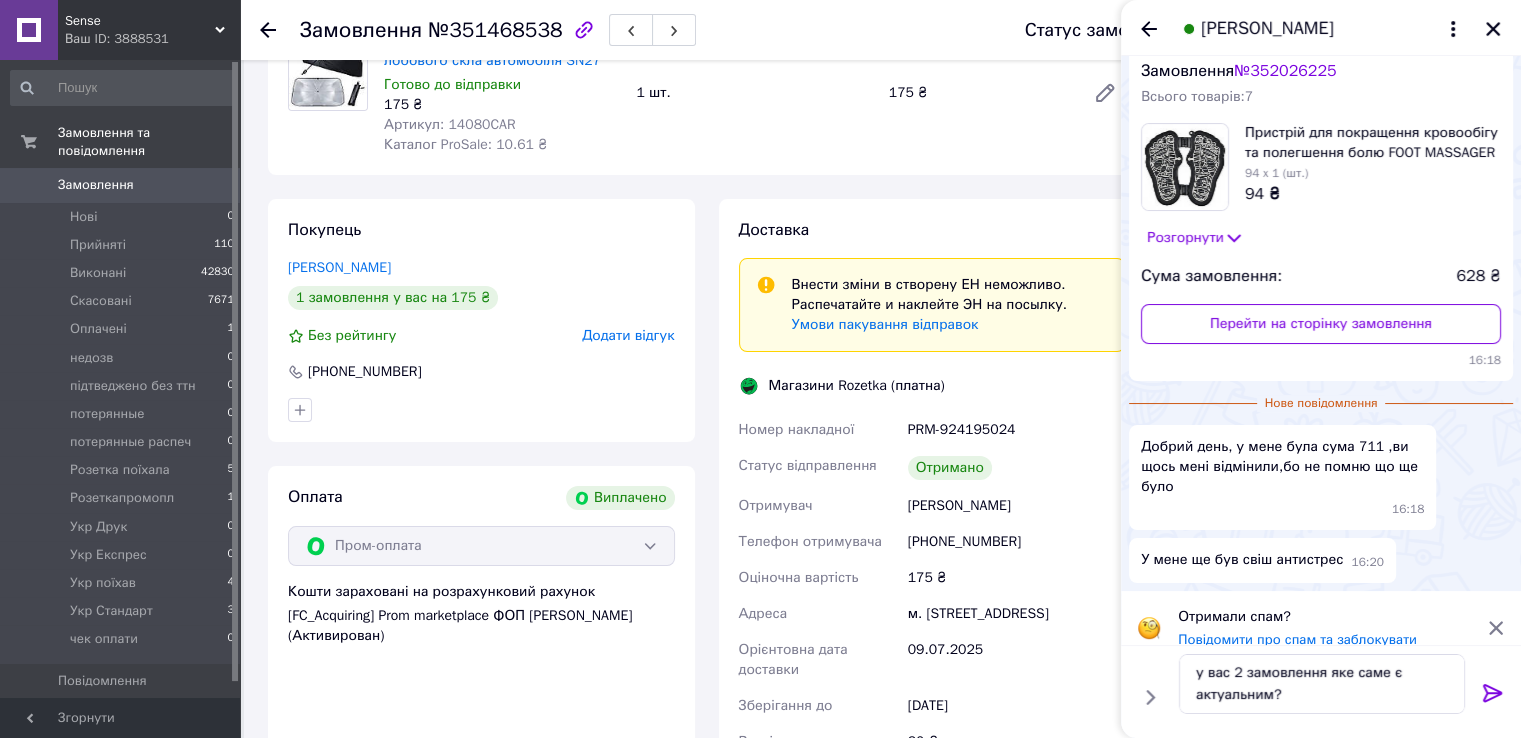 click 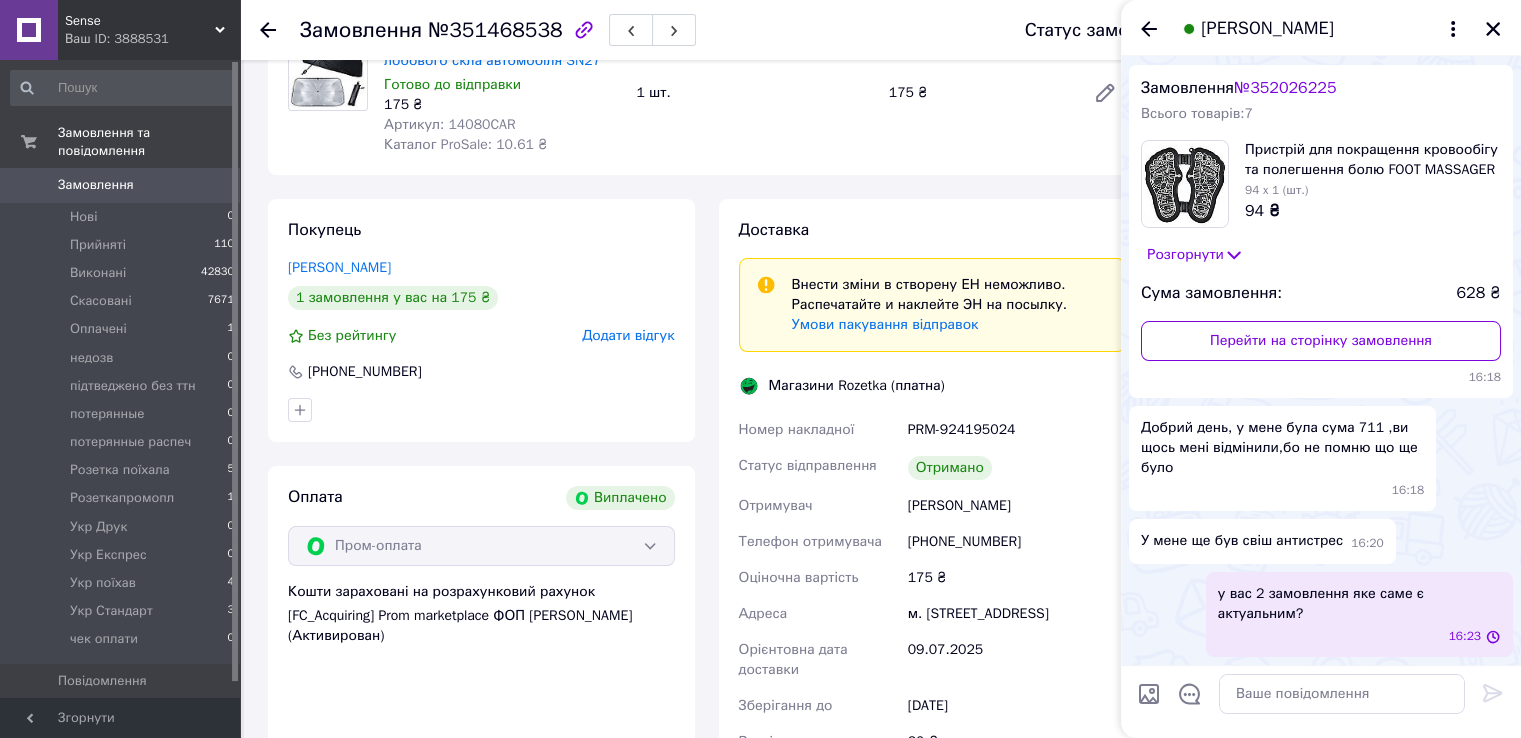 scroll, scrollTop: 0, scrollLeft: 0, axis: both 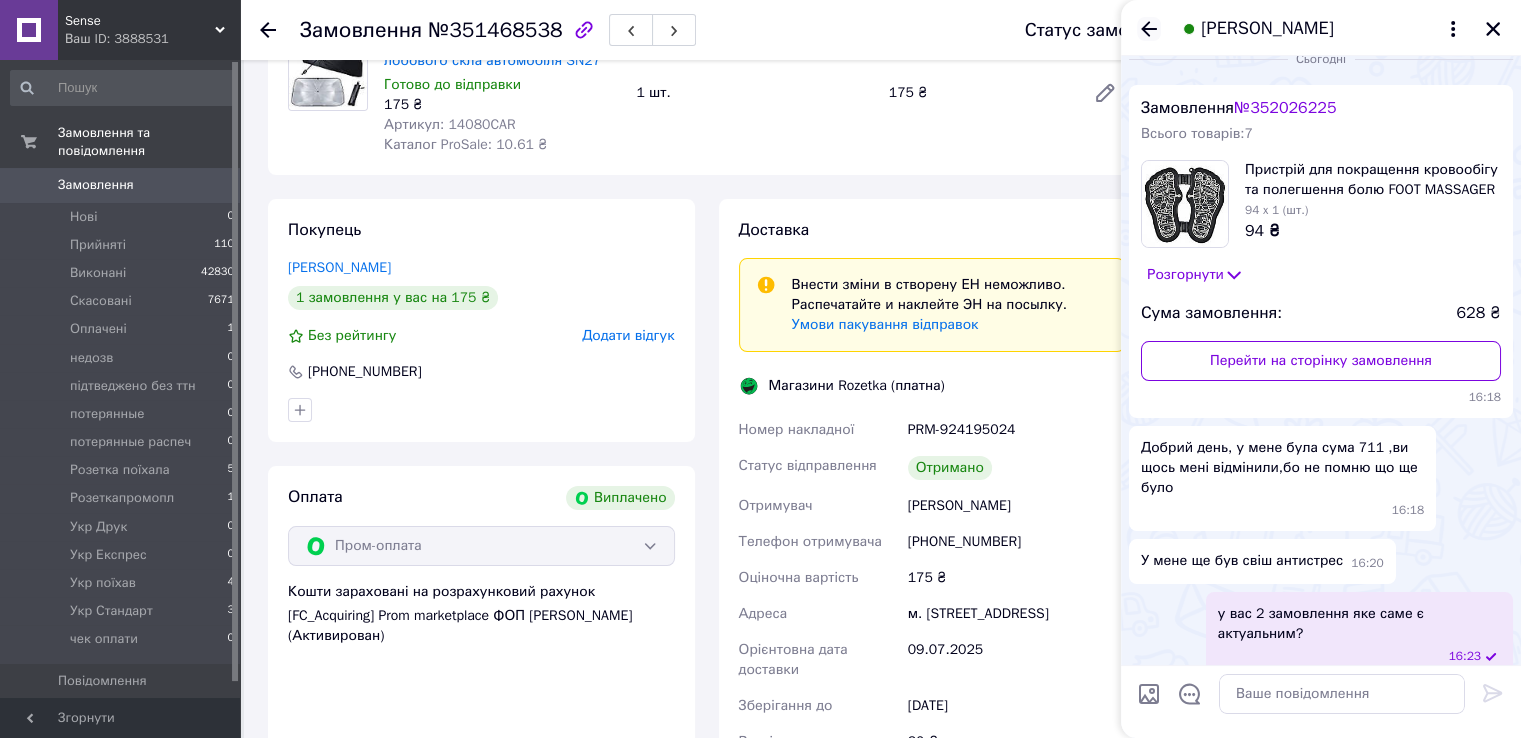 click 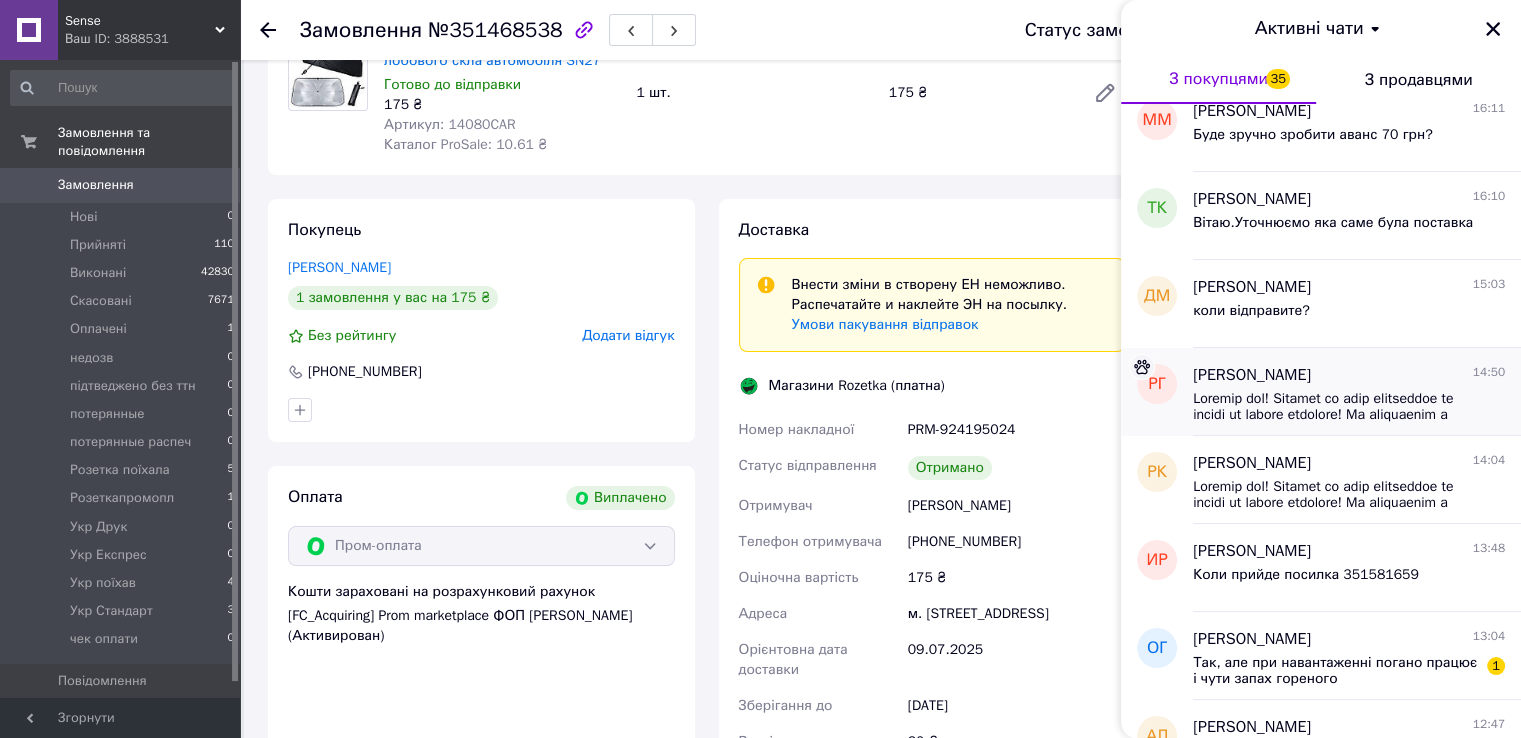 scroll, scrollTop: 1200, scrollLeft: 0, axis: vertical 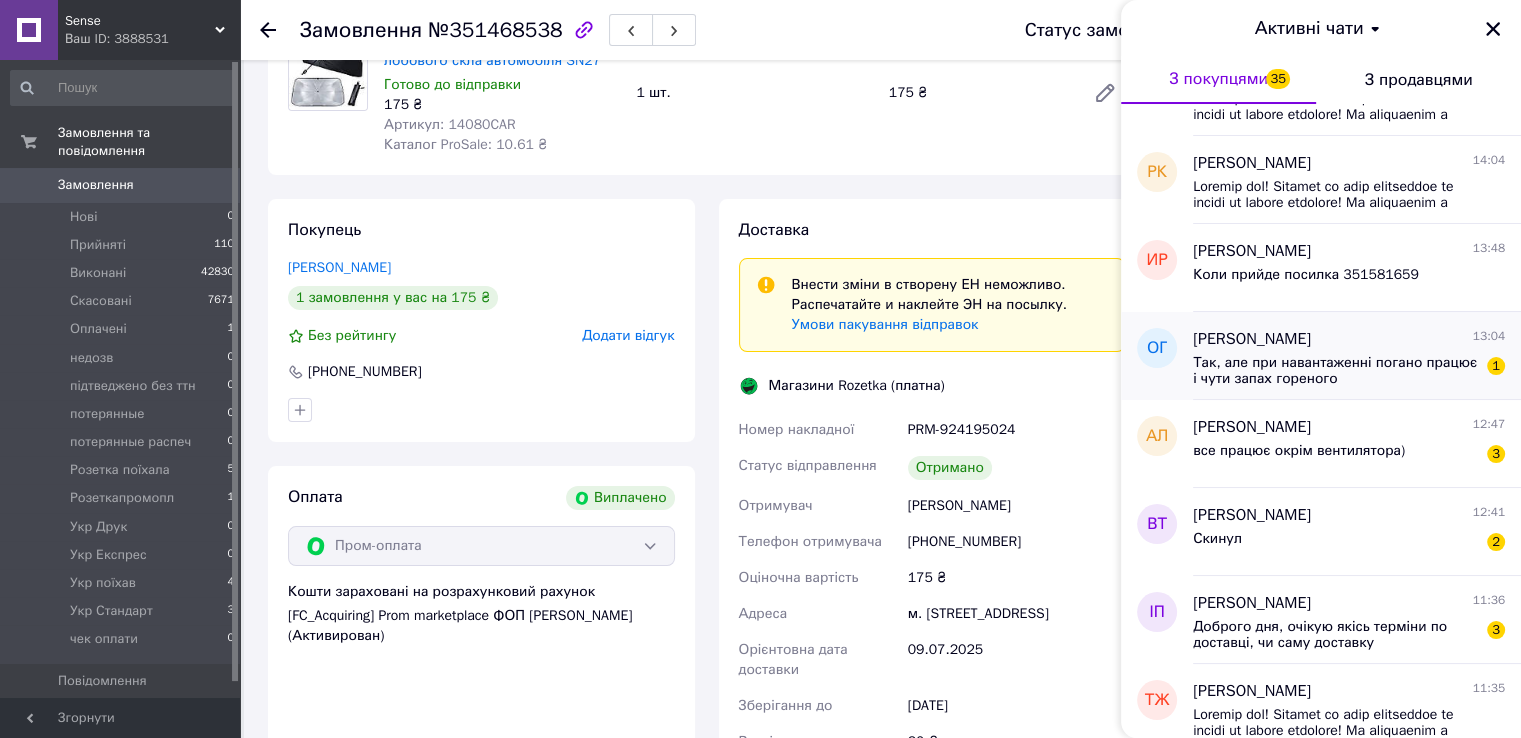 click on "Так, але при навантаженні погано працює і чути запах гореного" at bounding box center [1335, 371] 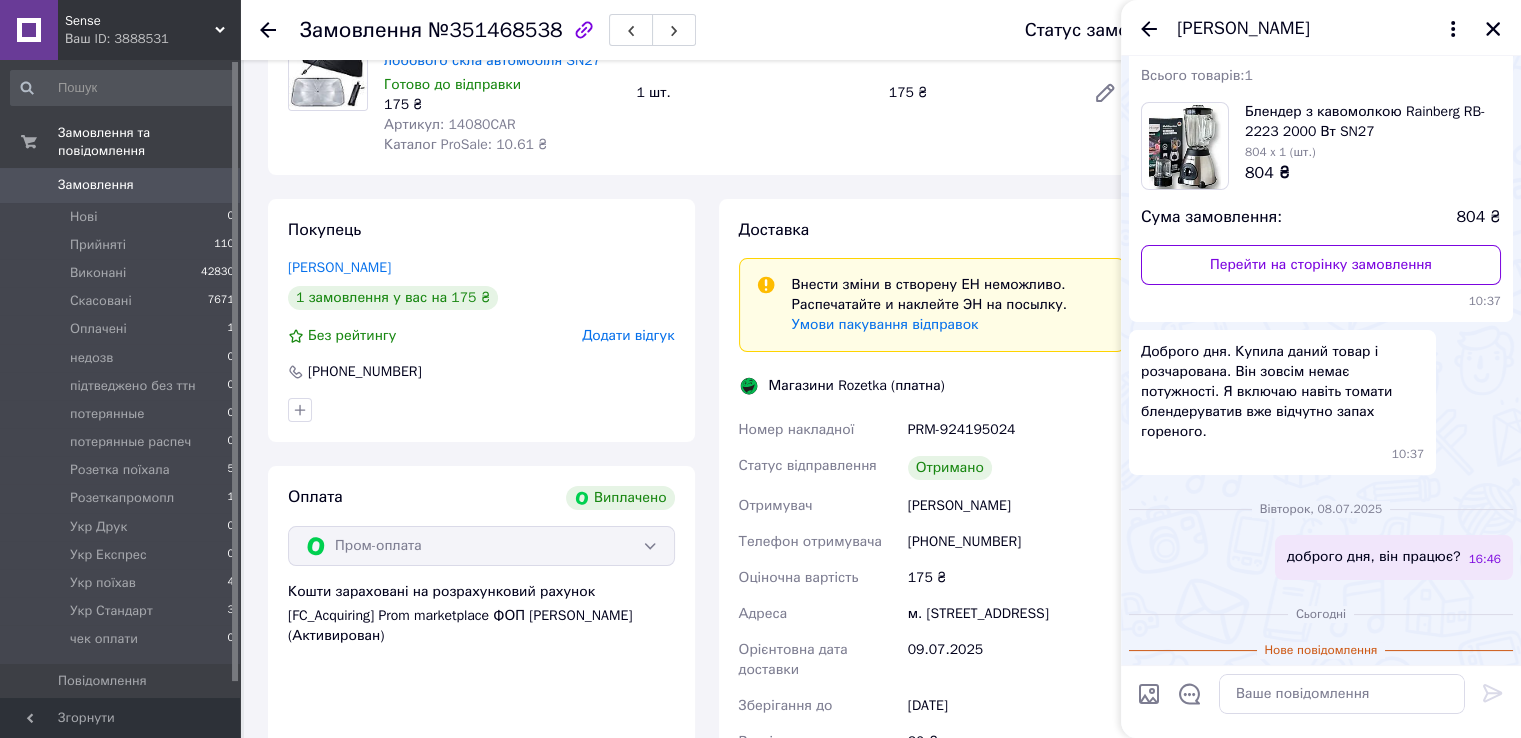scroll, scrollTop: 162, scrollLeft: 0, axis: vertical 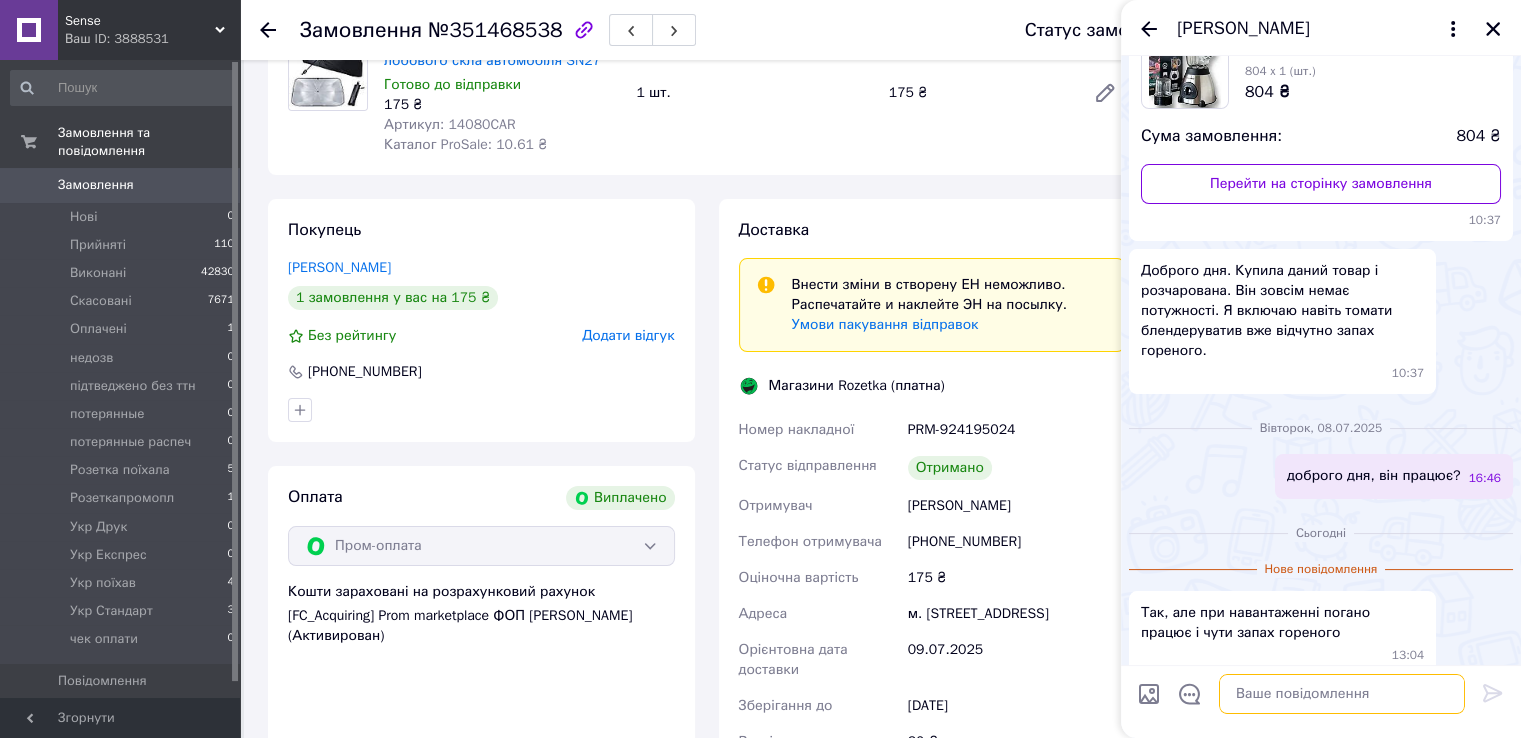 click at bounding box center [1342, 694] 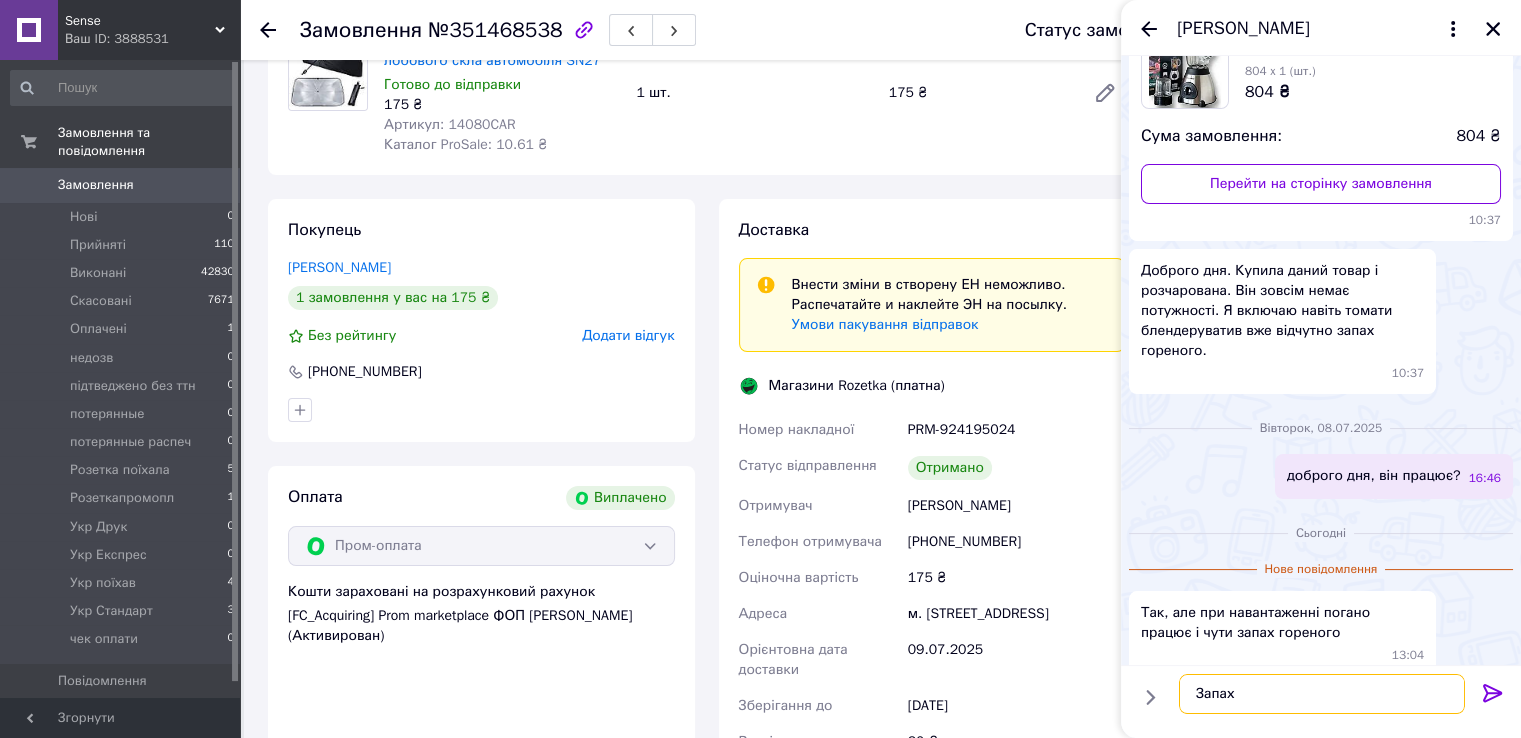 click on "Запах" at bounding box center [1322, 694] 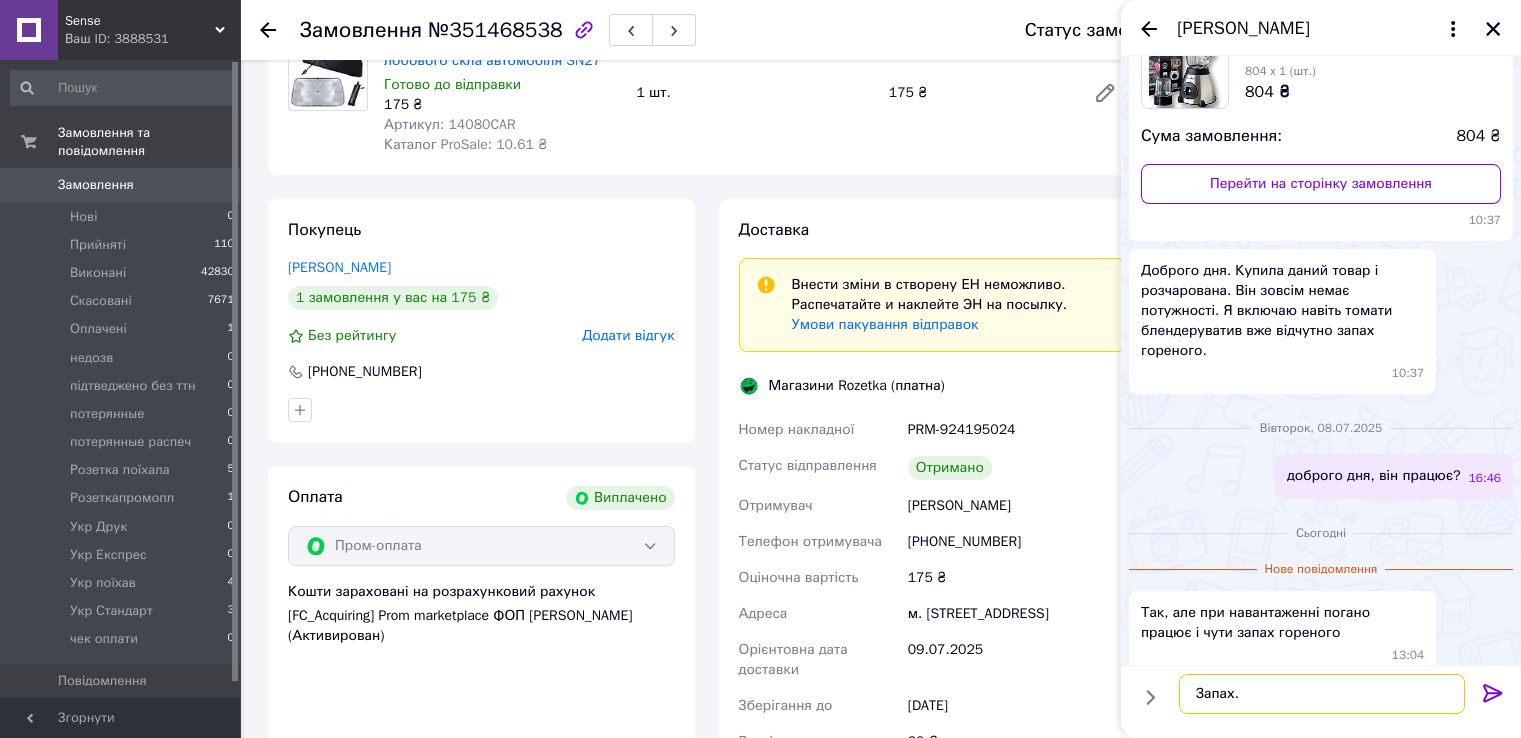 type on "Запах." 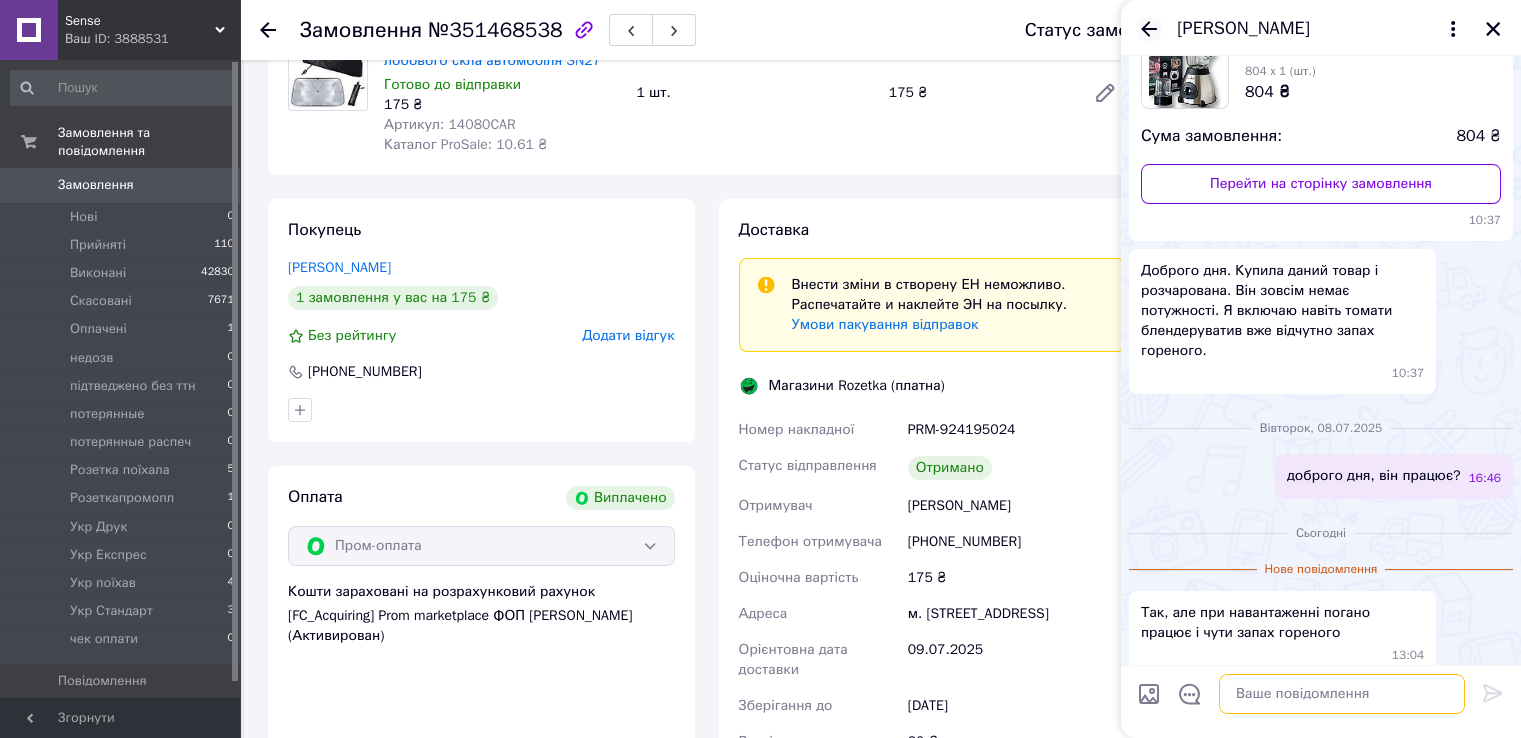 type 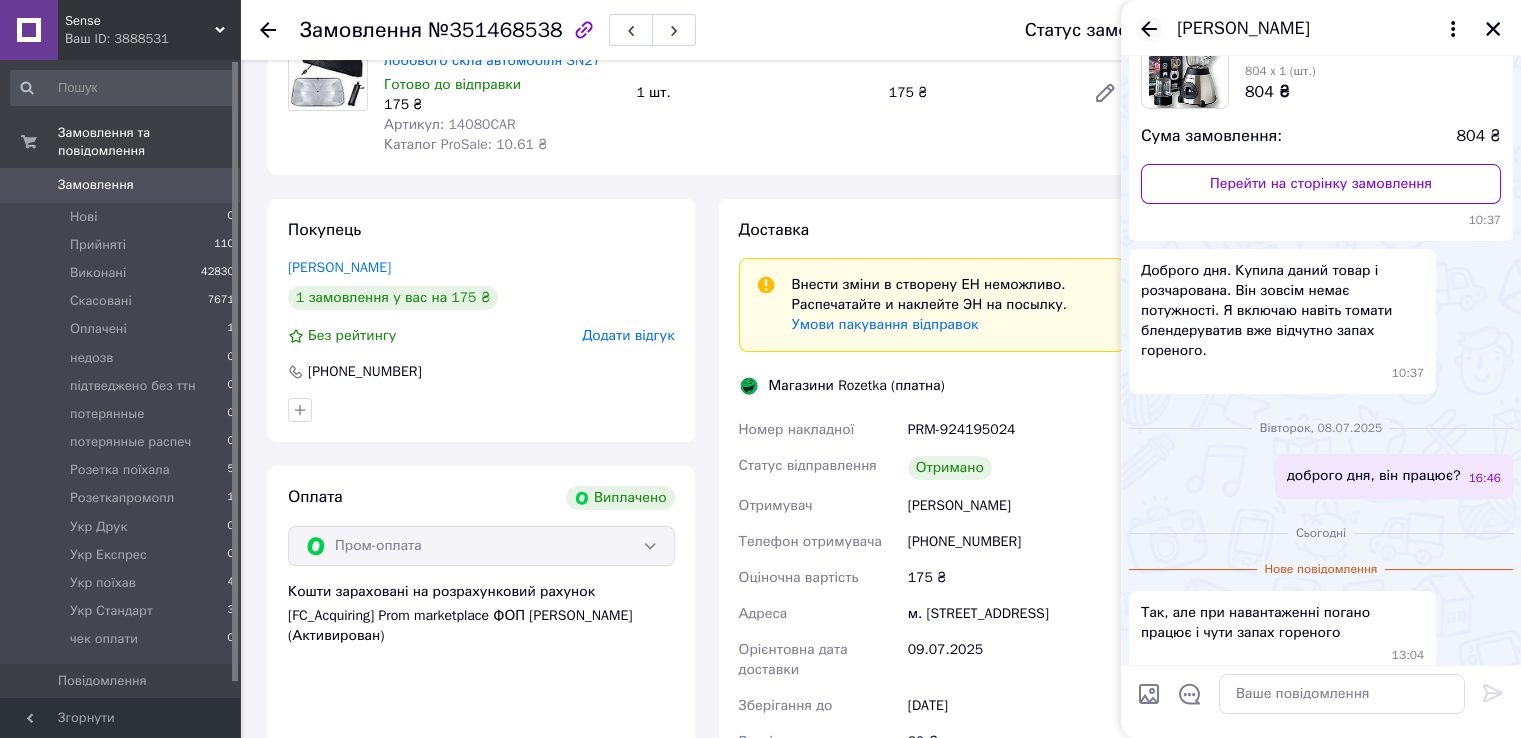 click 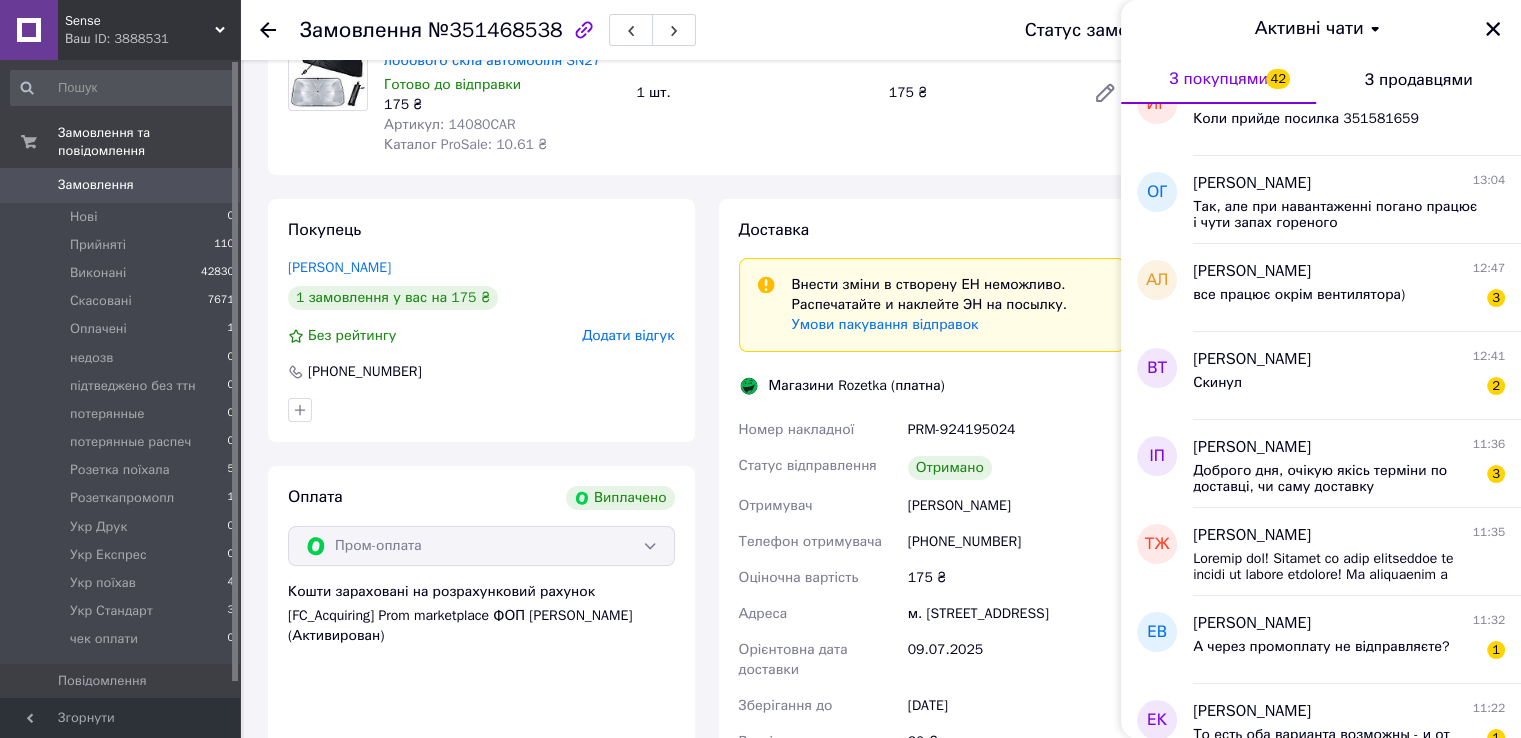 scroll, scrollTop: 1500, scrollLeft: 0, axis: vertical 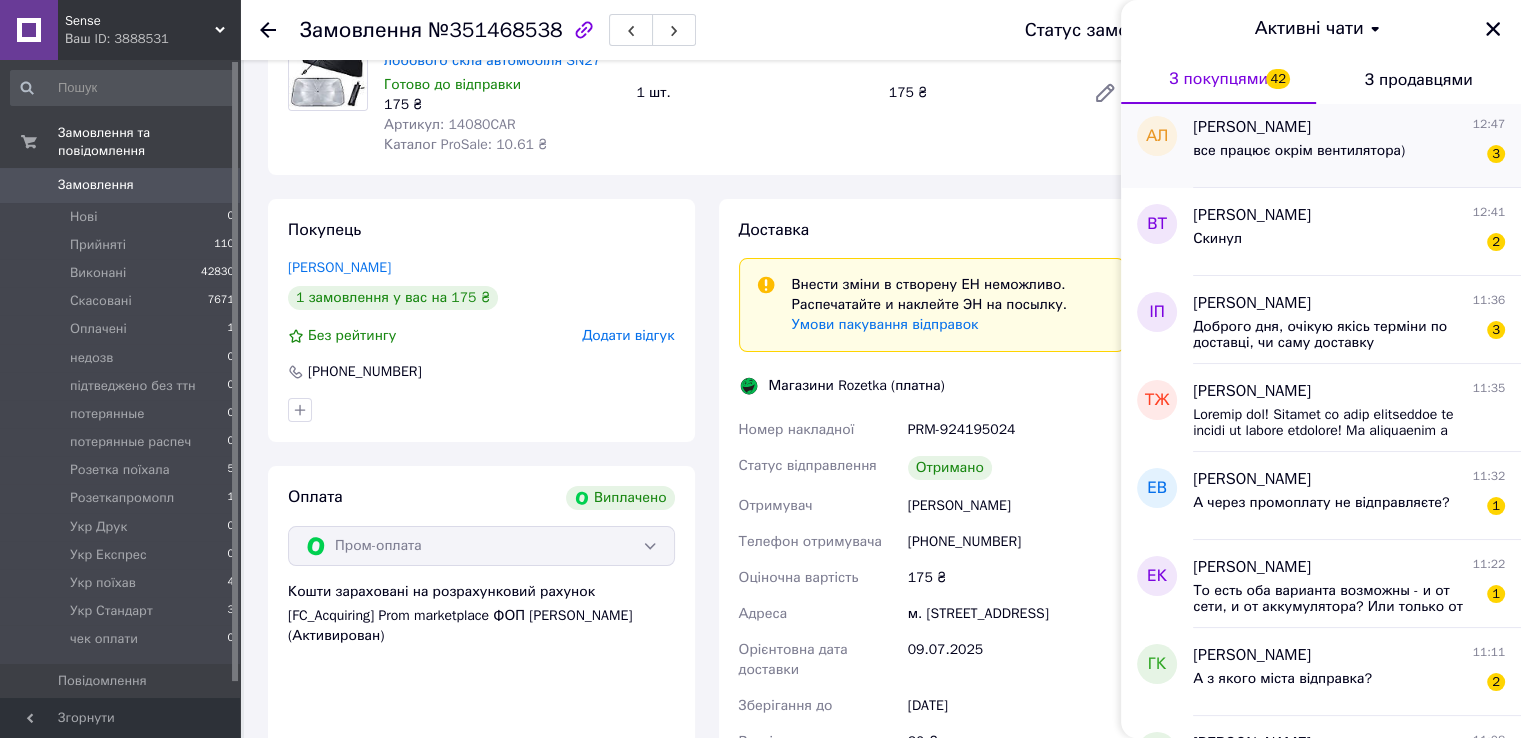 click on "все працює окрім вентилятора)" at bounding box center (1299, 151) 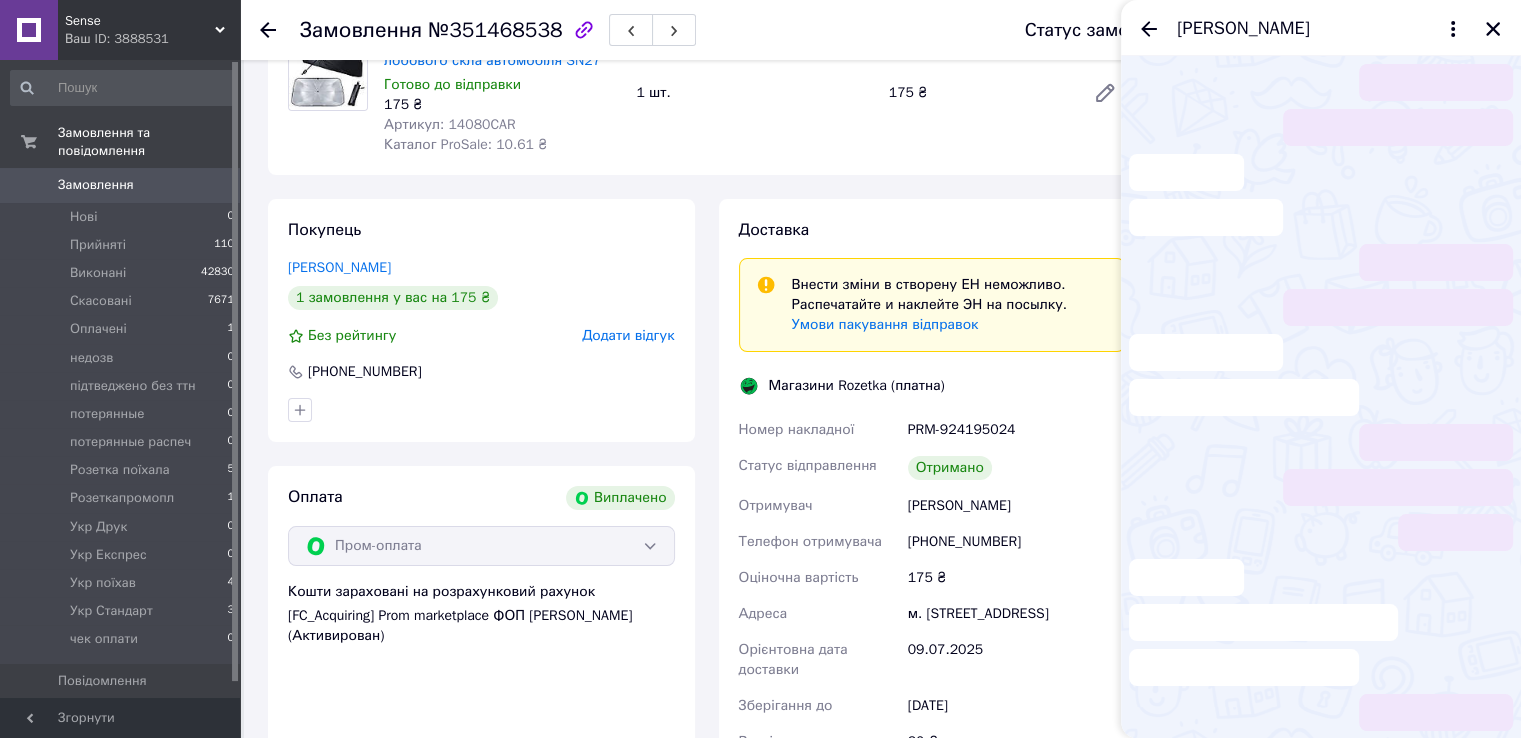 scroll, scrollTop: 2, scrollLeft: 0, axis: vertical 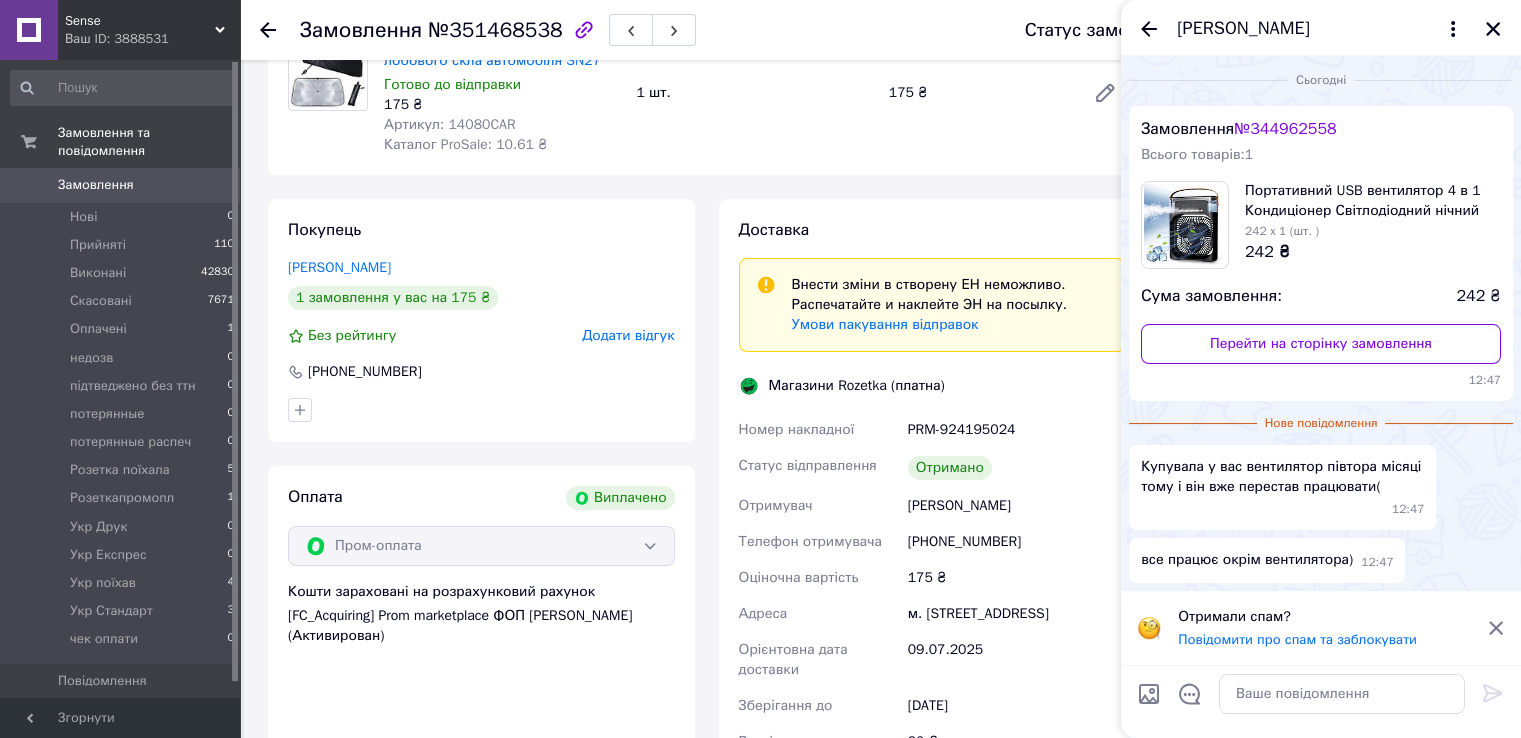 click on "№ 344962558" at bounding box center (1285, 129) 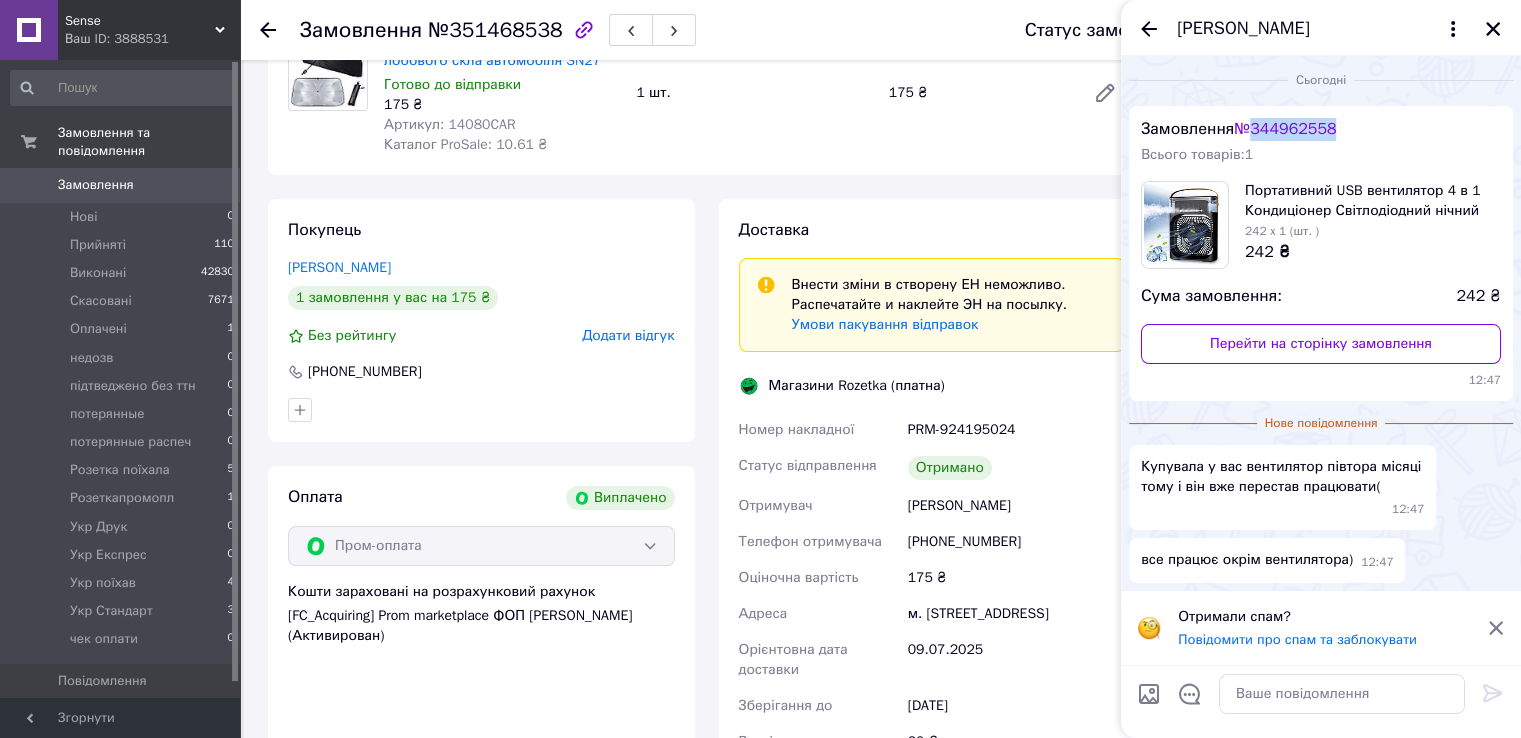 click on "№ 344962558" at bounding box center [1285, 129] 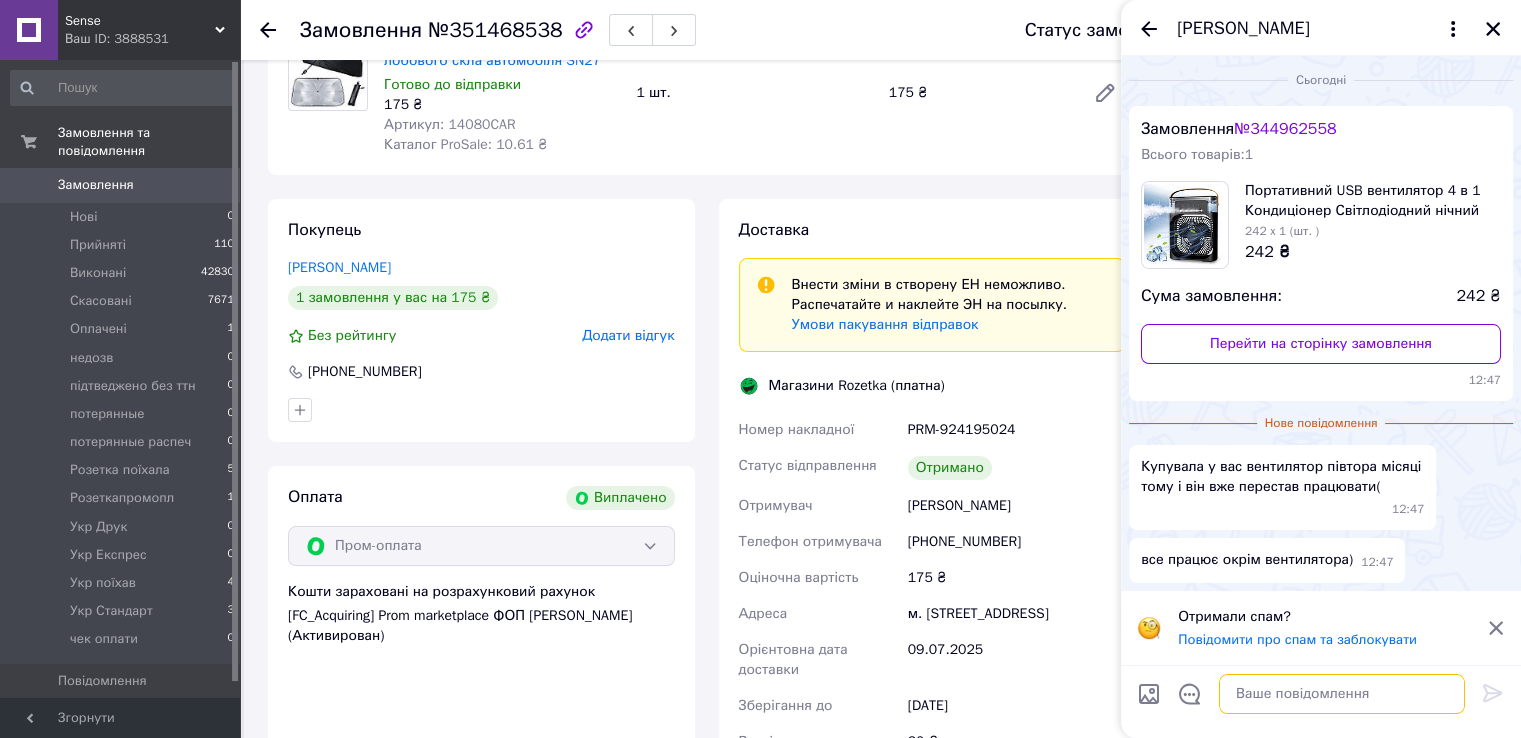 click at bounding box center [1342, 694] 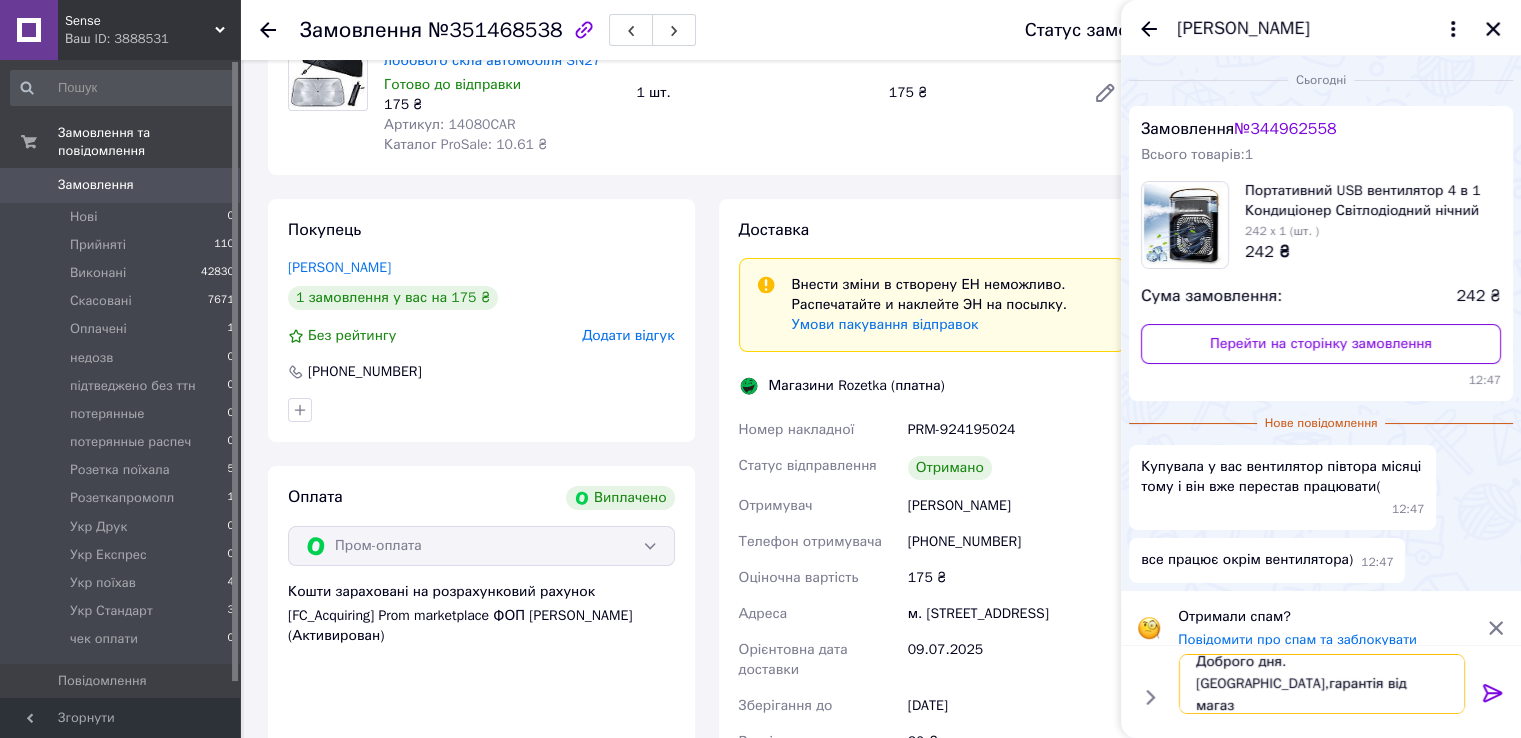 scroll, scrollTop: 1, scrollLeft: 0, axis: vertical 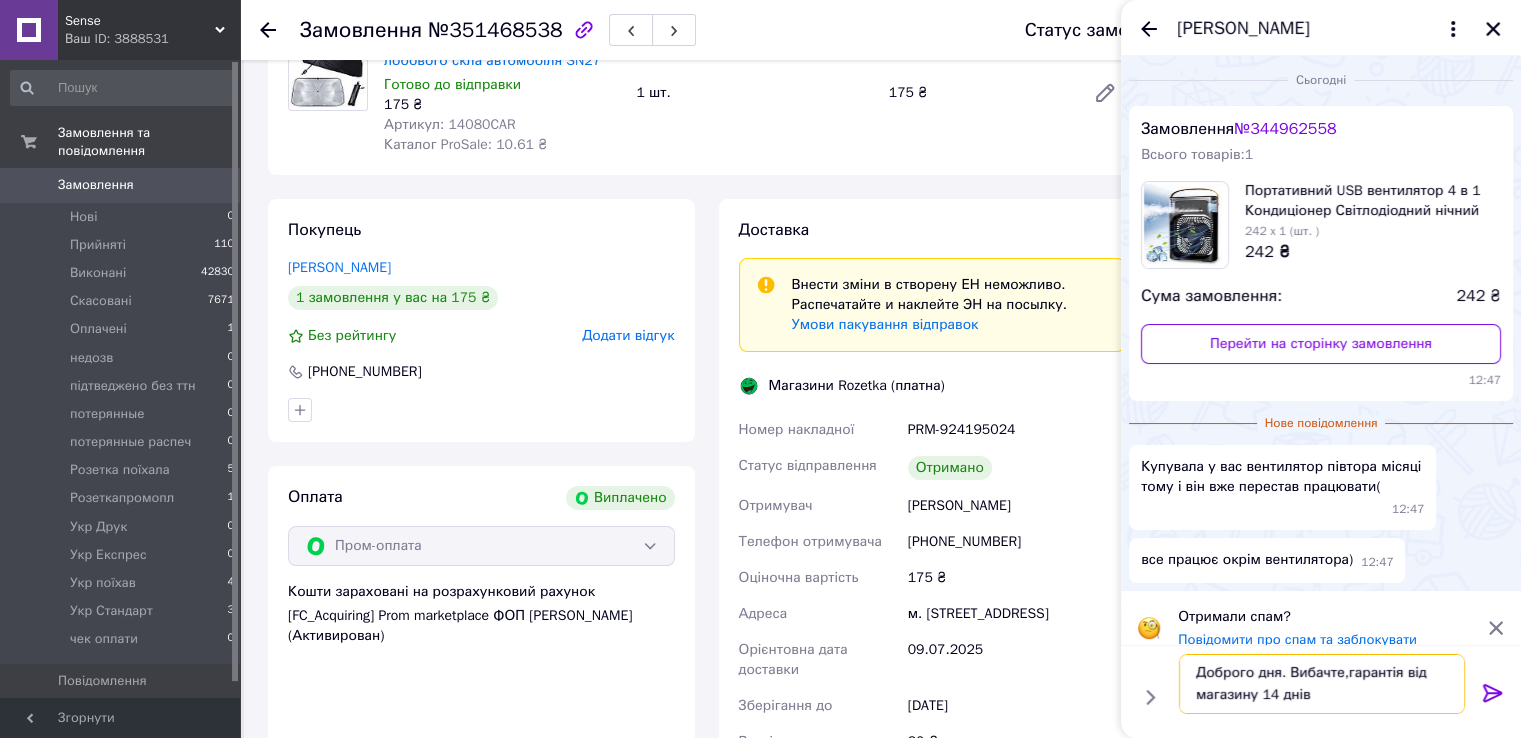 type on "Доброго дня. Вибачте,гарантія від магазину 14 днів." 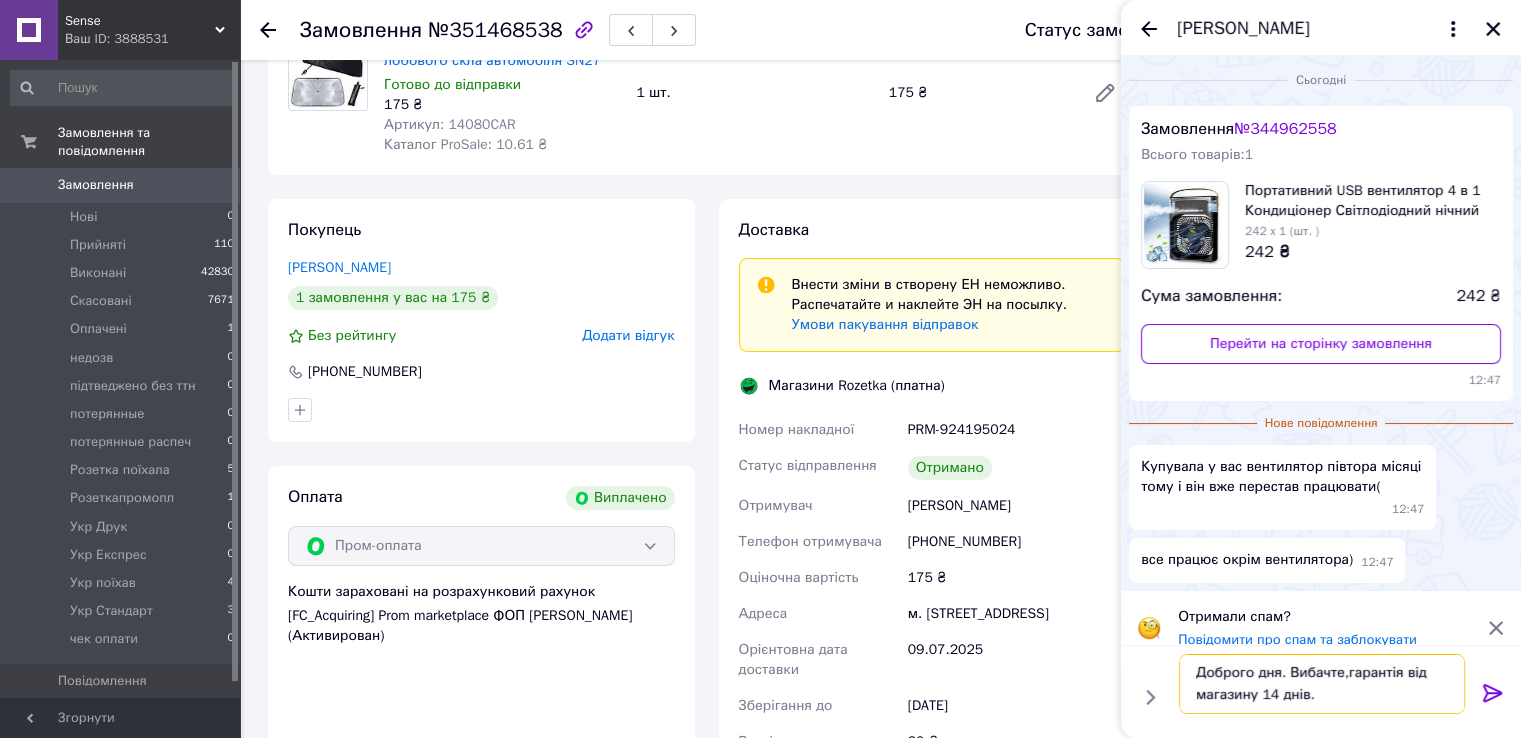 type 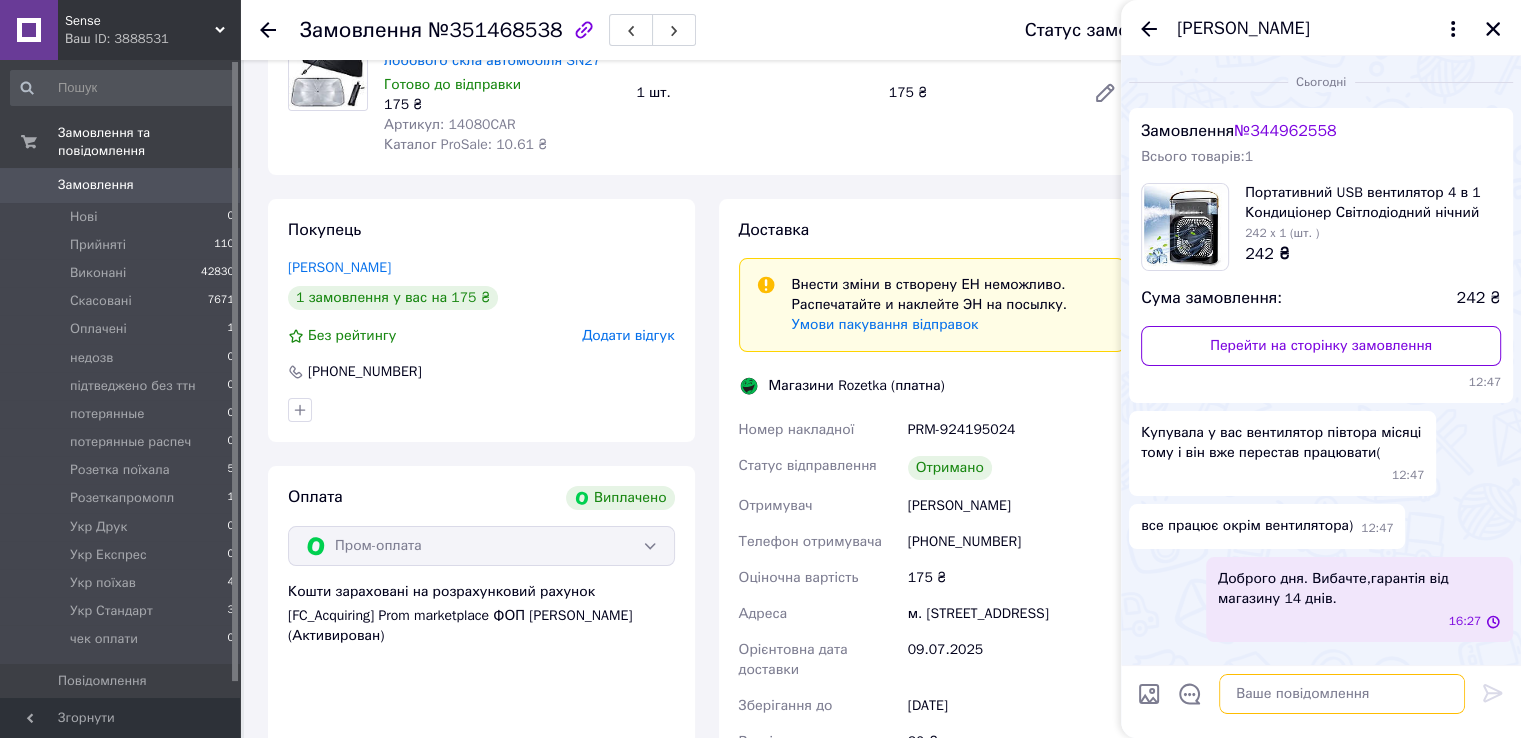scroll, scrollTop: 0, scrollLeft: 0, axis: both 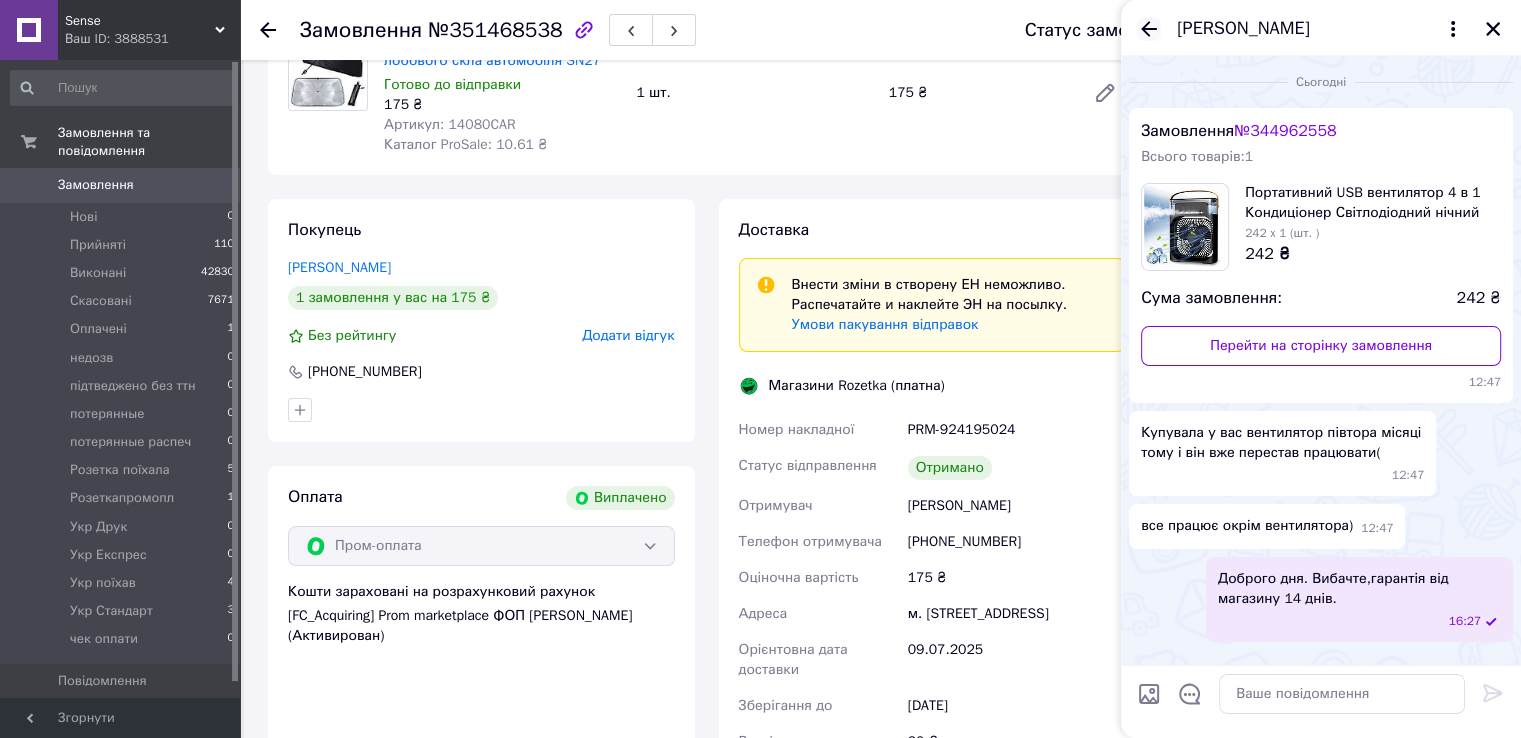 click 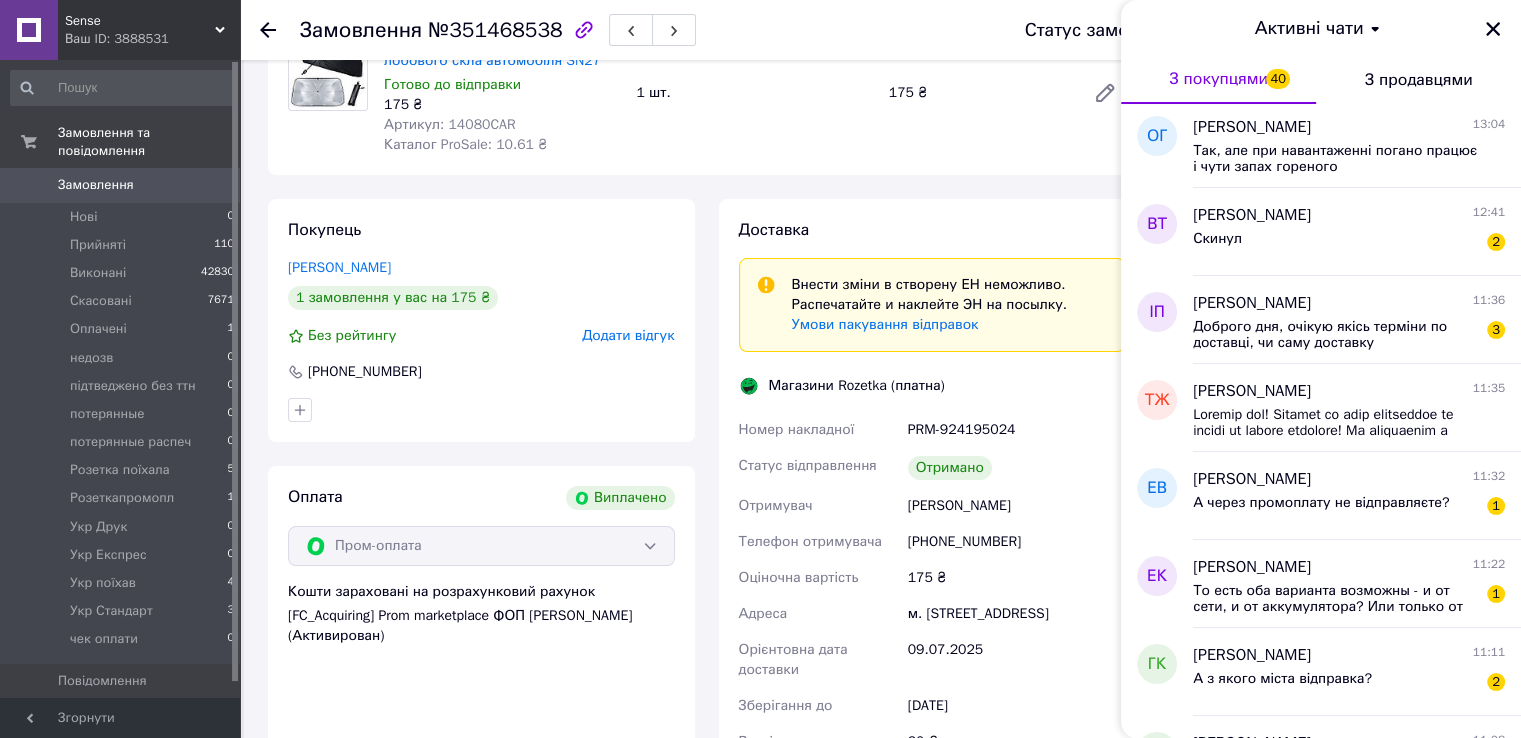 scroll, scrollTop: 1400, scrollLeft: 0, axis: vertical 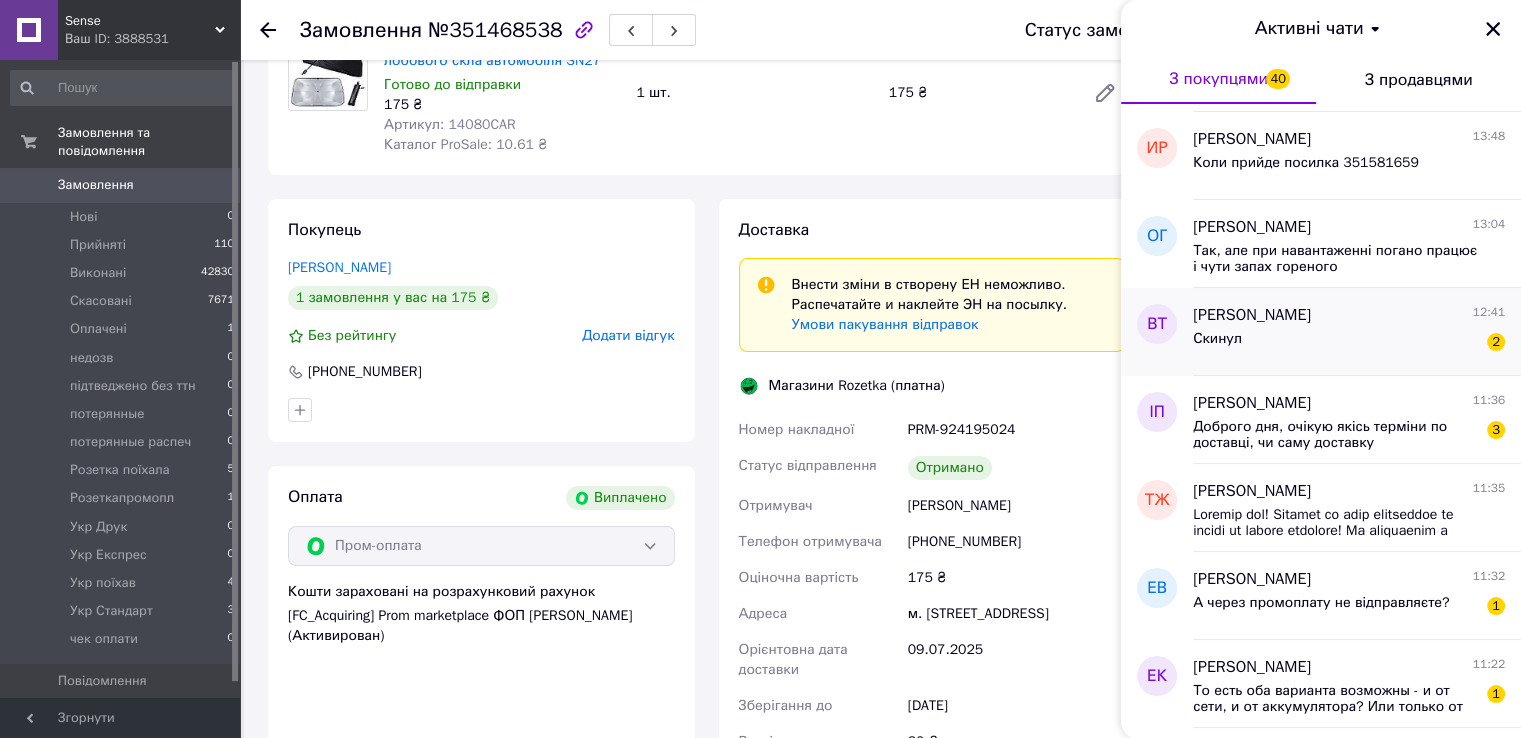 click on "Скинул 2" at bounding box center [1349, 343] 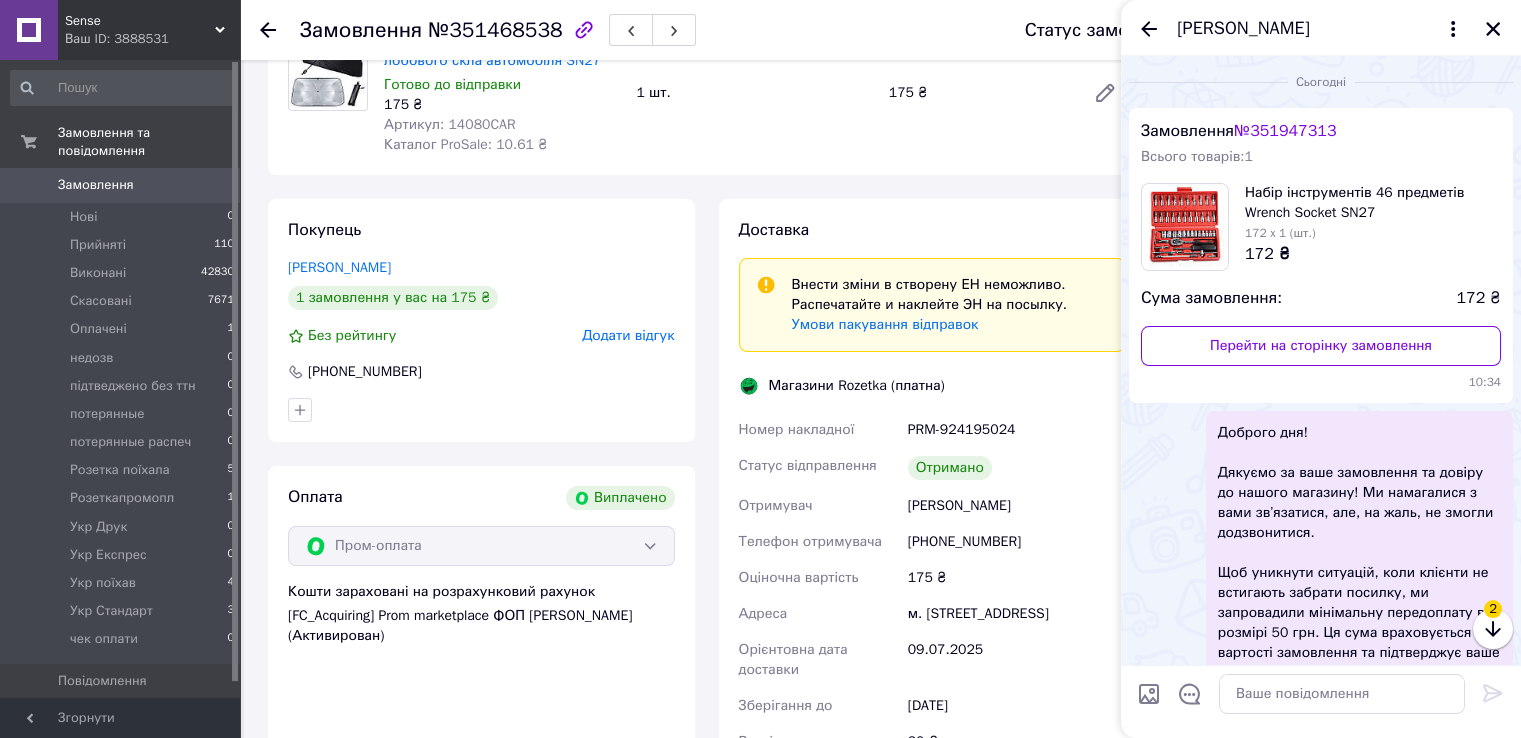 scroll, scrollTop: 532, scrollLeft: 0, axis: vertical 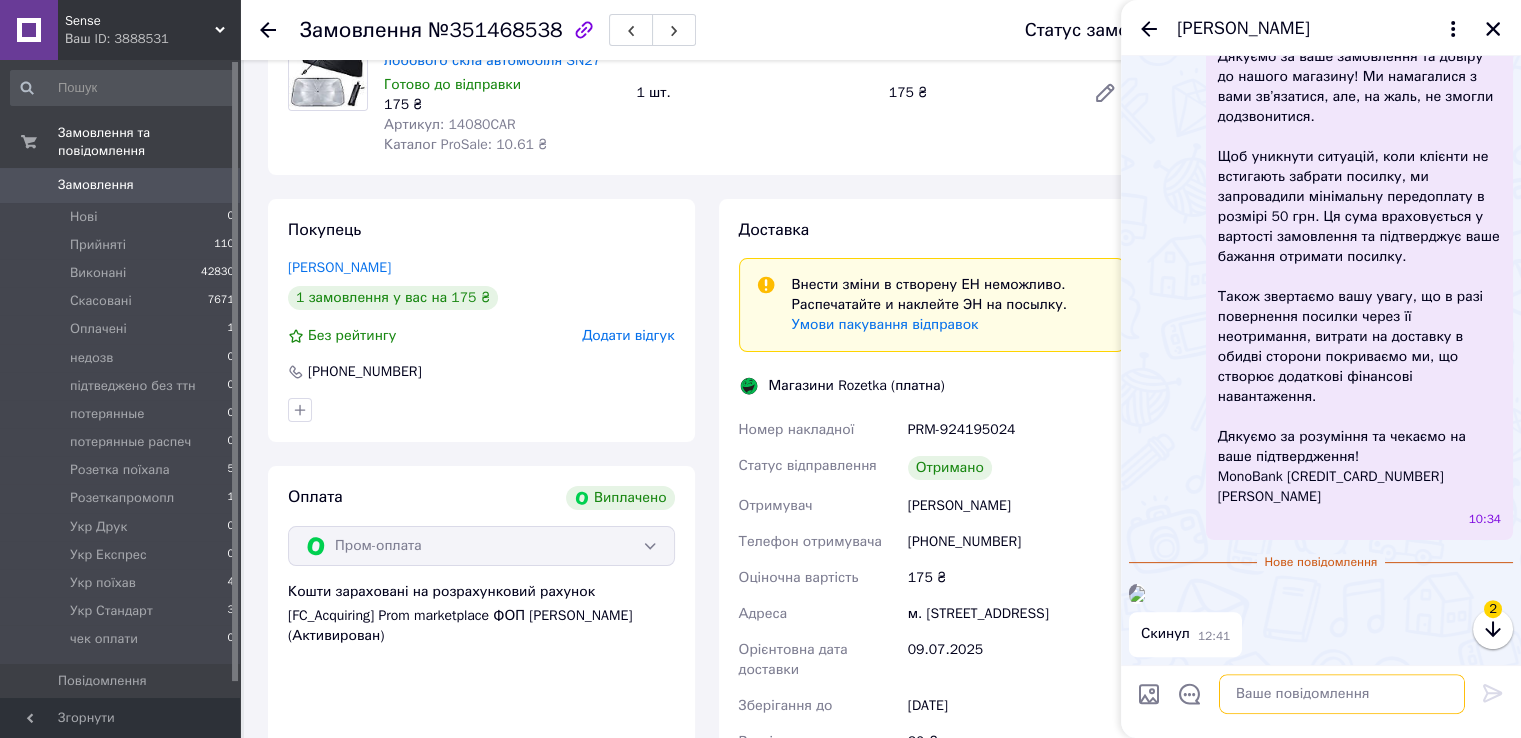 click at bounding box center (1342, 694) 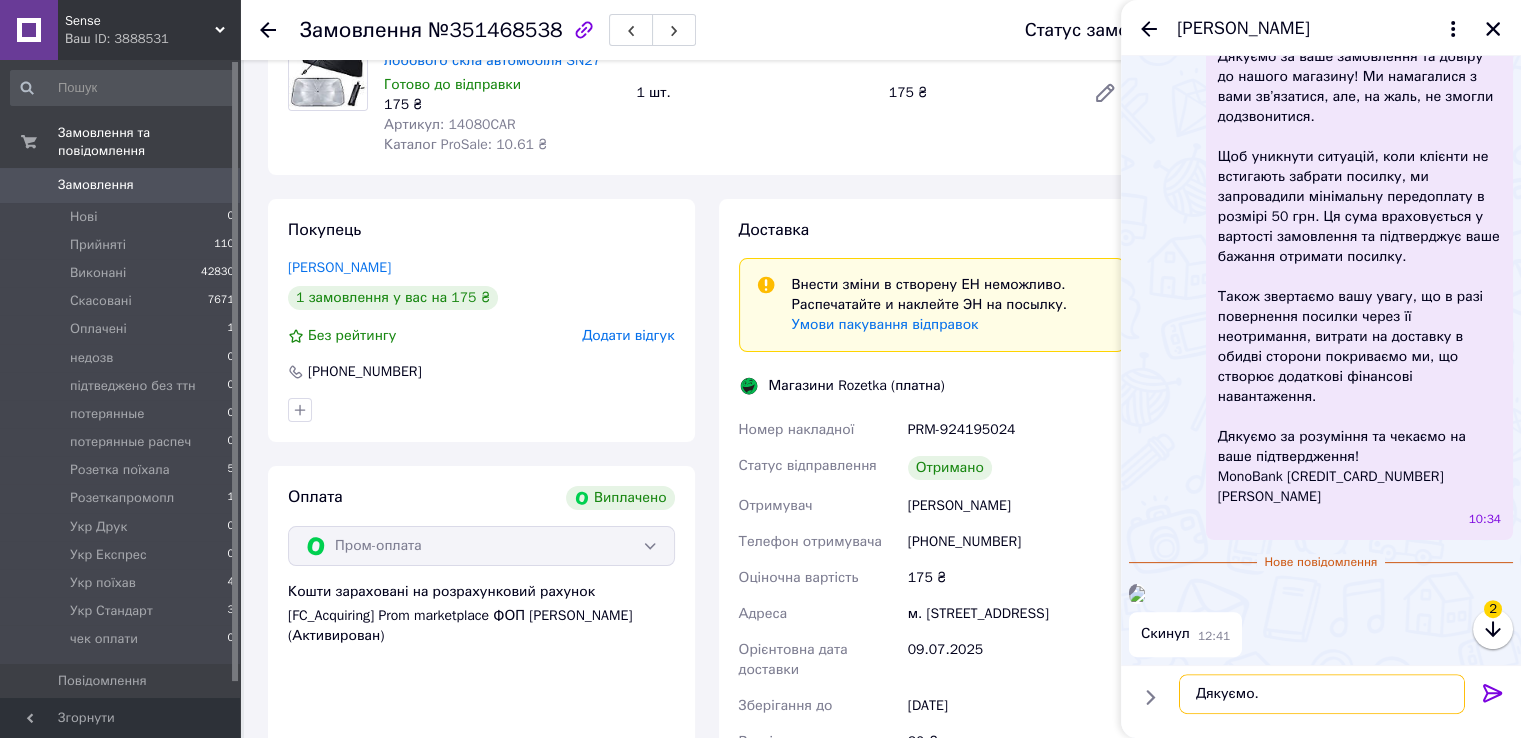 type on "Дякуємо." 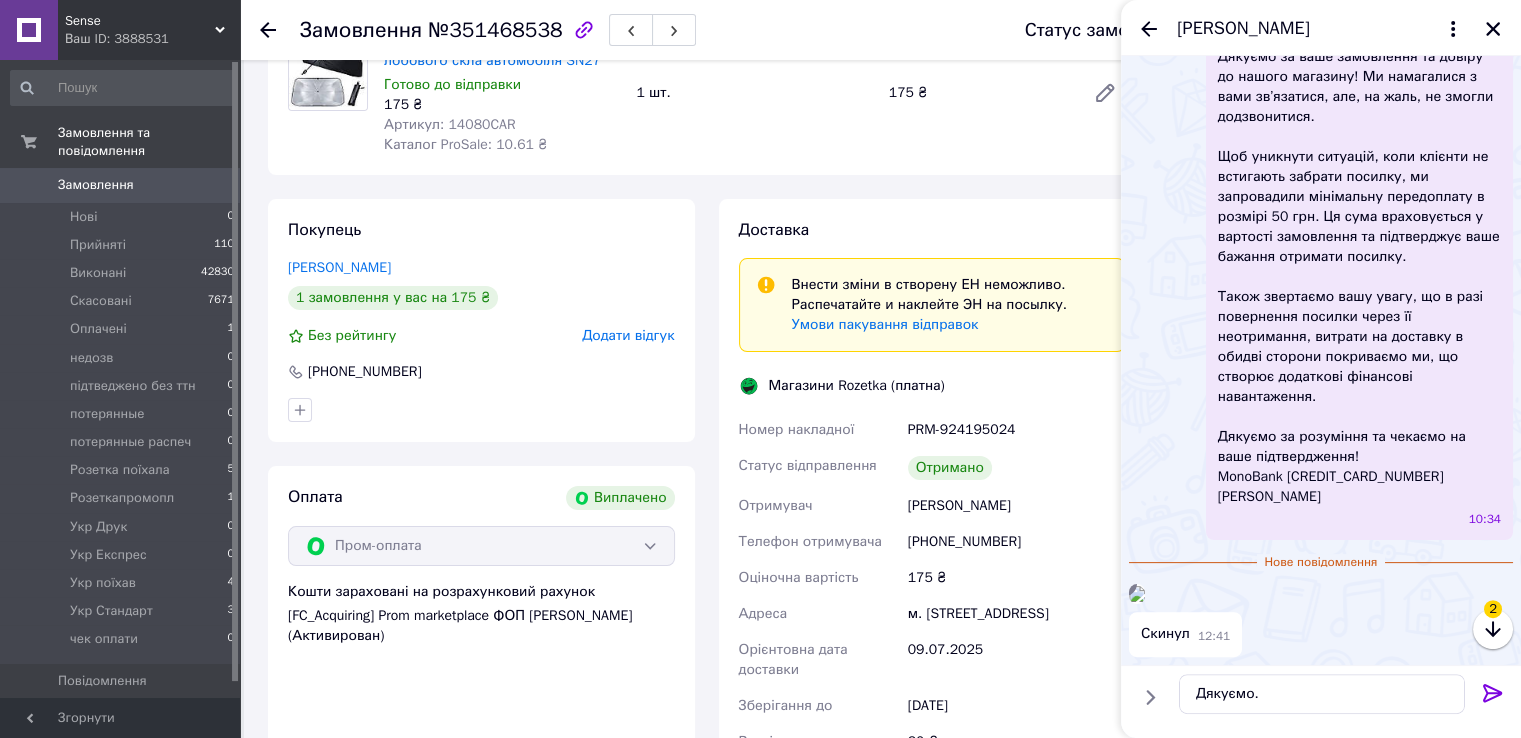 click 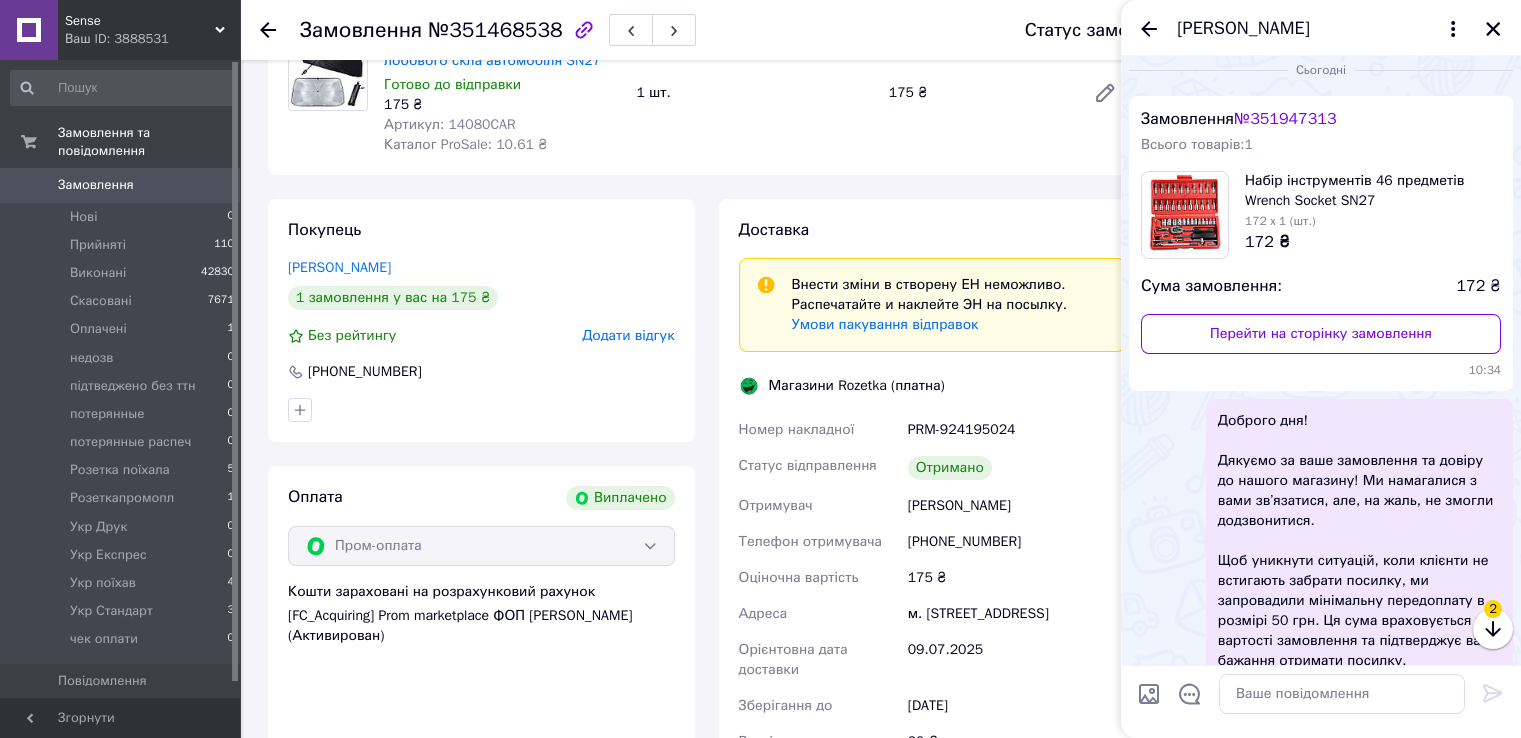 scroll, scrollTop: 0, scrollLeft: 0, axis: both 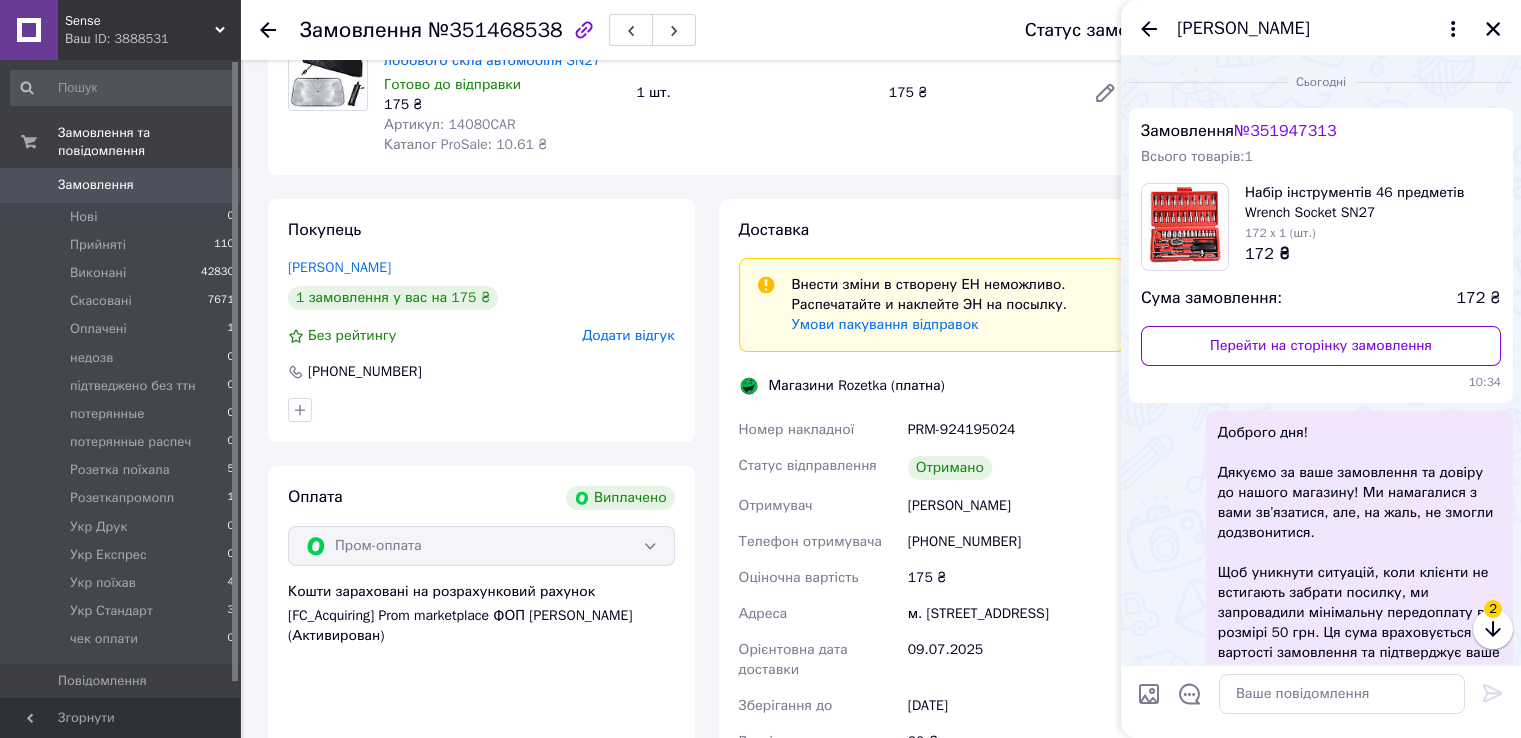 click on "№ 351947313" at bounding box center [1285, 131] 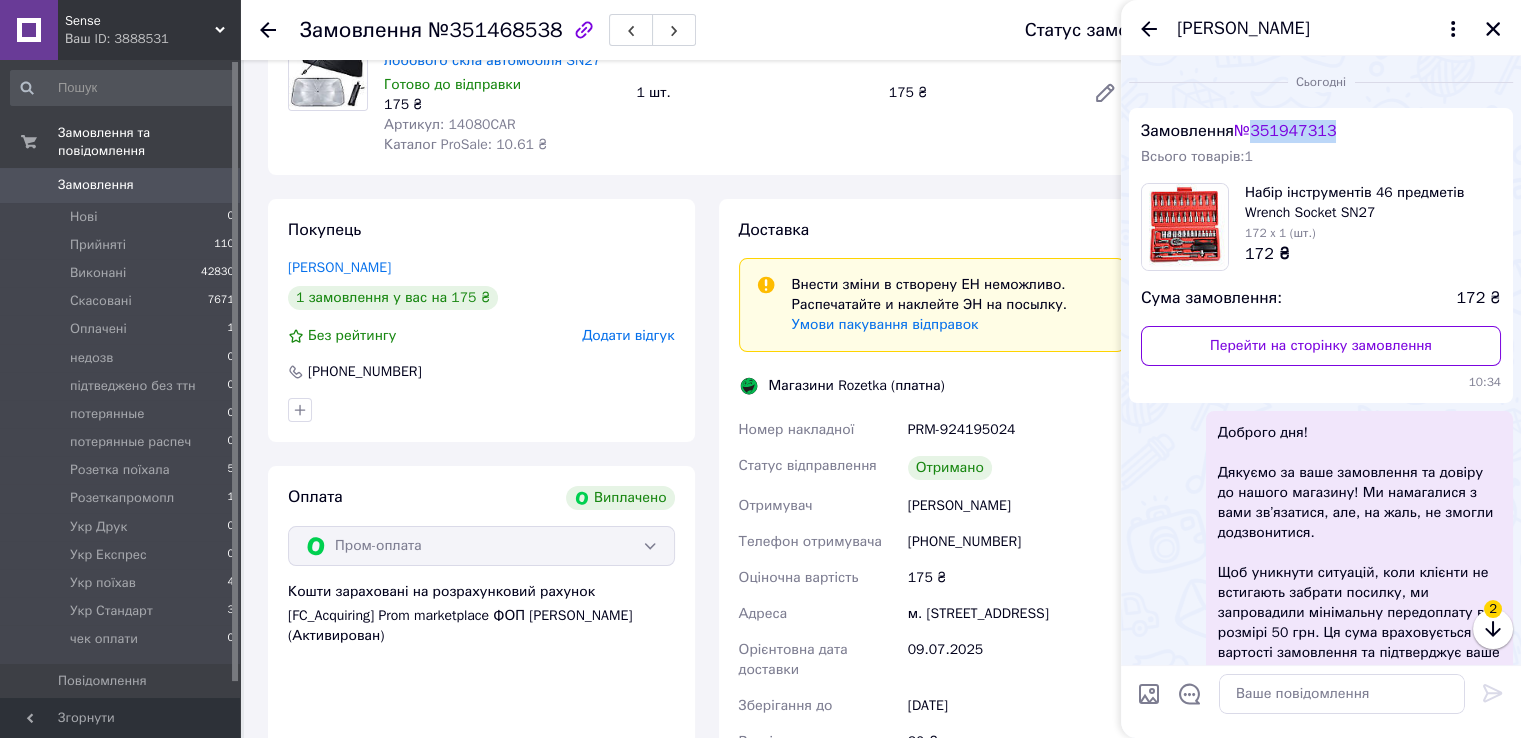 click on "№ 351947313" at bounding box center (1285, 131) 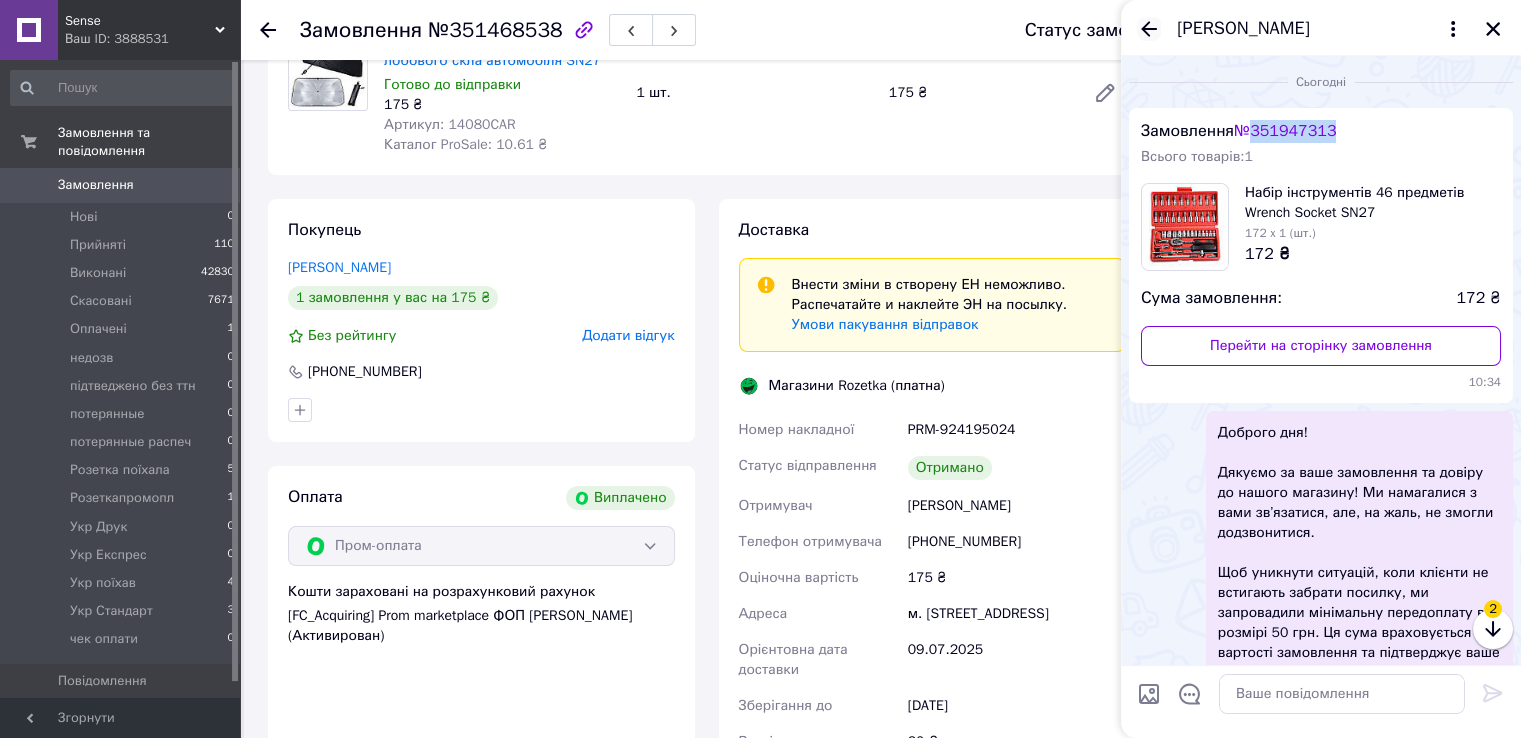 click 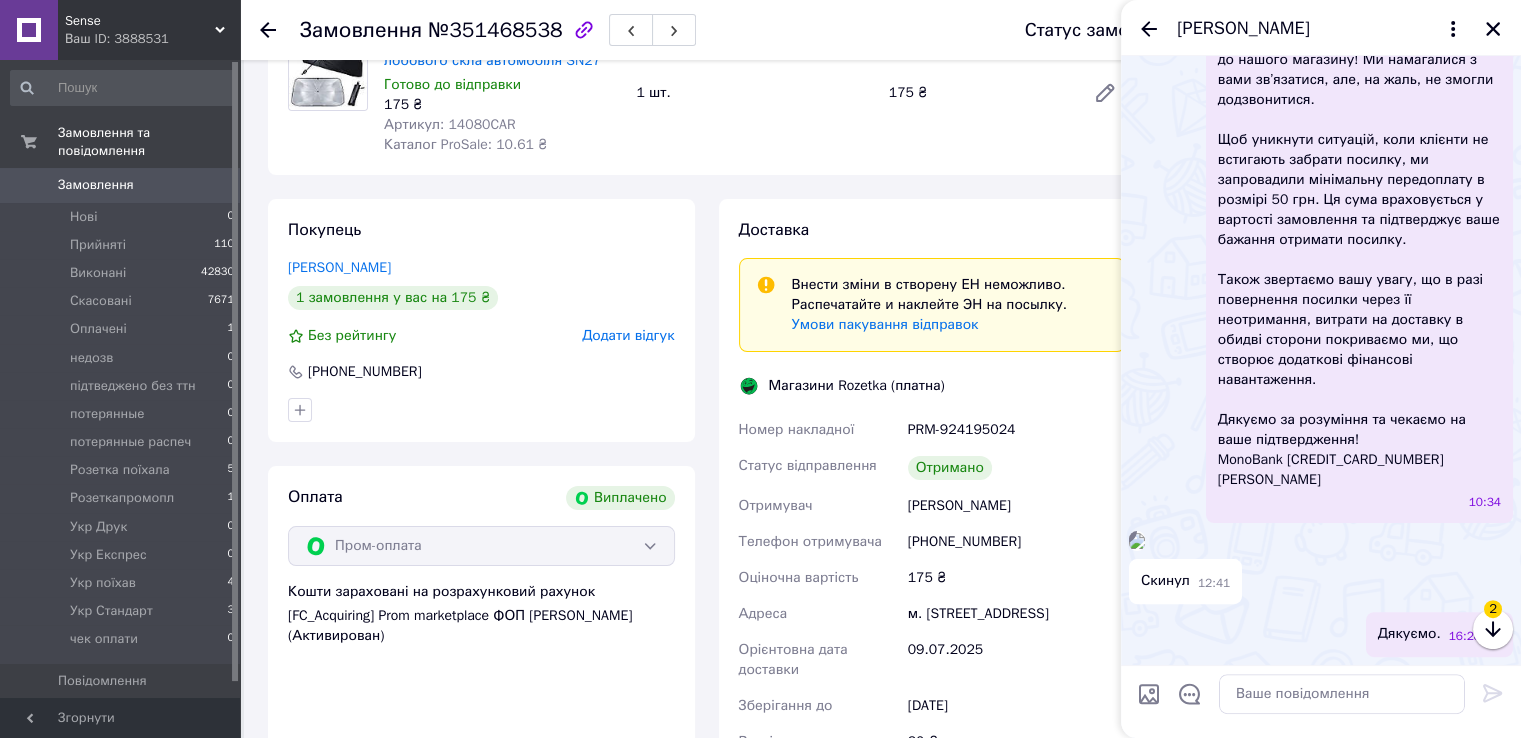 scroll, scrollTop: 673, scrollLeft: 0, axis: vertical 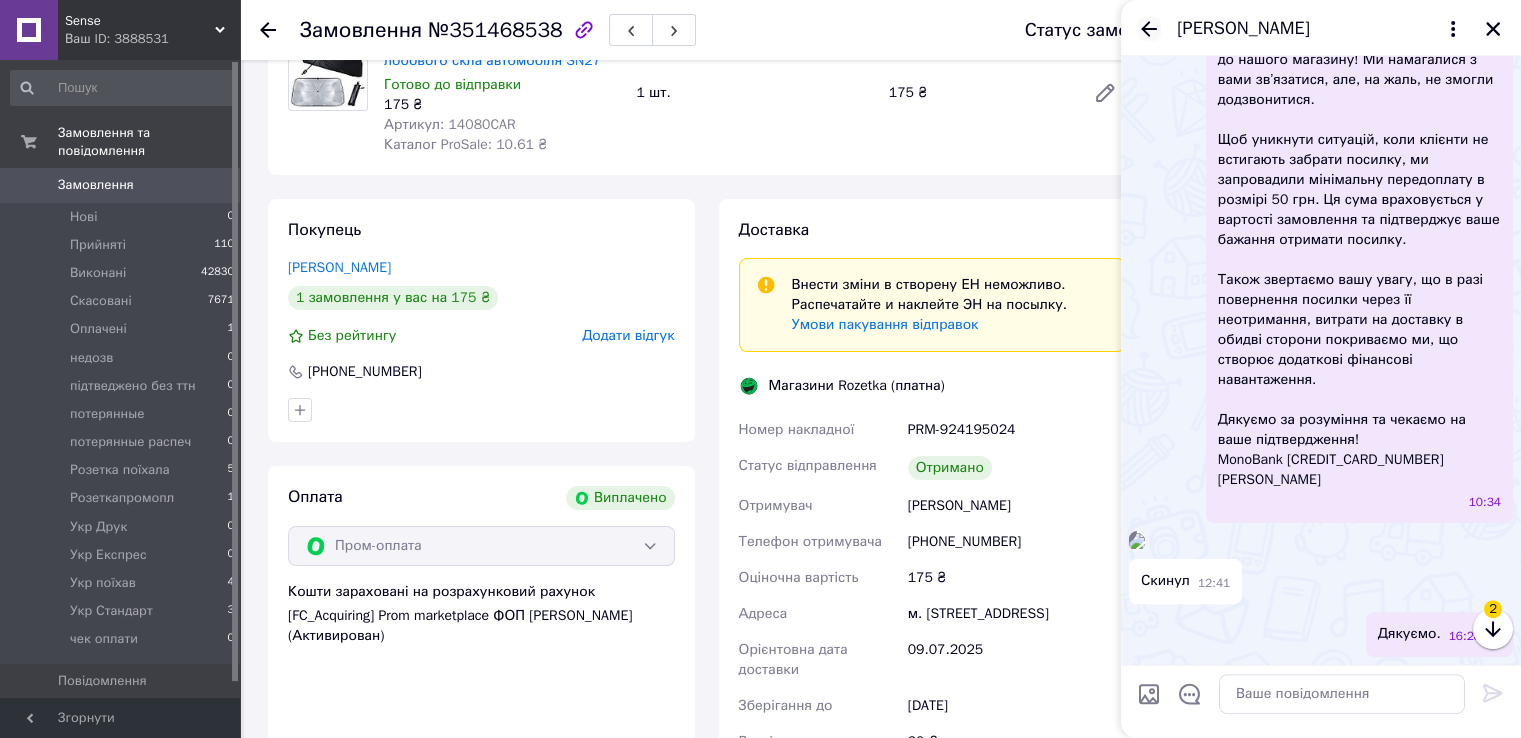 click 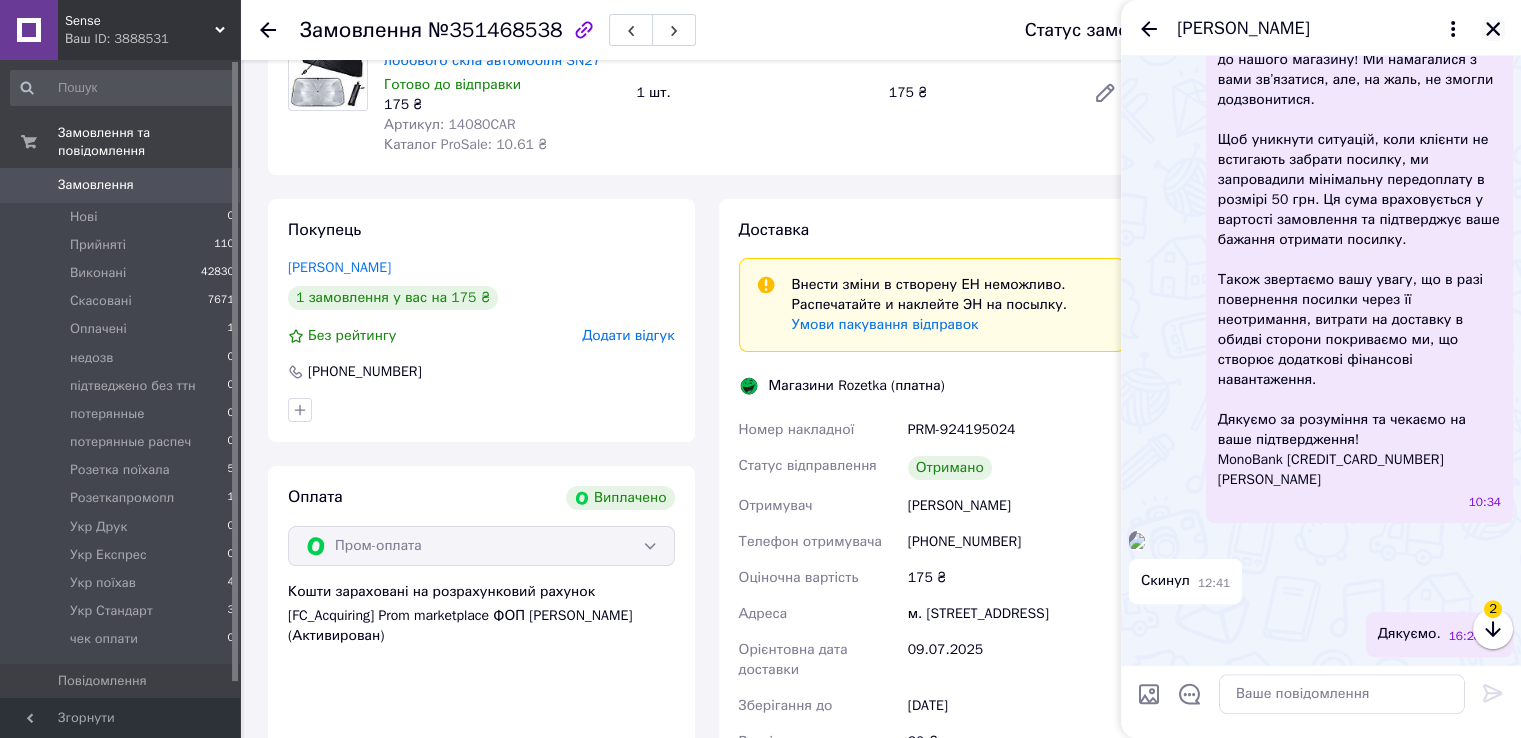 click 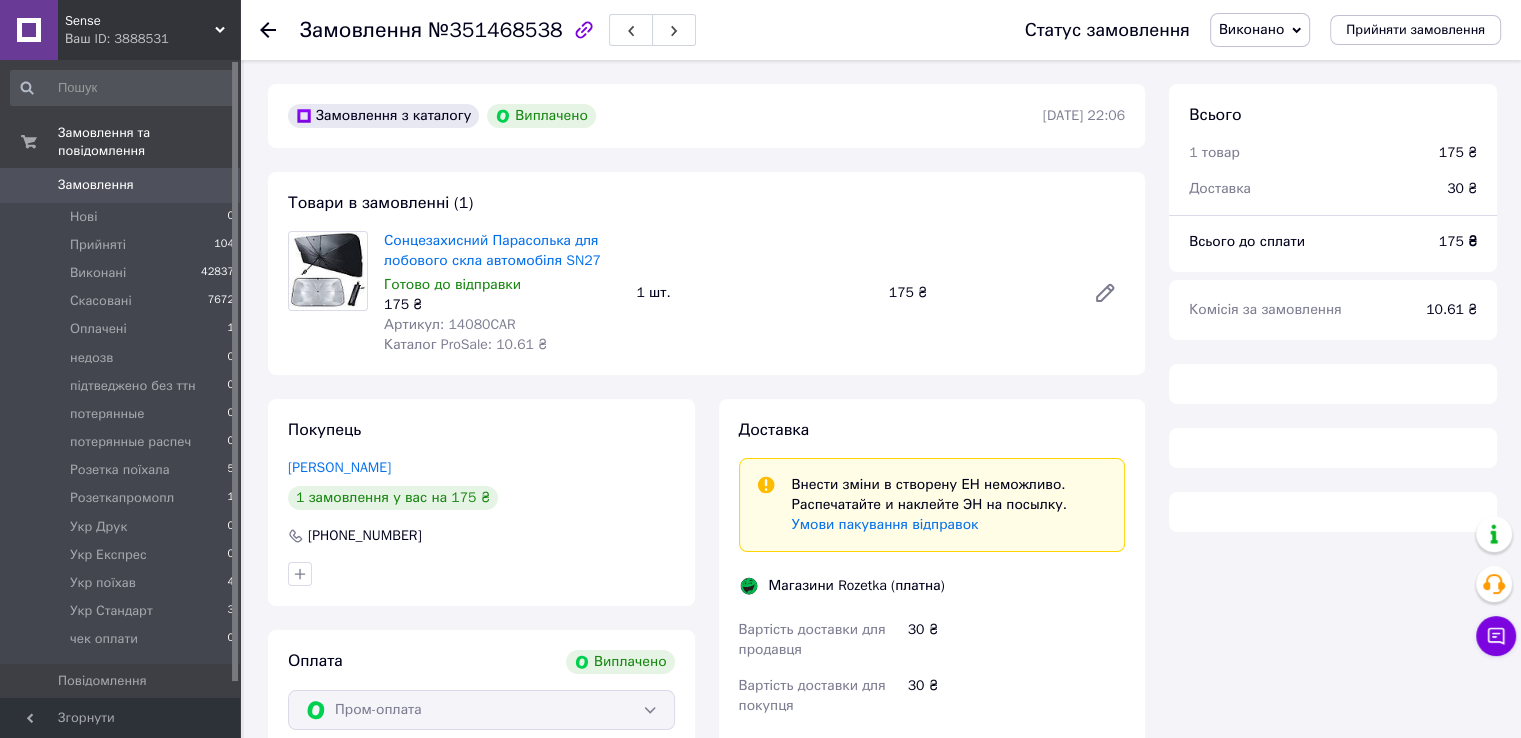 scroll, scrollTop: 200, scrollLeft: 0, axis: vertical 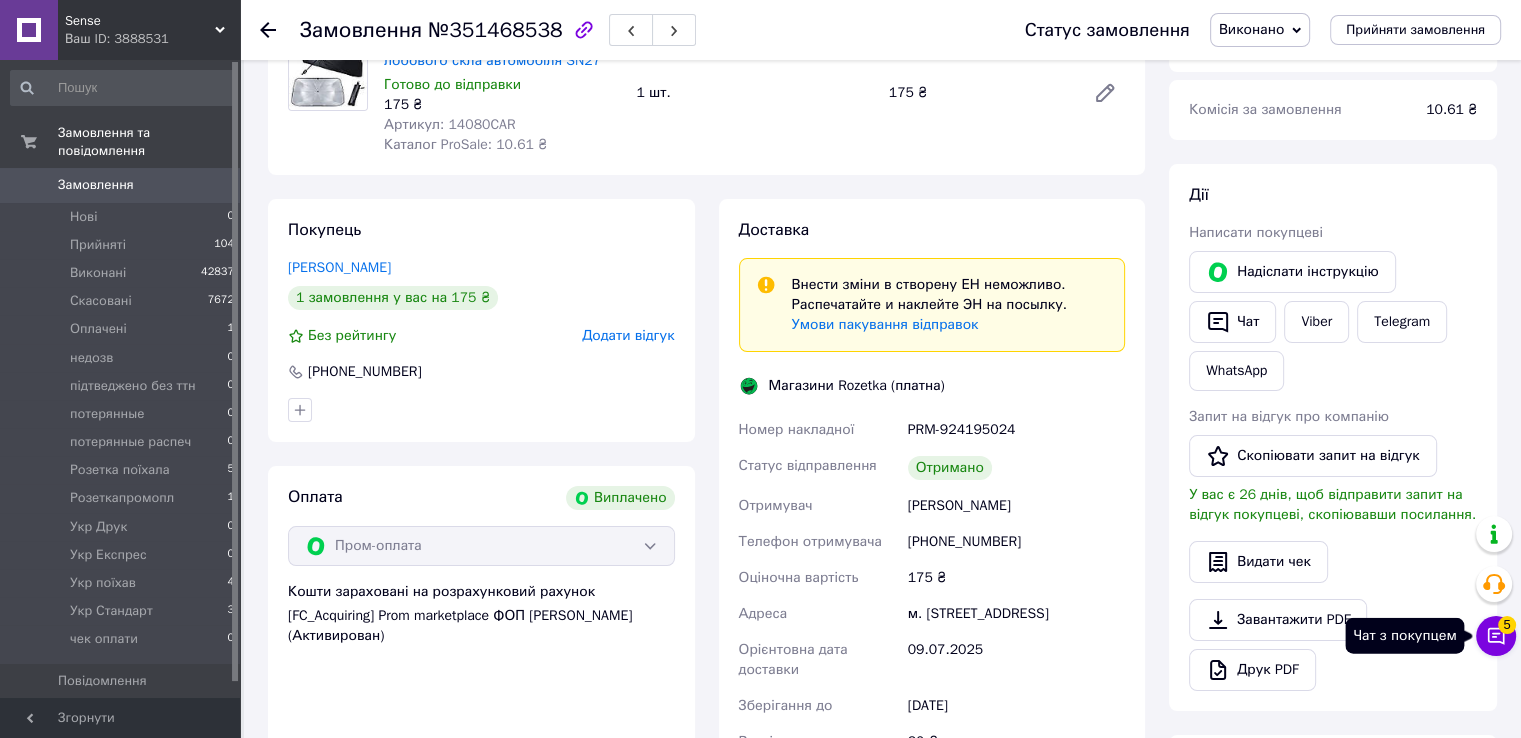 click 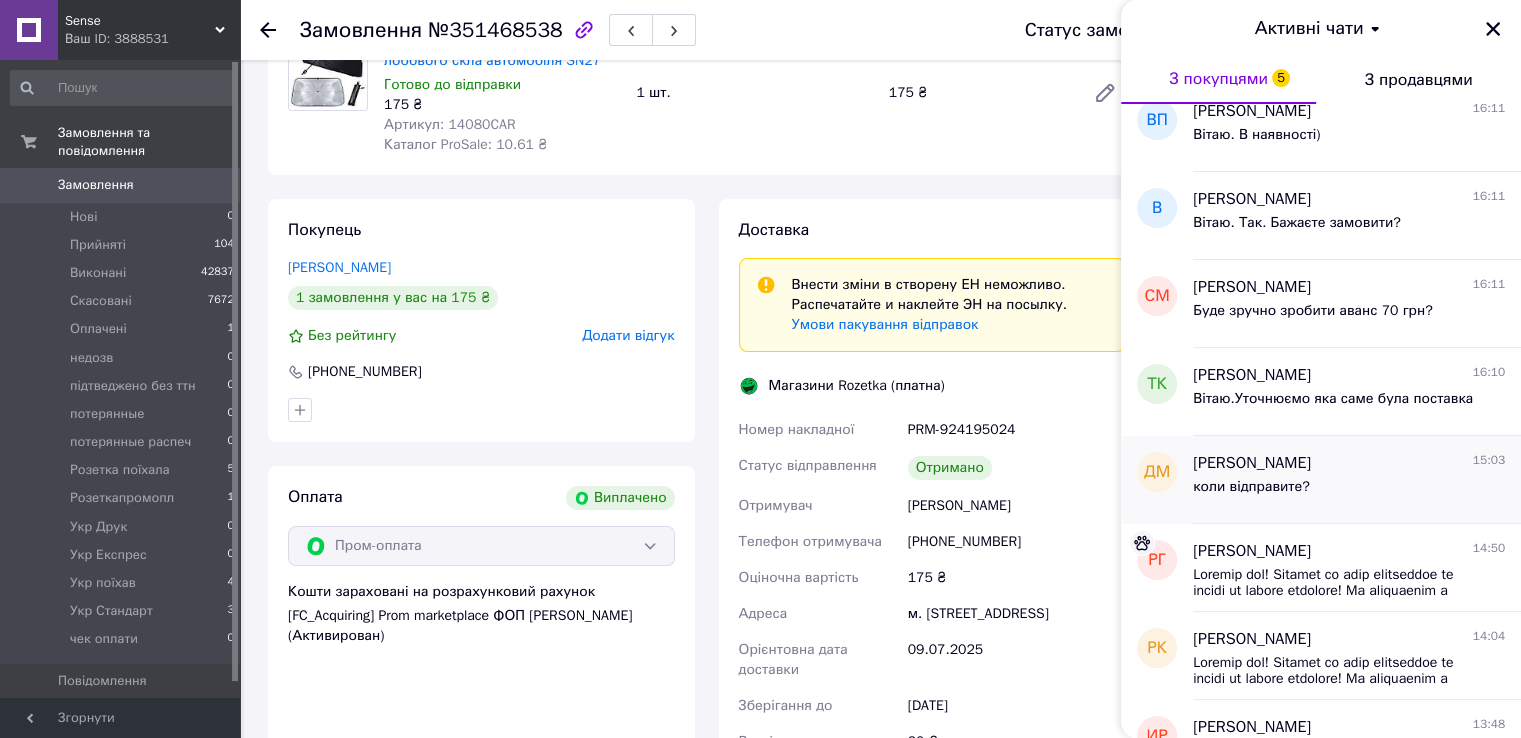 scroll, scrollTop: 1126, scrollLeft: 0, axis: vertical 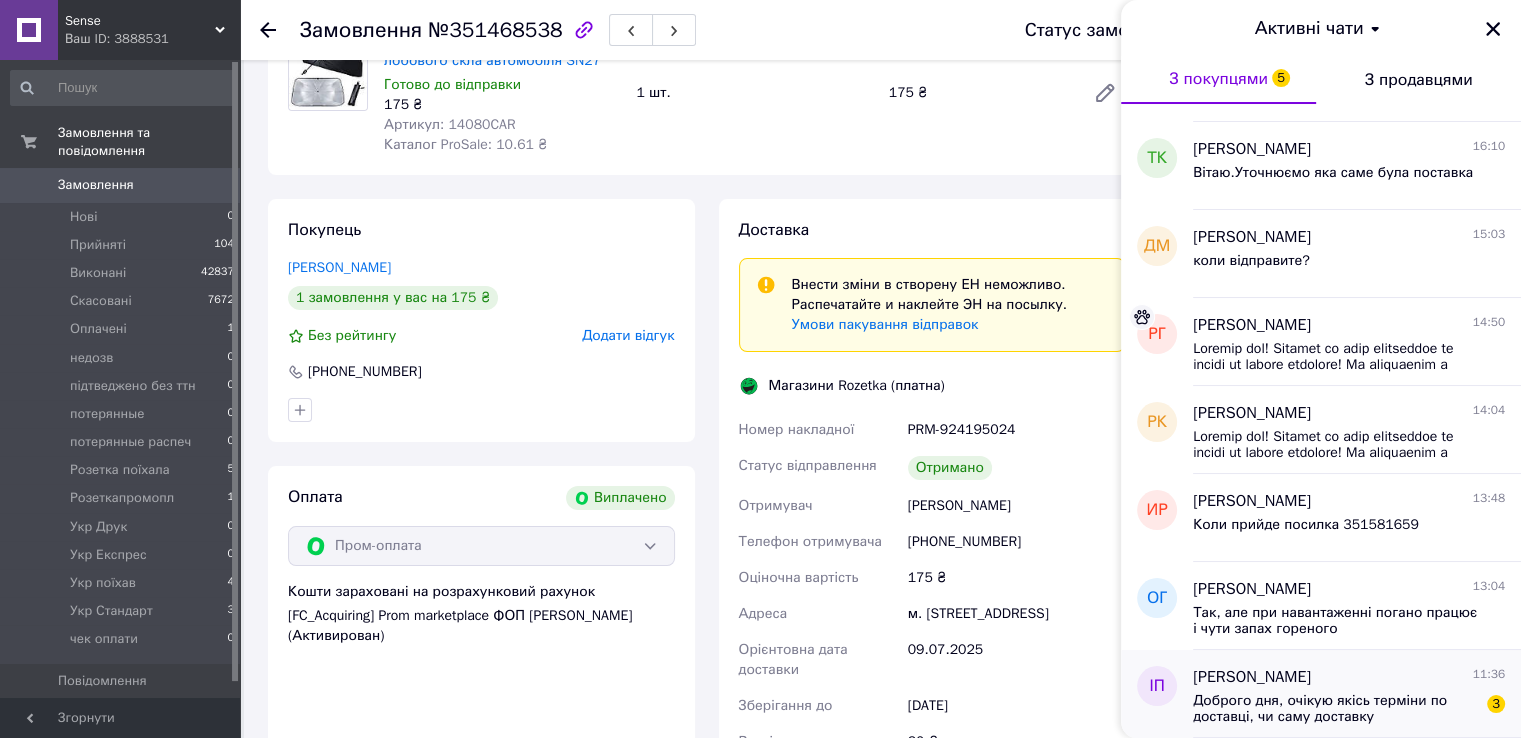 click on "Доброго дня, очікую якісь терміни по доставці, чи саму доставку 3" at bounding box center [1349, 707] 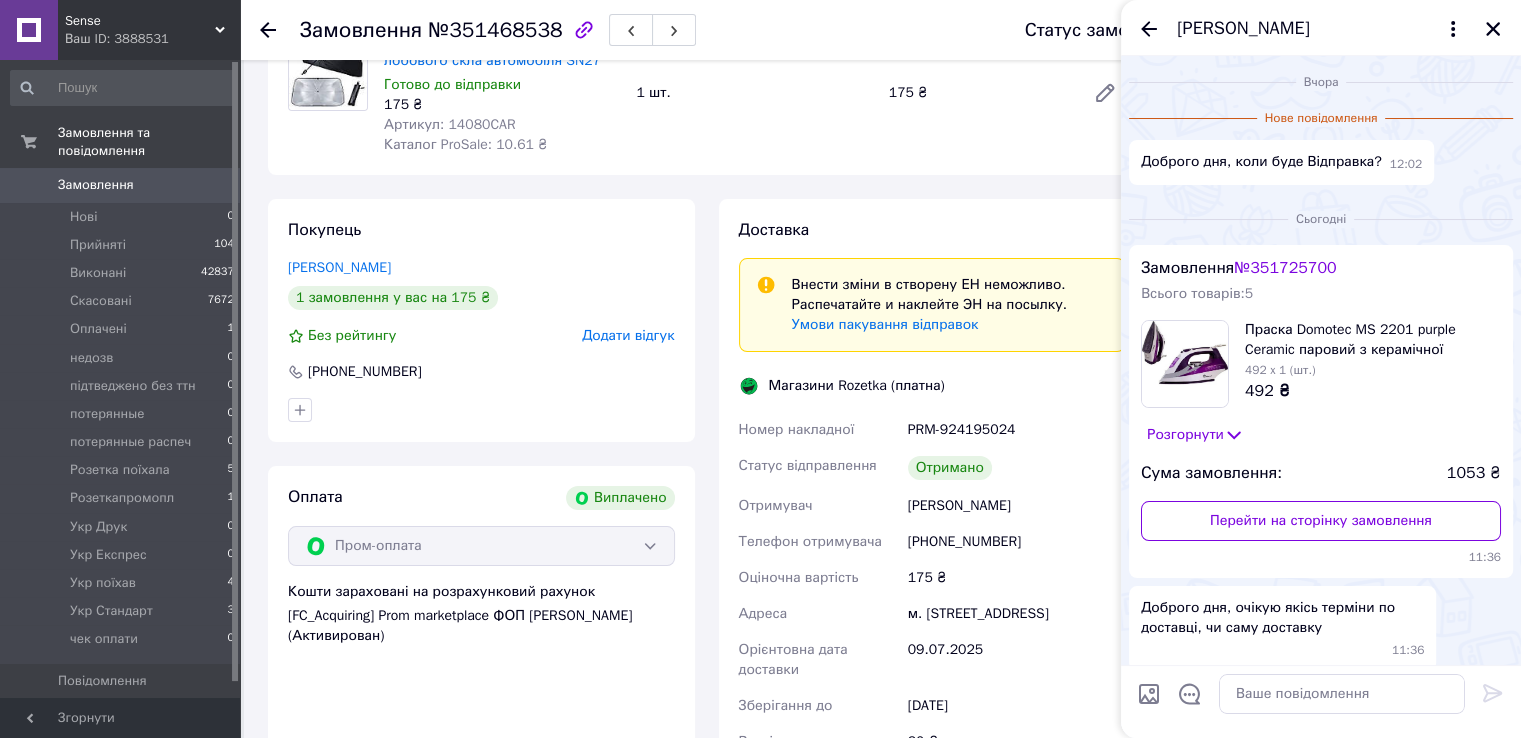click on "№ 351725700" at bounding box center (1285, 268) 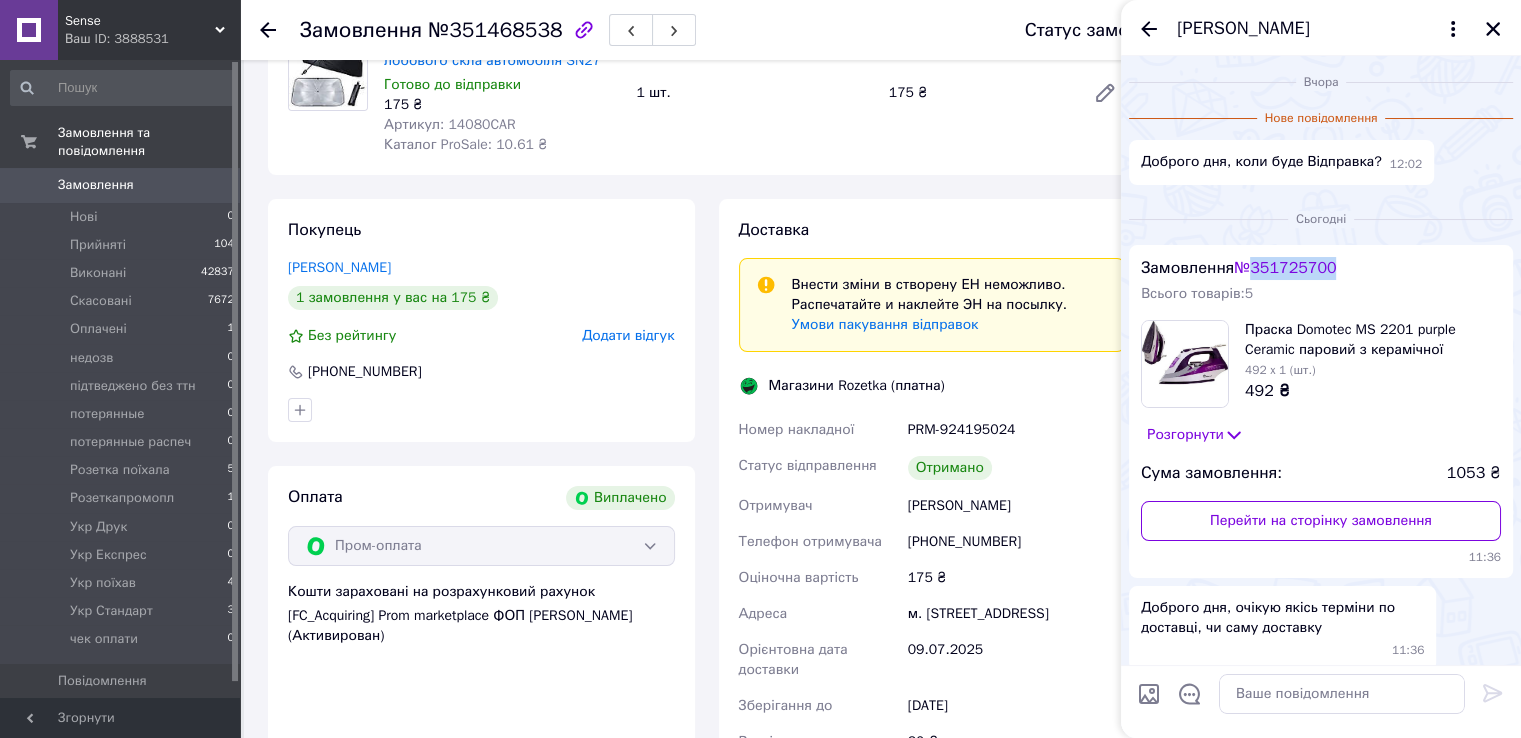 click on "№ 351725700" at bounding box center [1285, 268] 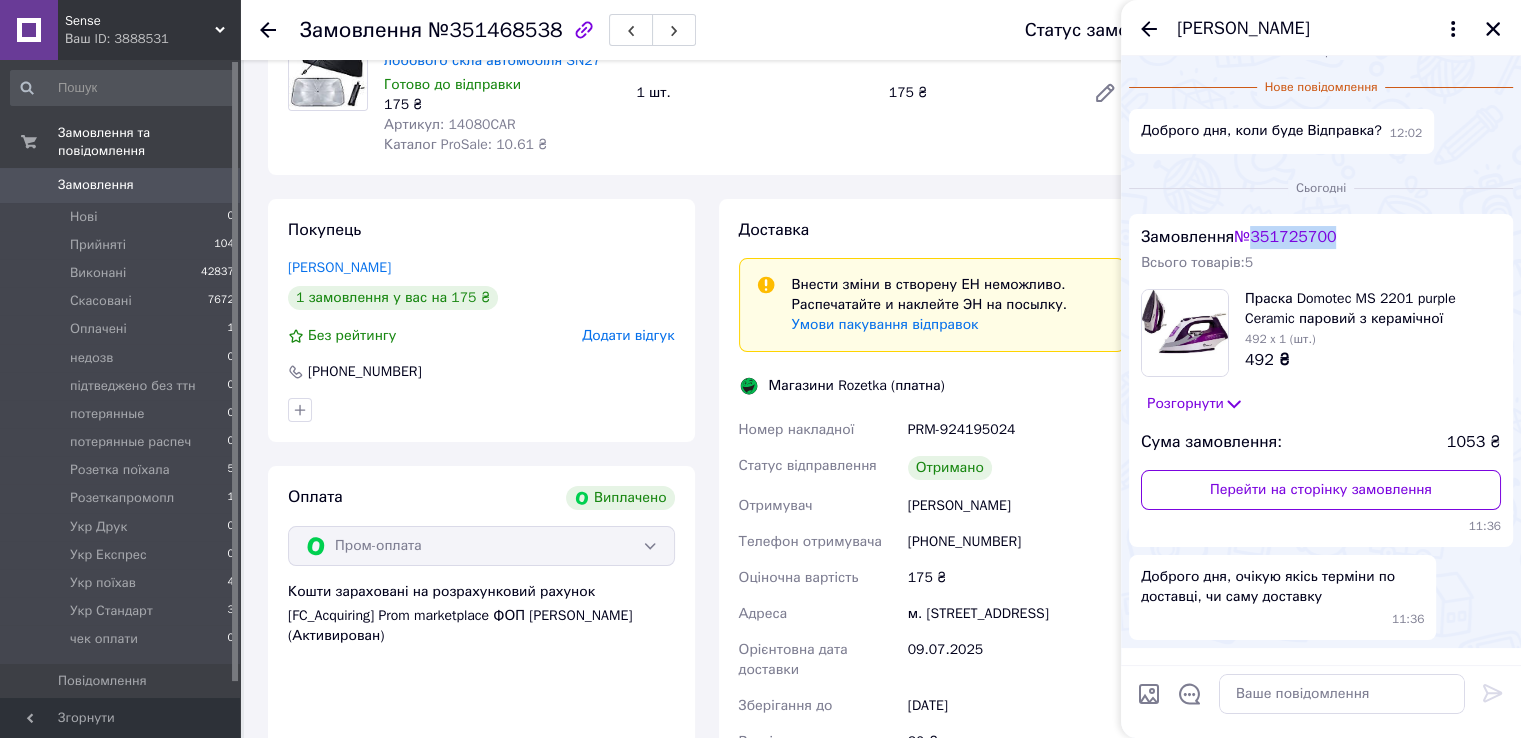 scroll, scrollTop: 0, scrollLeft: 0, axis: both 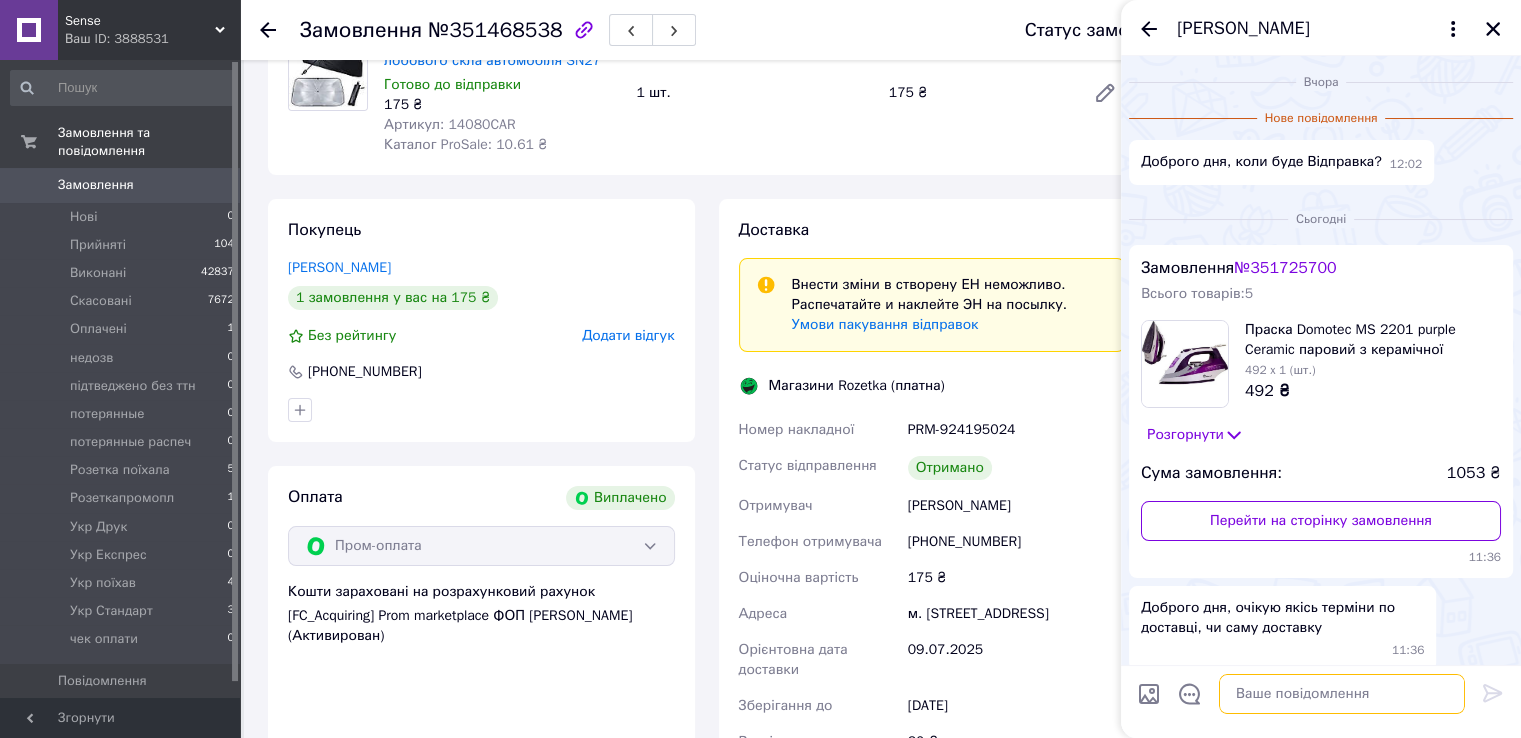 click at bounding box center (1342, 694) 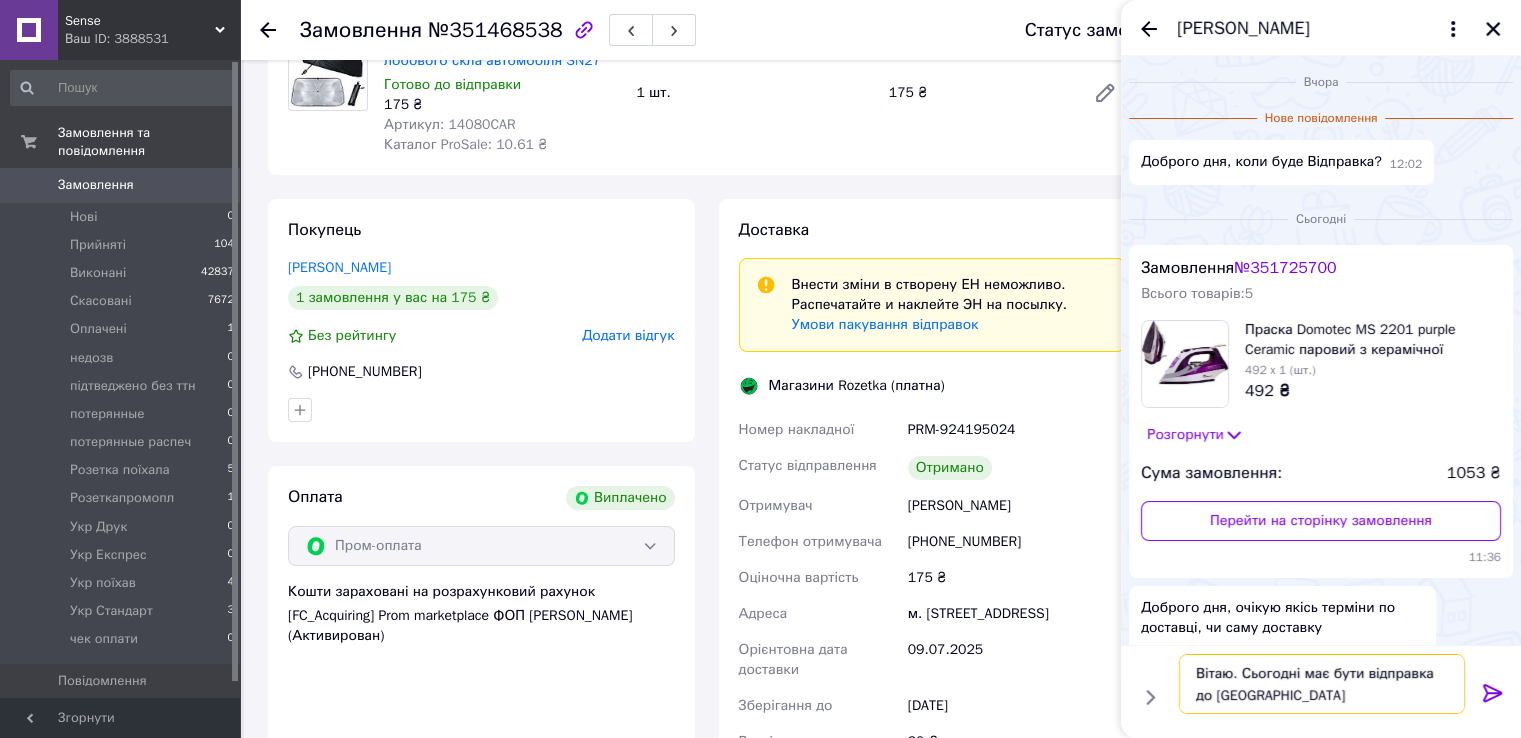 type on "Вітаю. Сьогодні має бути відправка до [GEOGRAPHIC_DATA]." 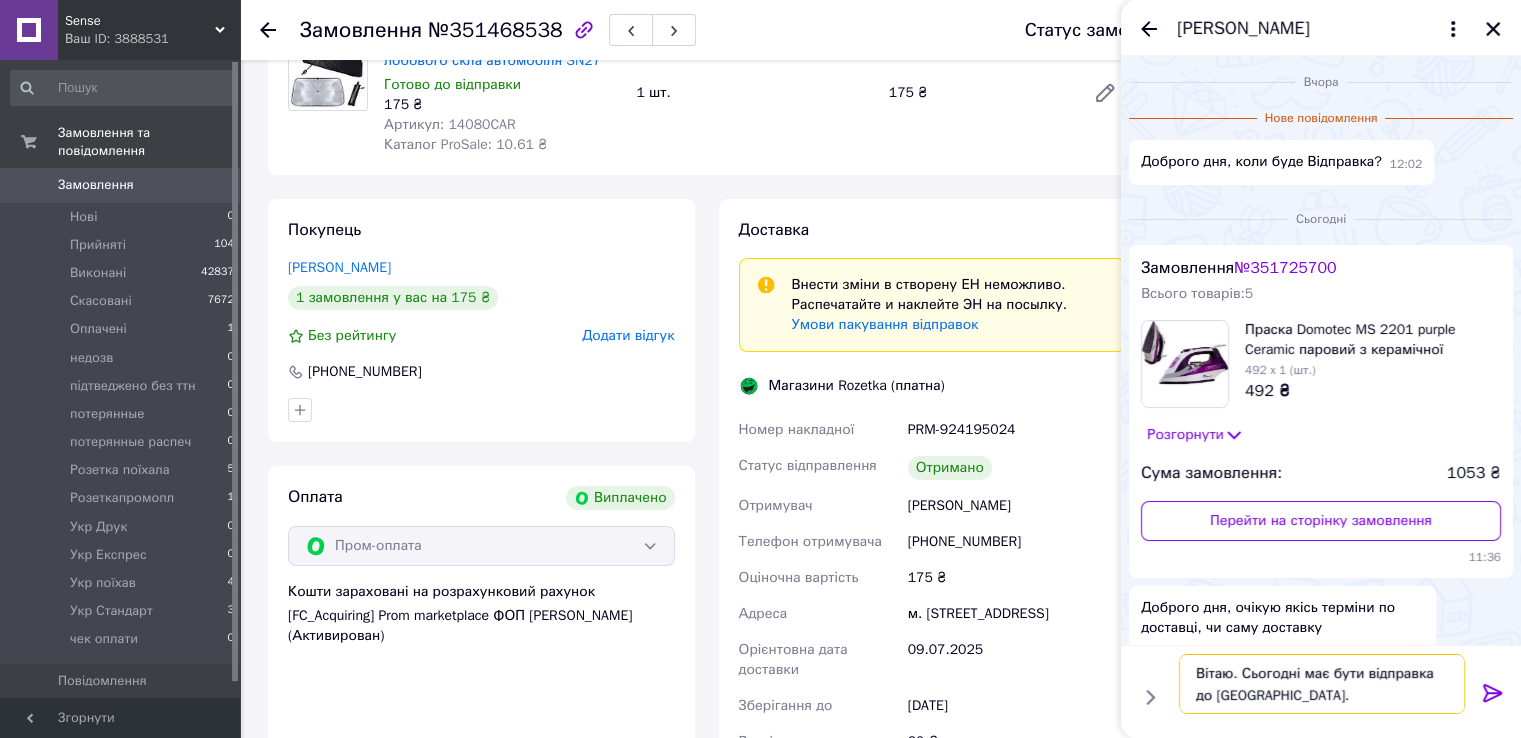 type 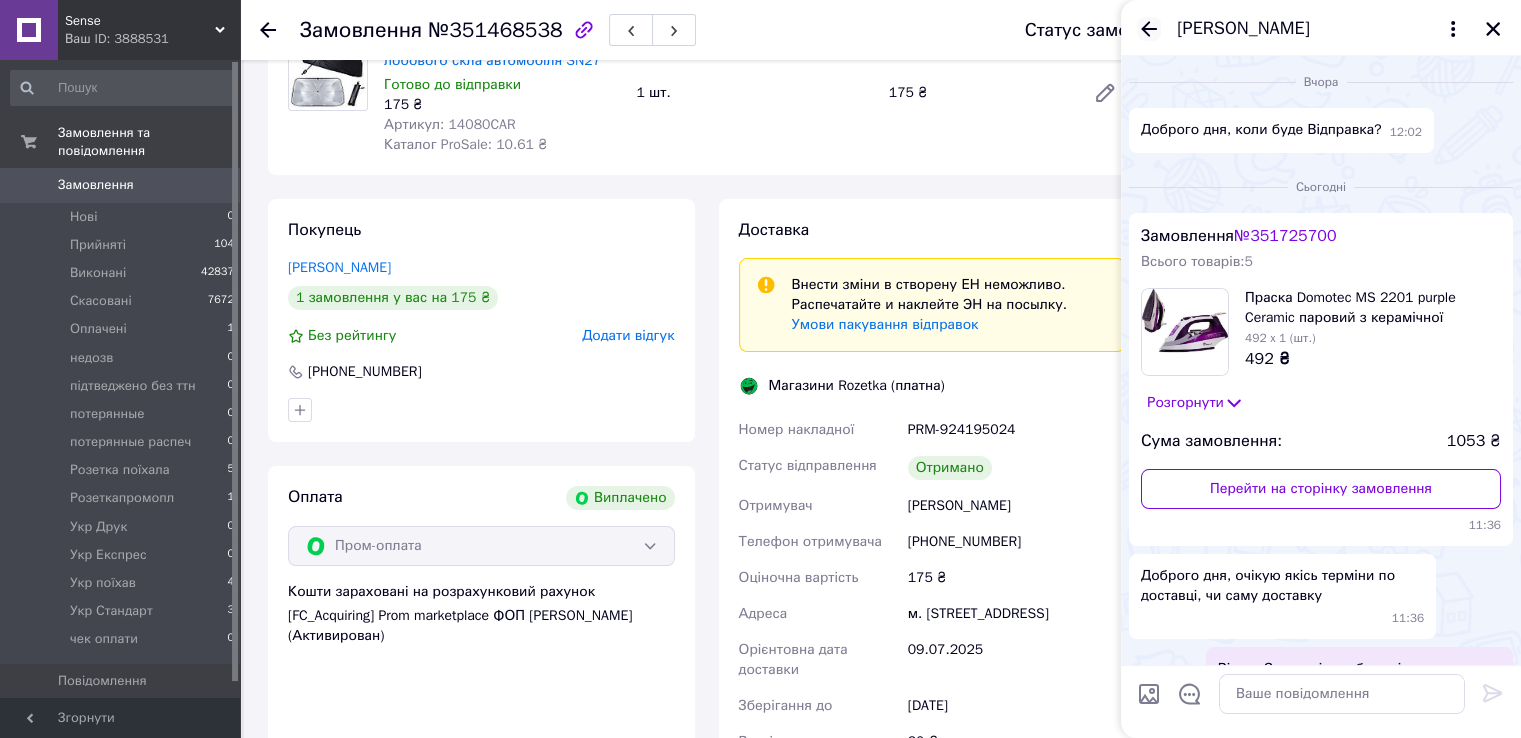 click 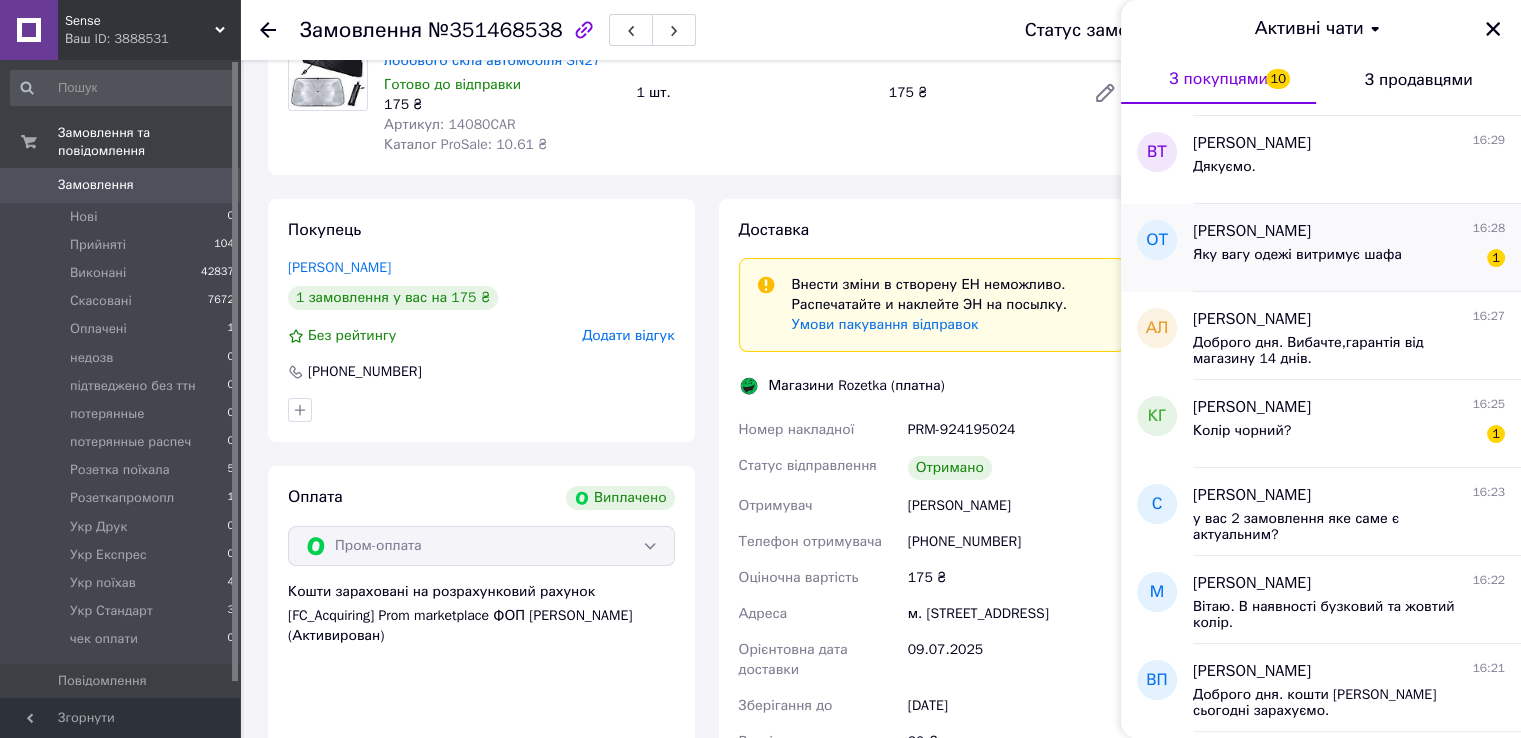 scroll, scrollTop: 400, scrollLeft: 0, axis: vertical 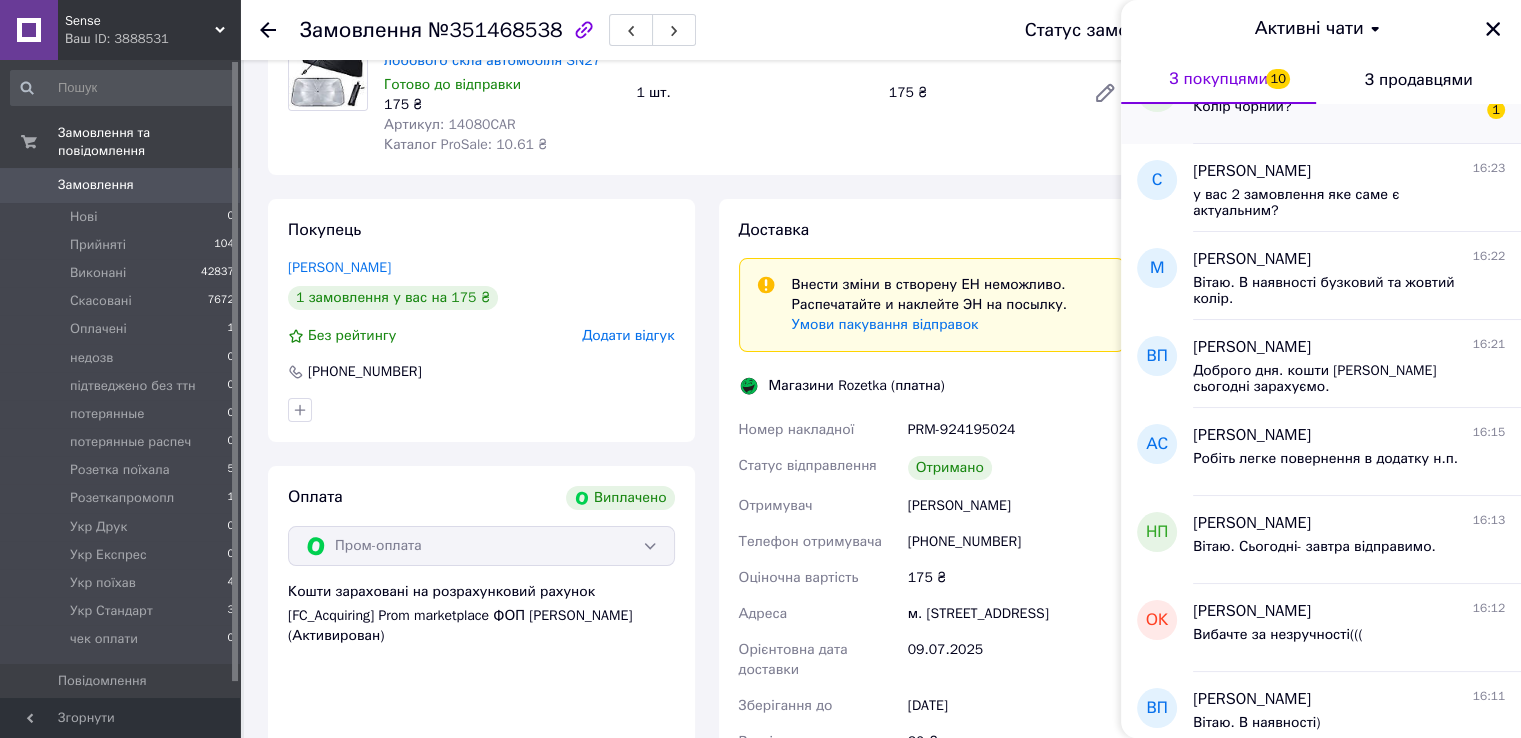 click on "Колір чорний?" at bounding box center [1242, 113] 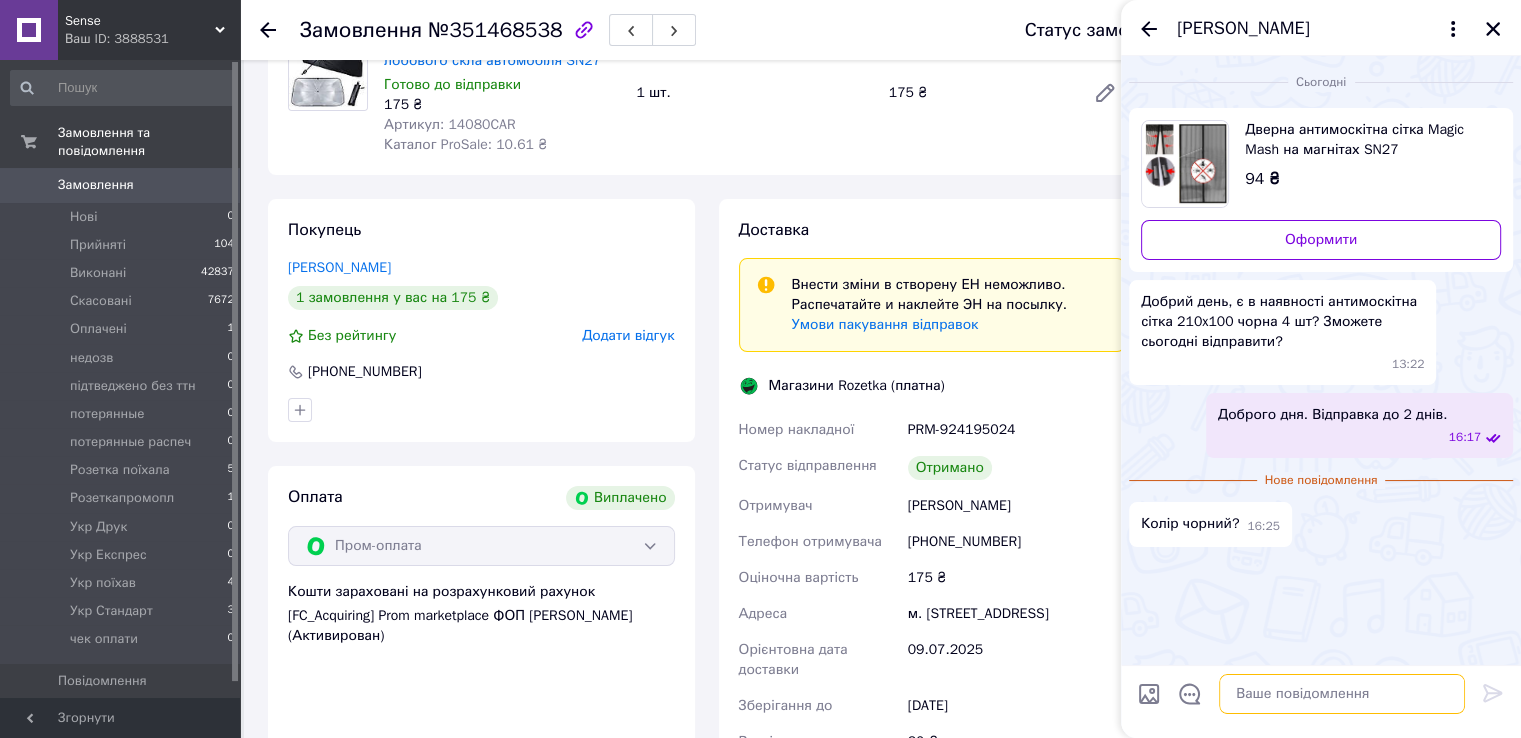 click at bounding box center [1342, 694] 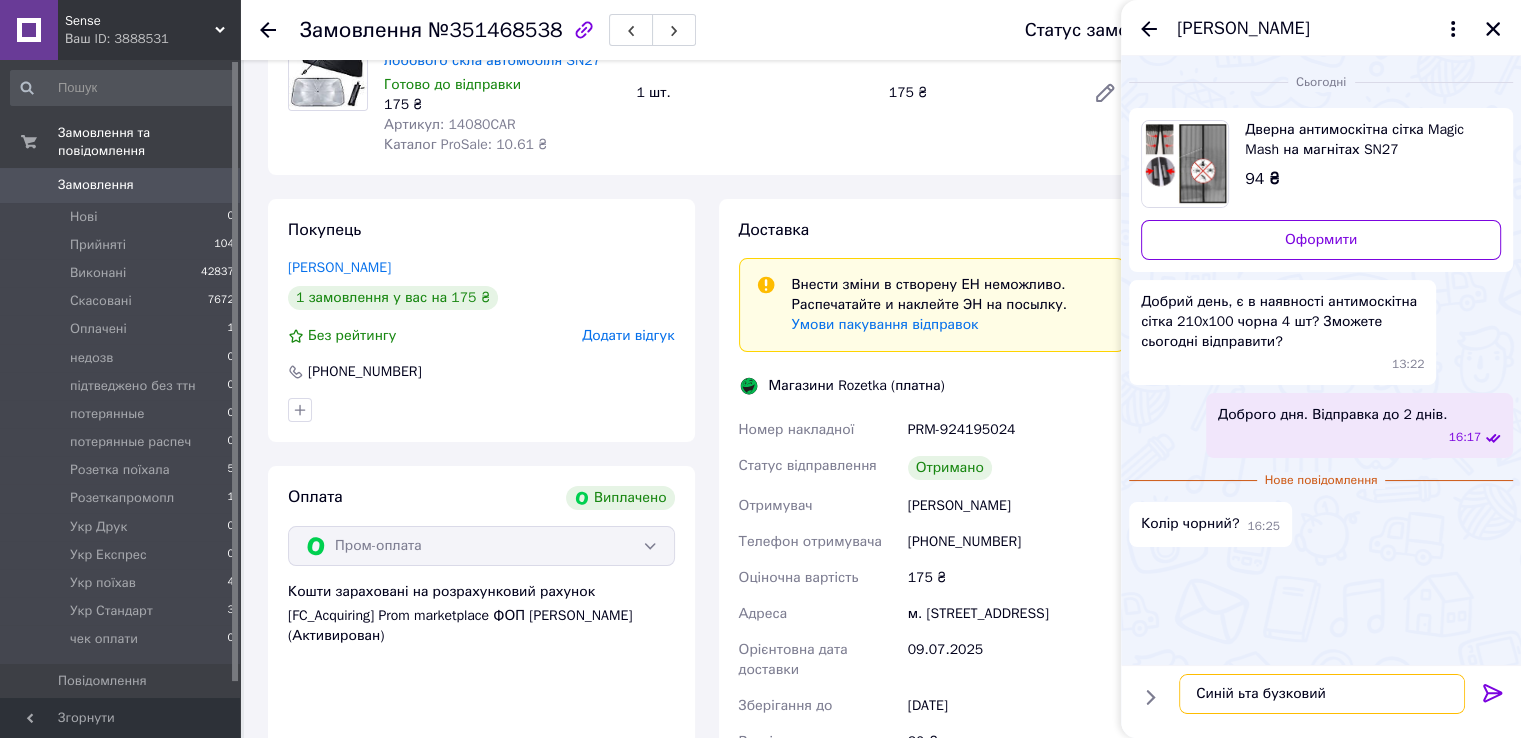 type on "Синій ьта бузковий." 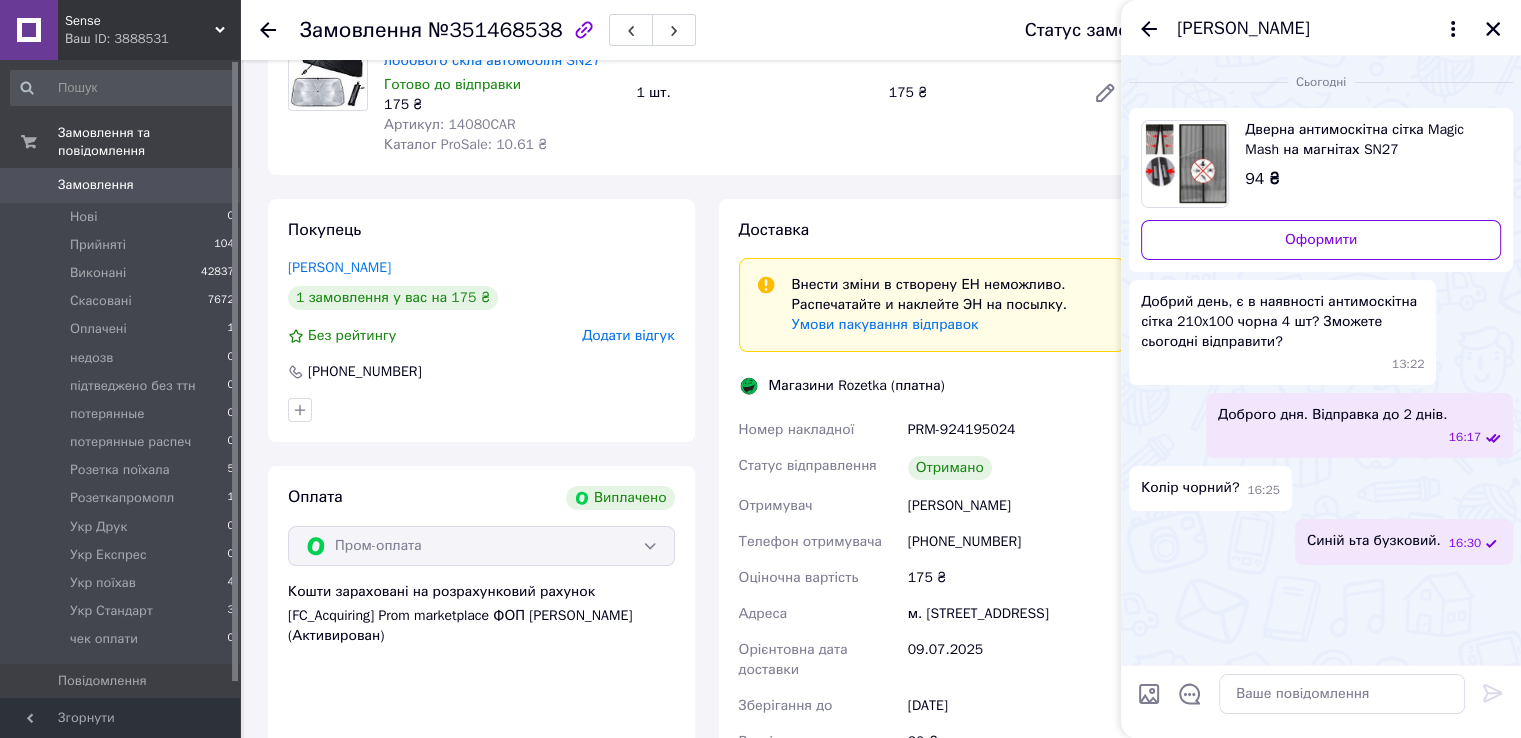 click on "Синій ьта бузковий." at bounding box center [1374, 541] 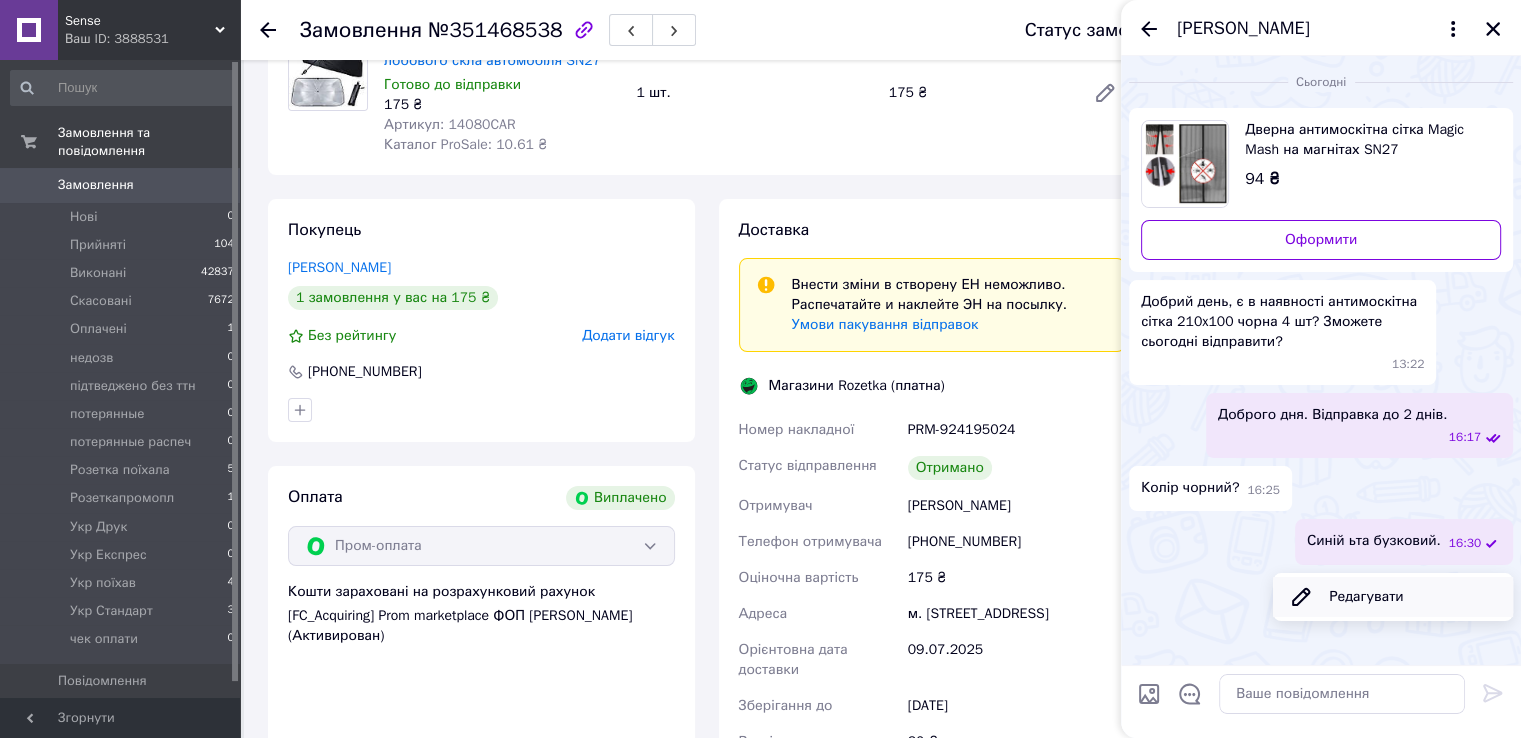 click on "Редагувати" at bounding box center [1393, 597] 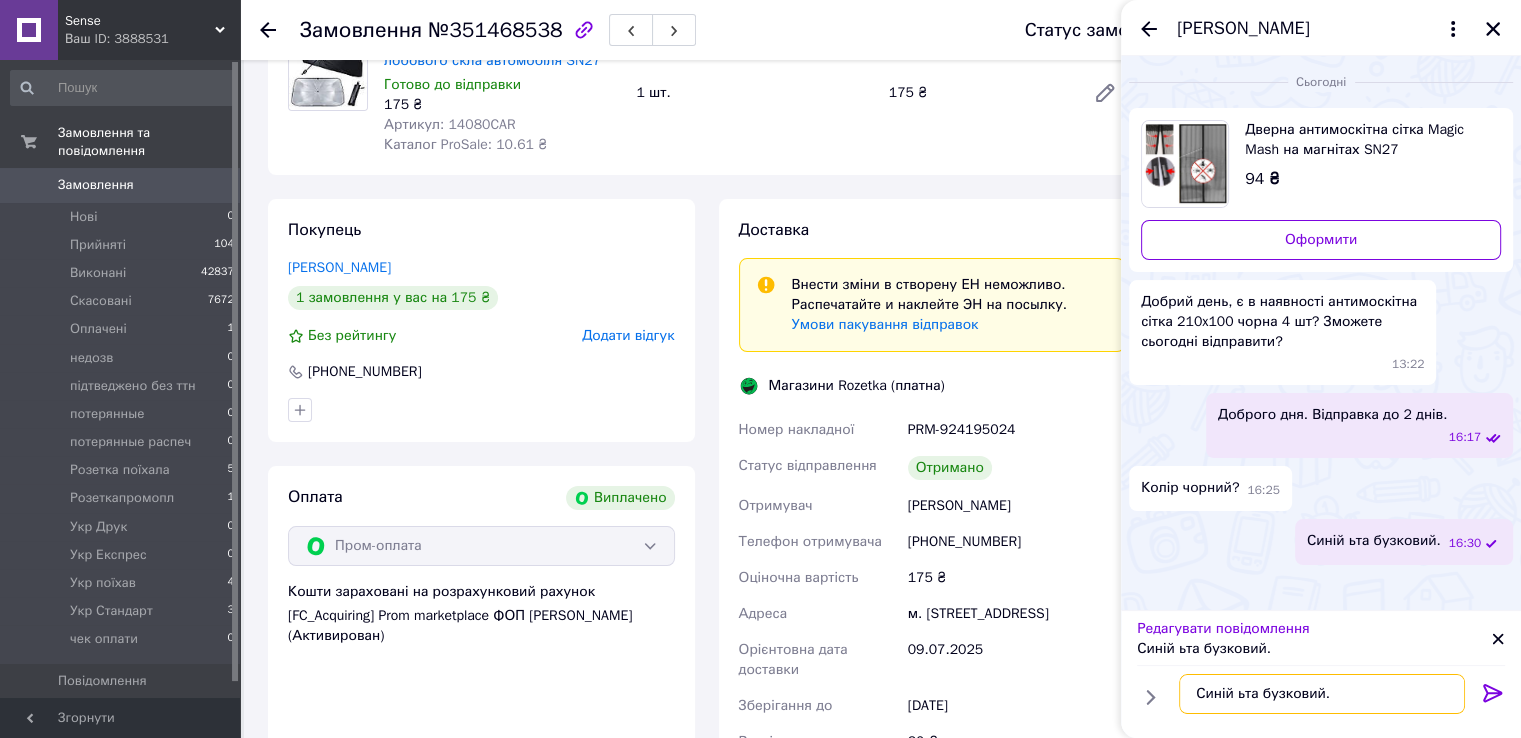 click on "Синій ьта бузковий." at bounding box center [1322, 694] 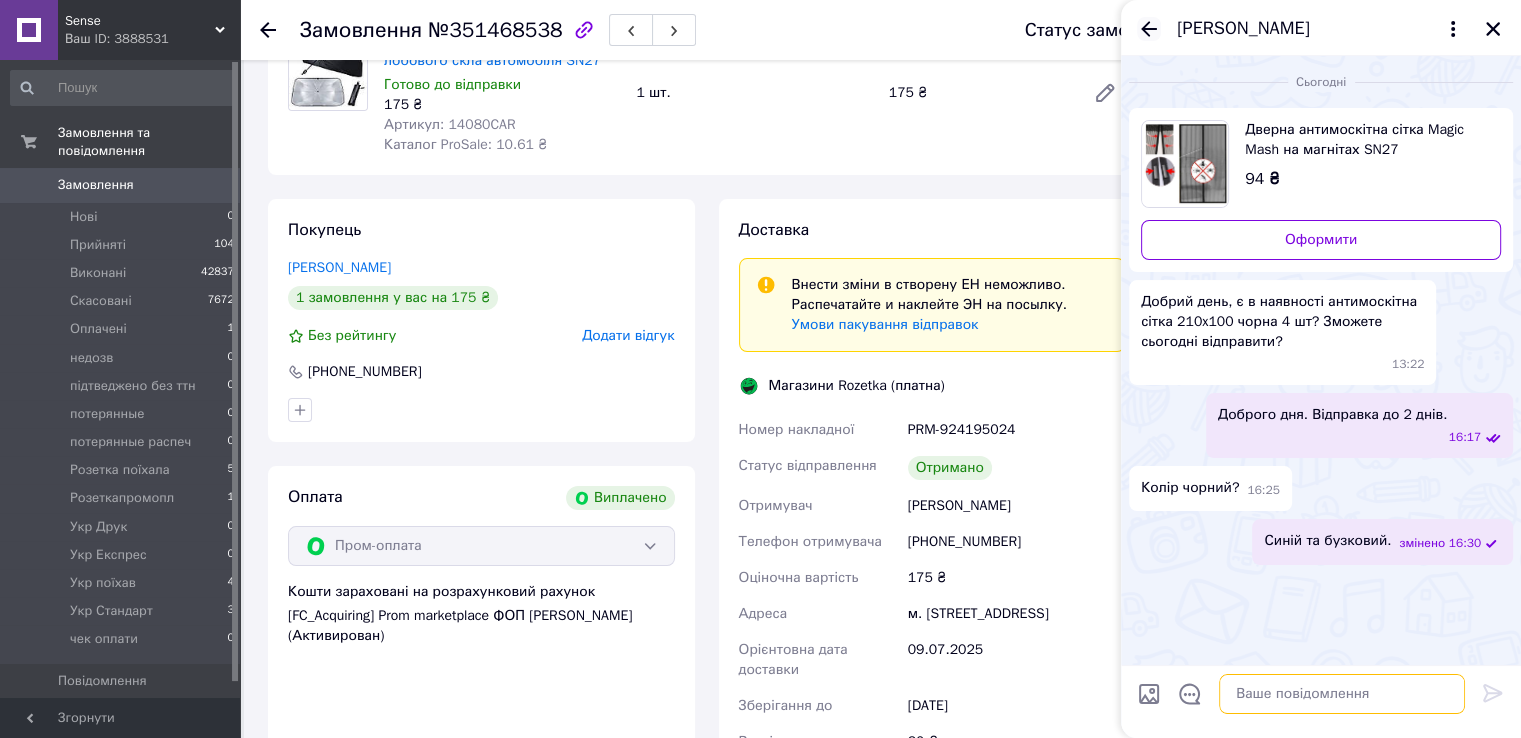 type 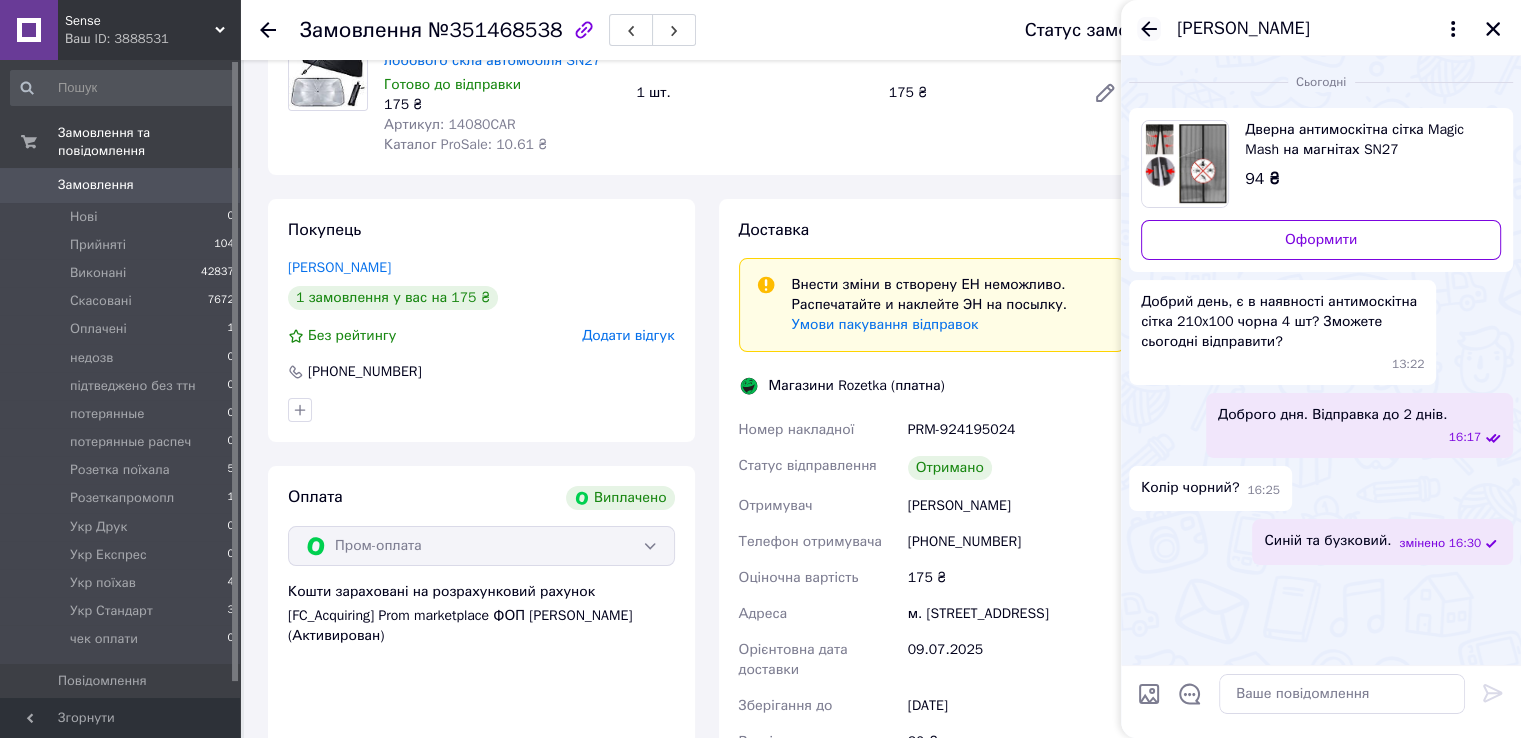 click 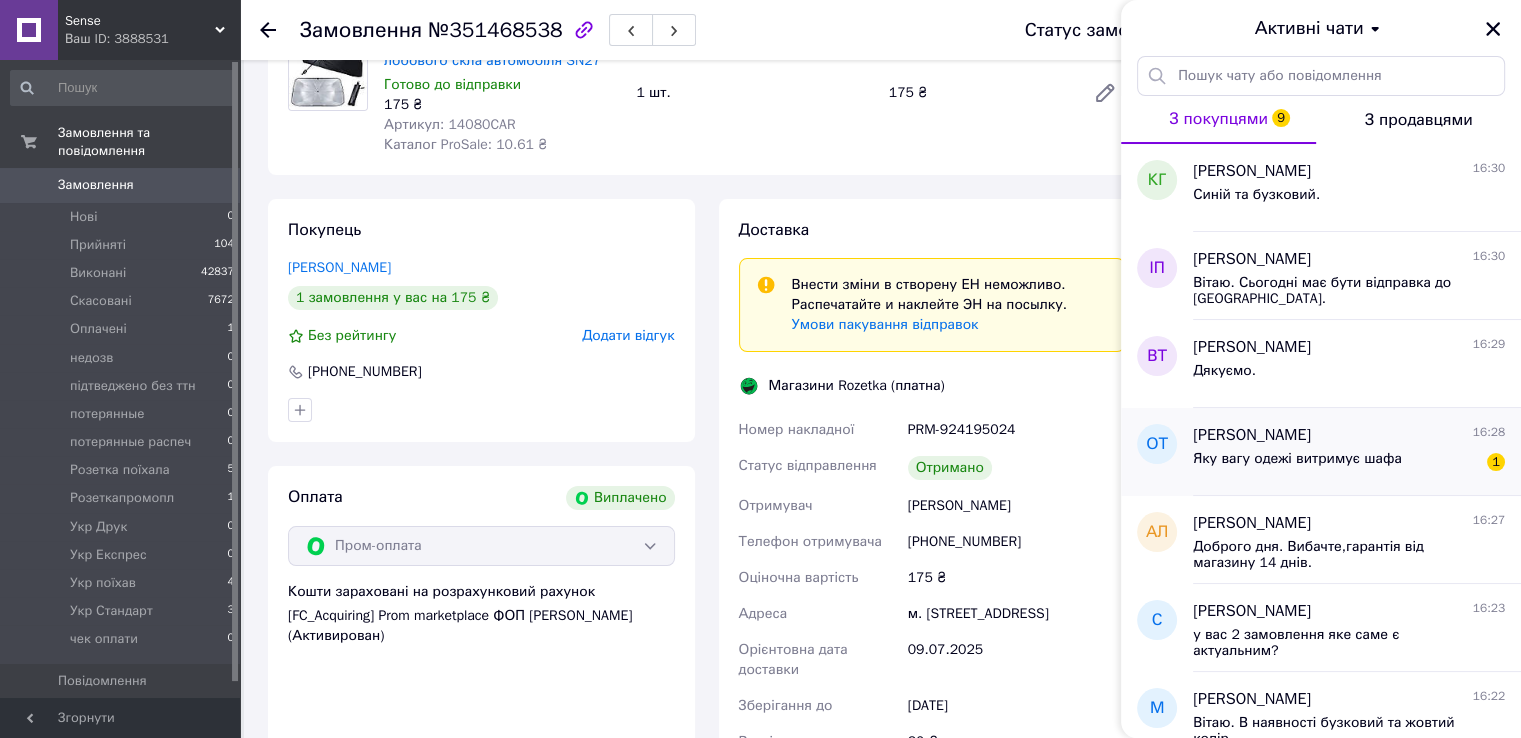 click on "[PERSON_NAME] 16:28 Яку вагу одежі витримує шафа 1" at bounding box center (1357, 452) 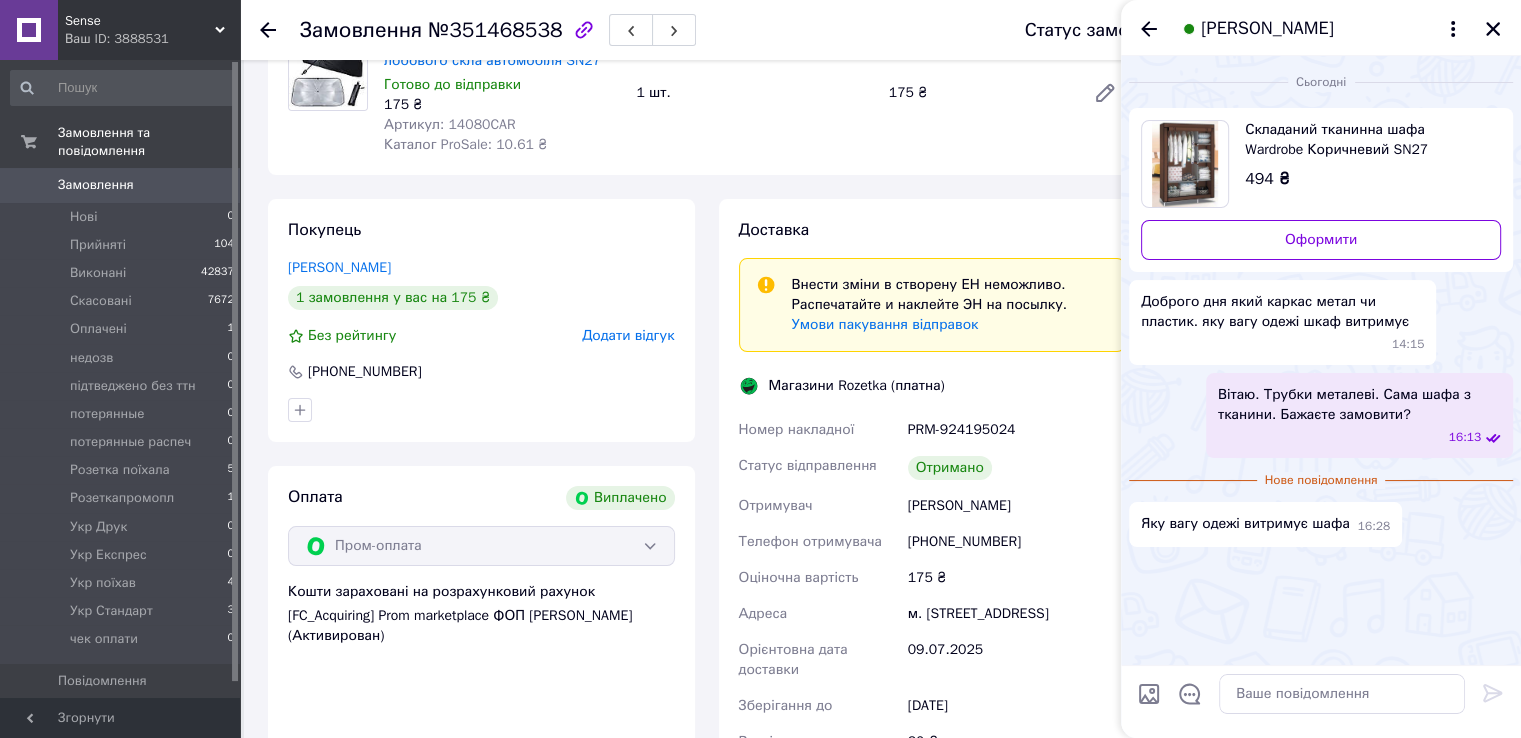 click 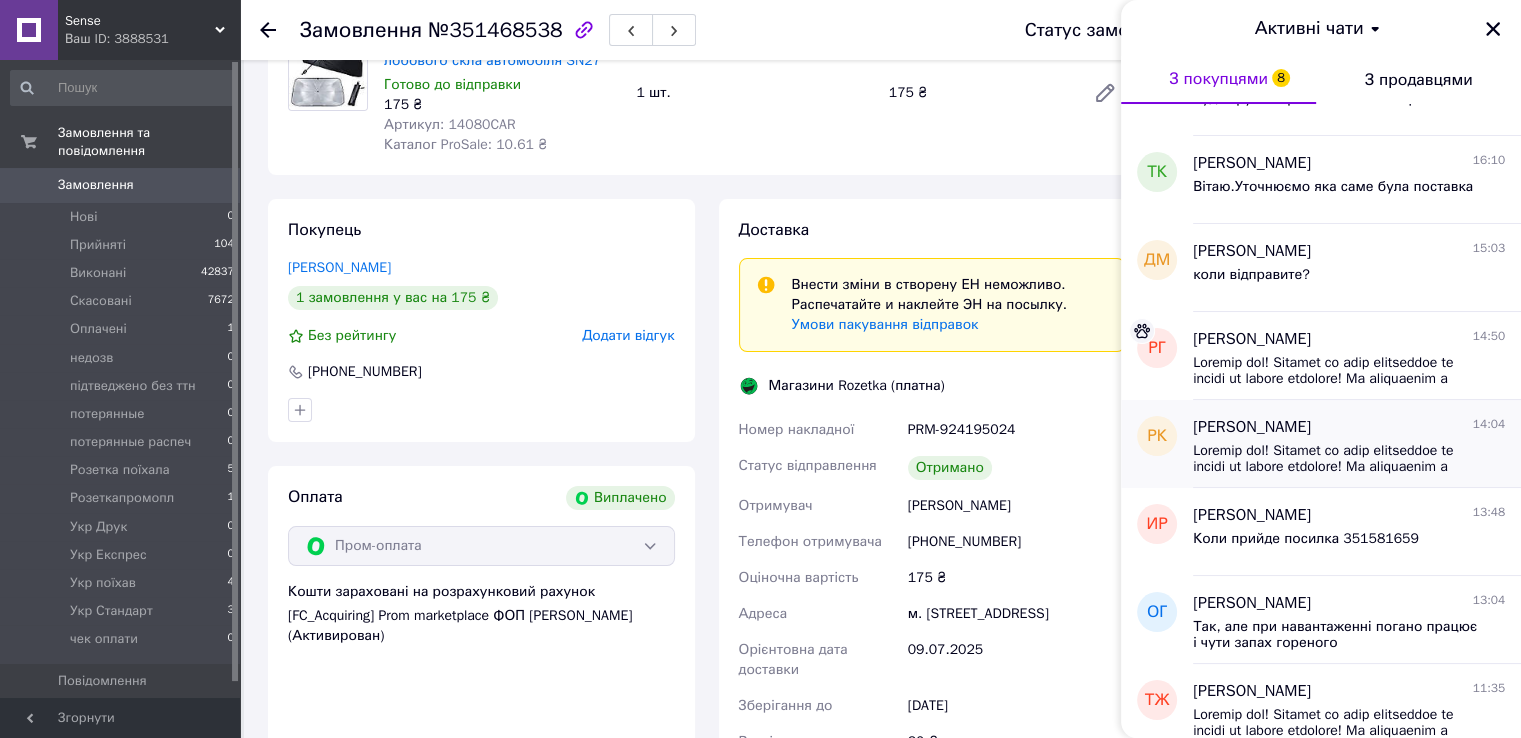 scroll, scrollTop: 1500, scrollLeft: 0, axis: vertical 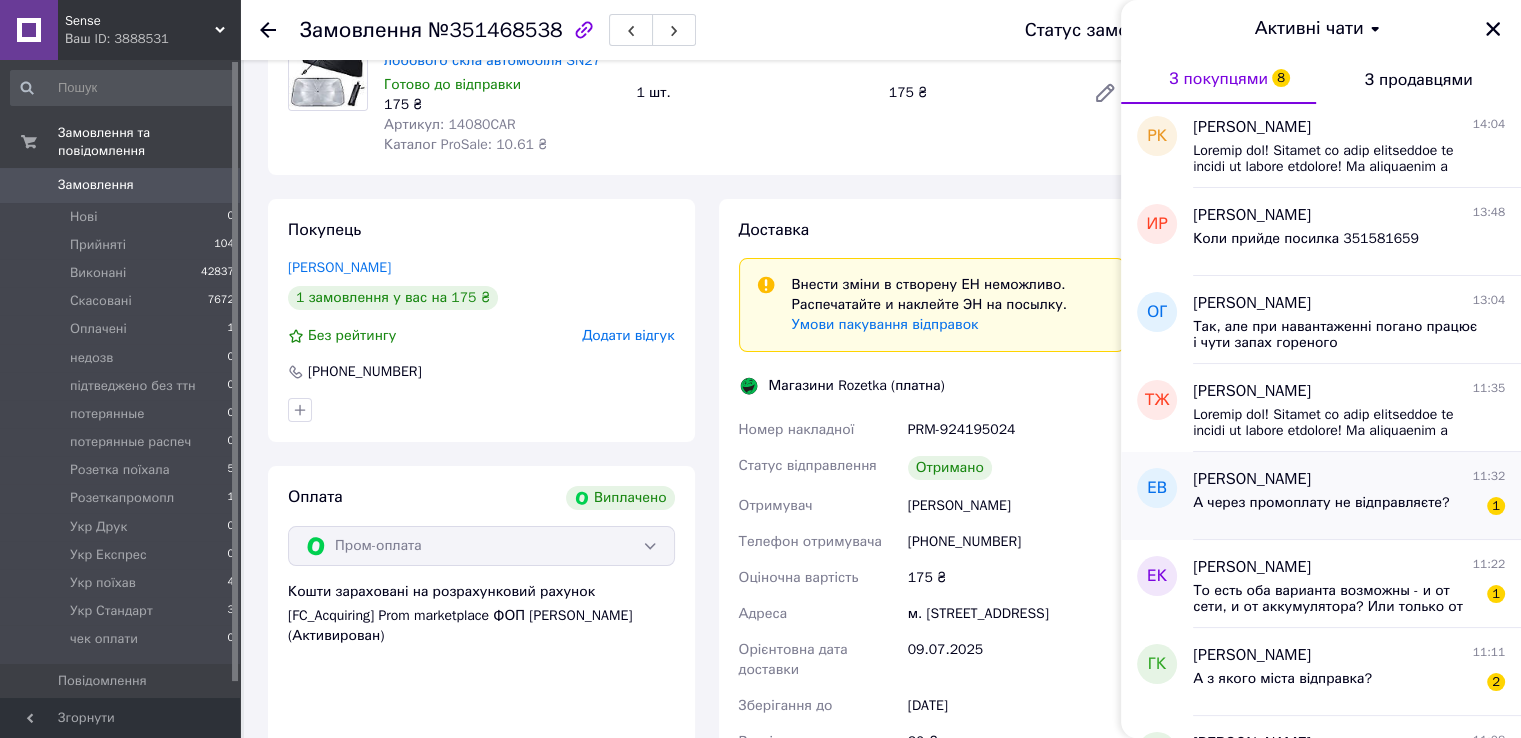 click on "А через промоплату не відправляєте?" at bounding box center (1321, 509) 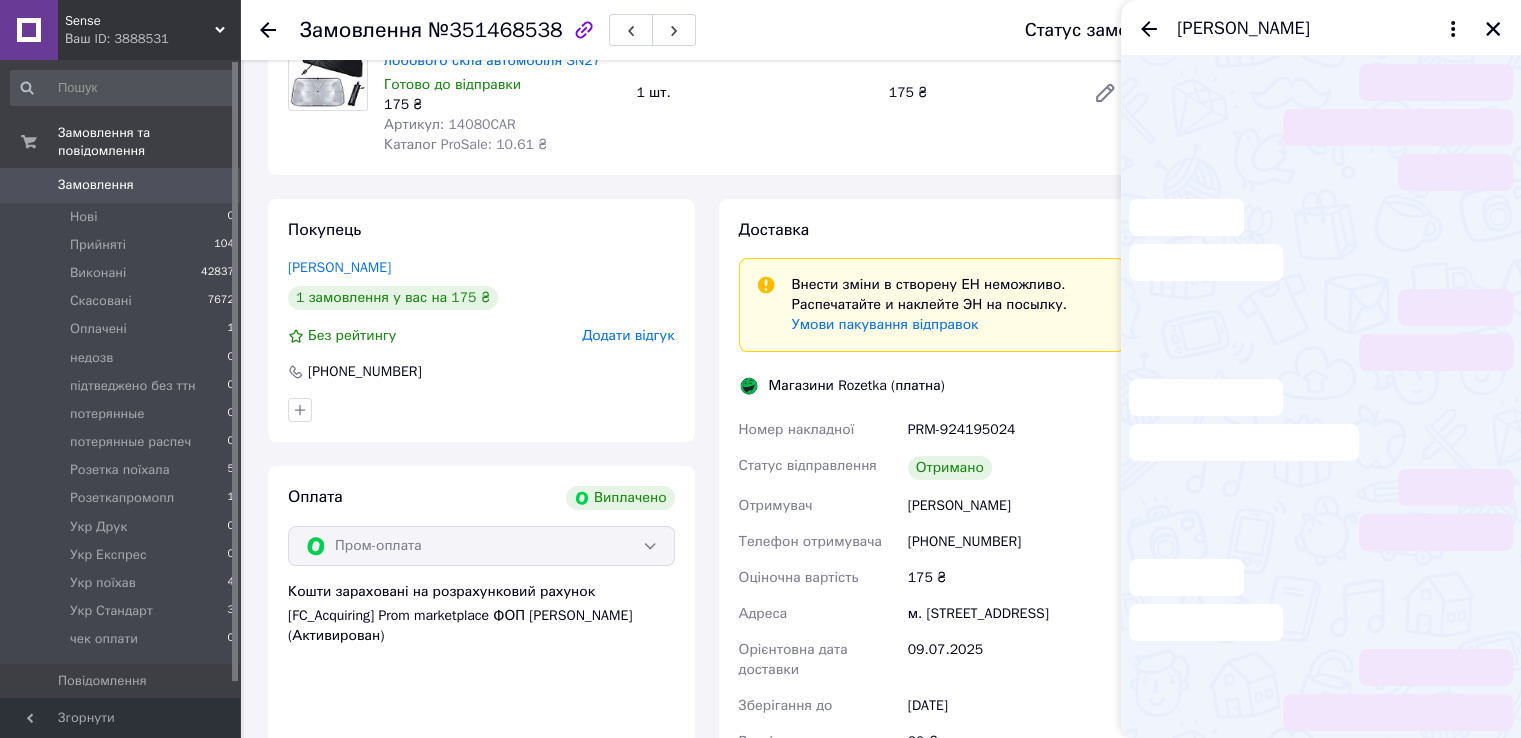 scroll, scrollTop: 176, scrollLeft: 0, axis: vertical 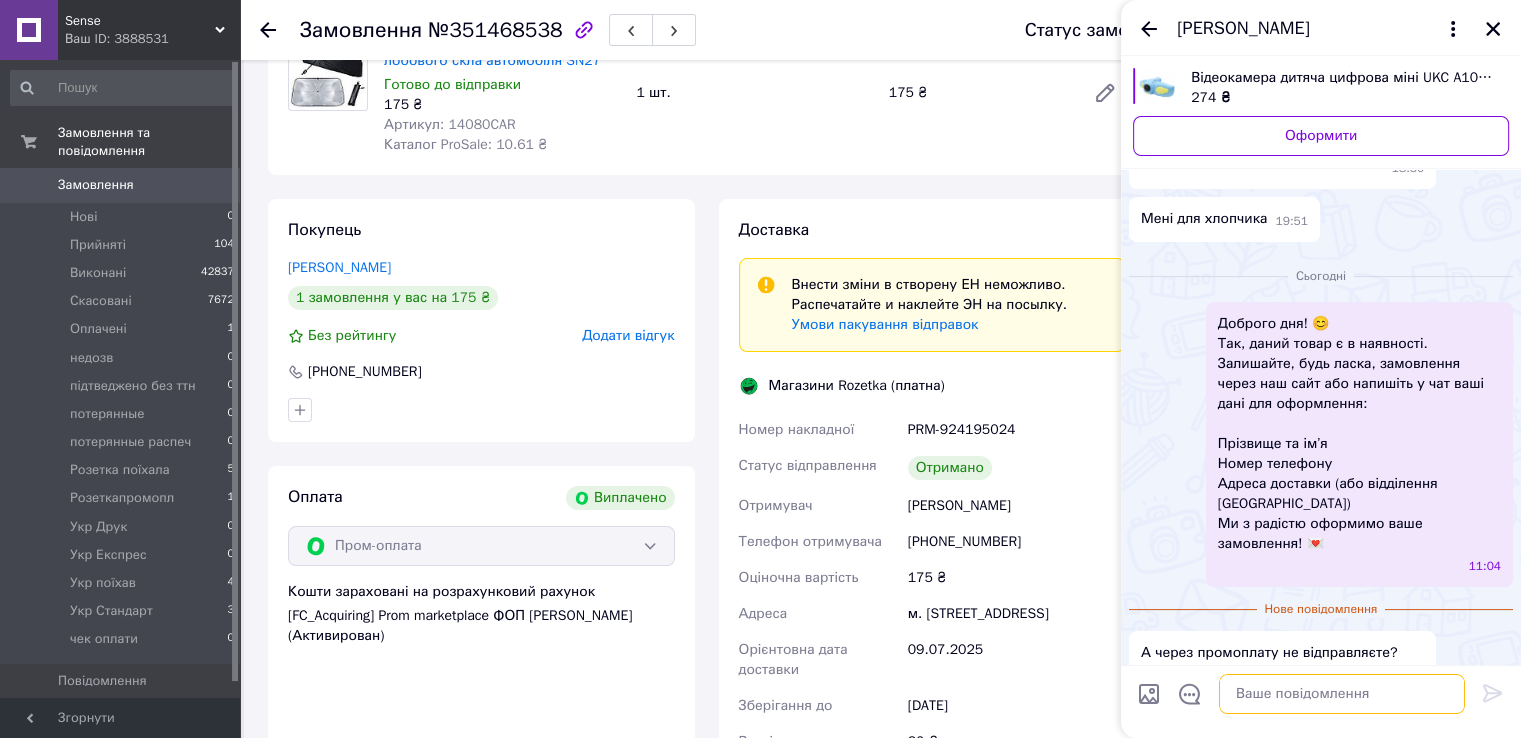 click at bounding box center (1342, 694) 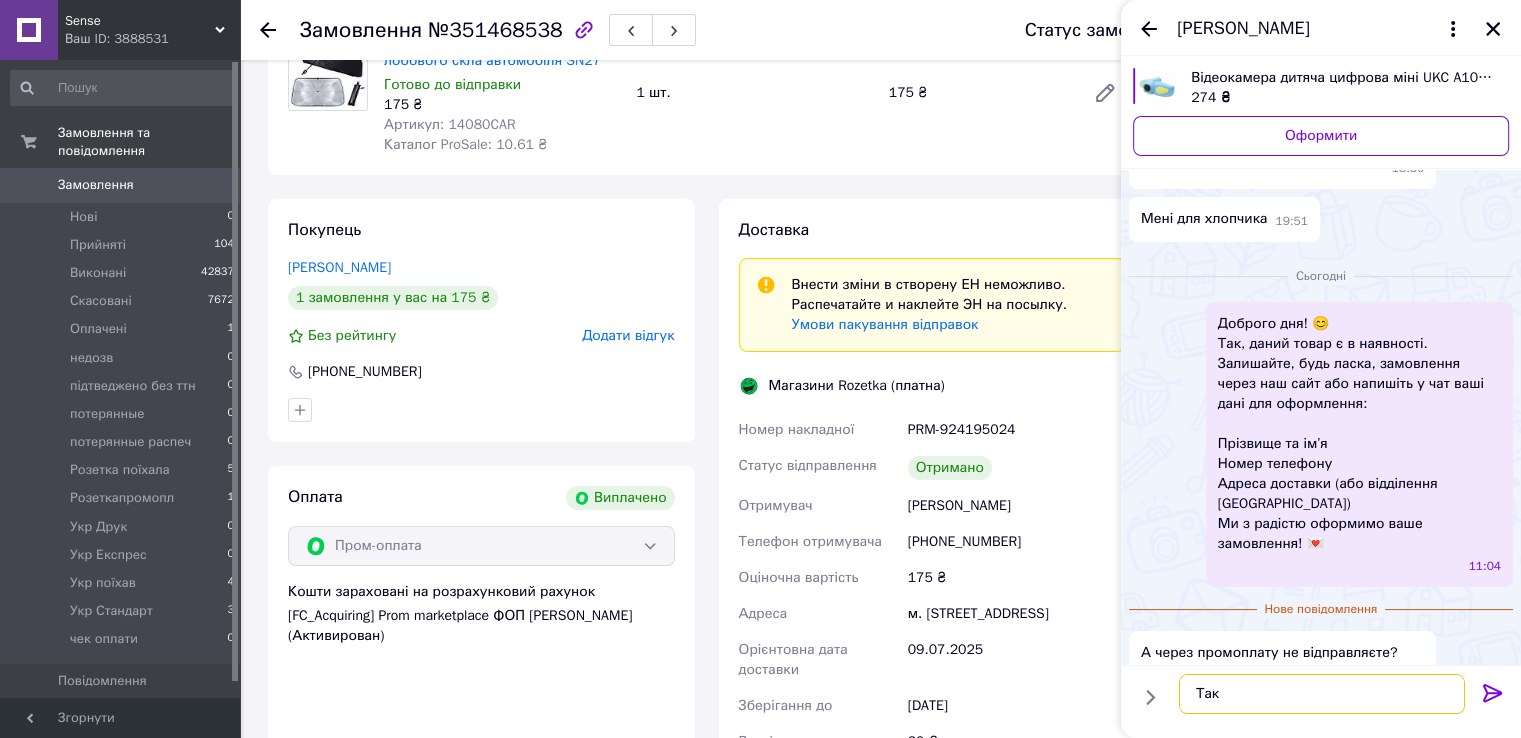 type on "Так." 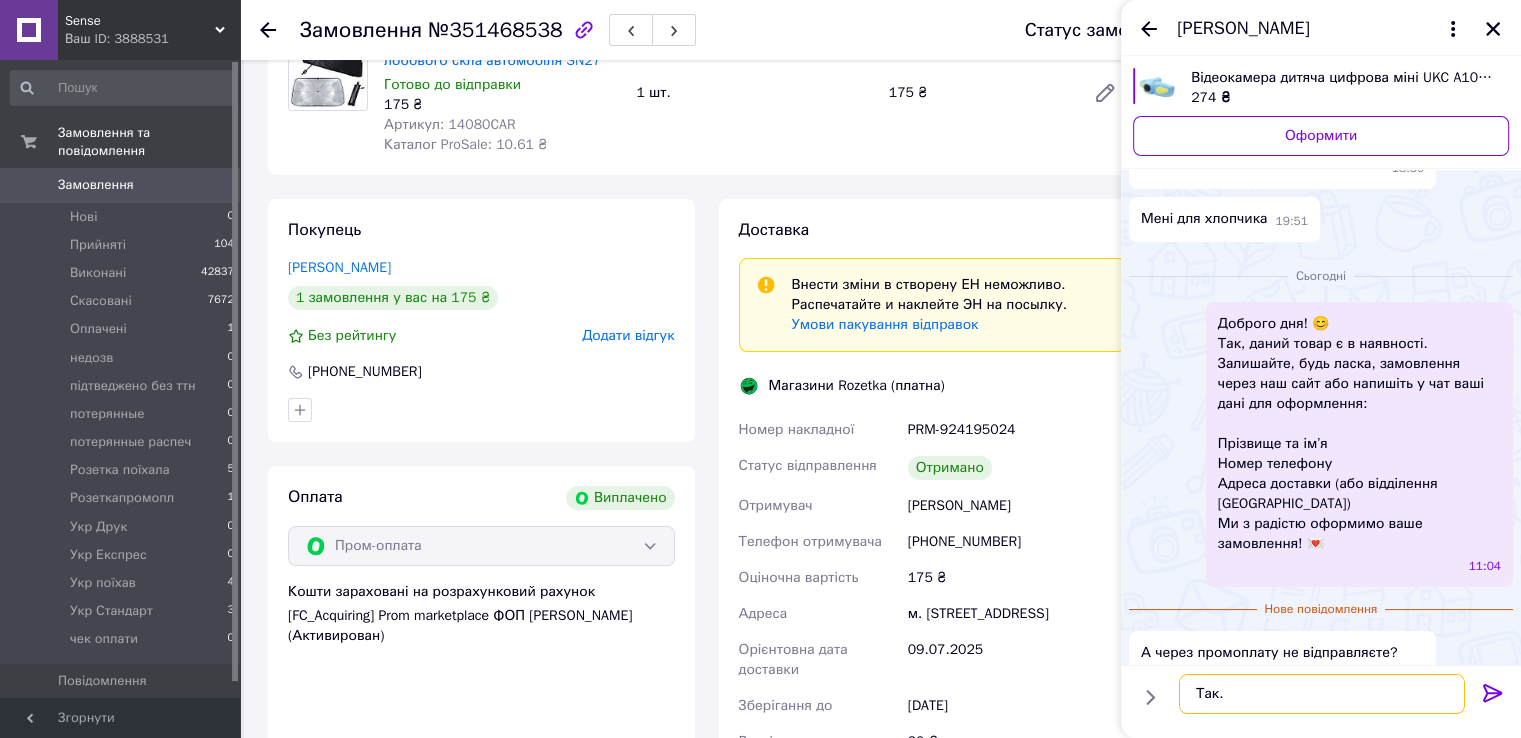 type 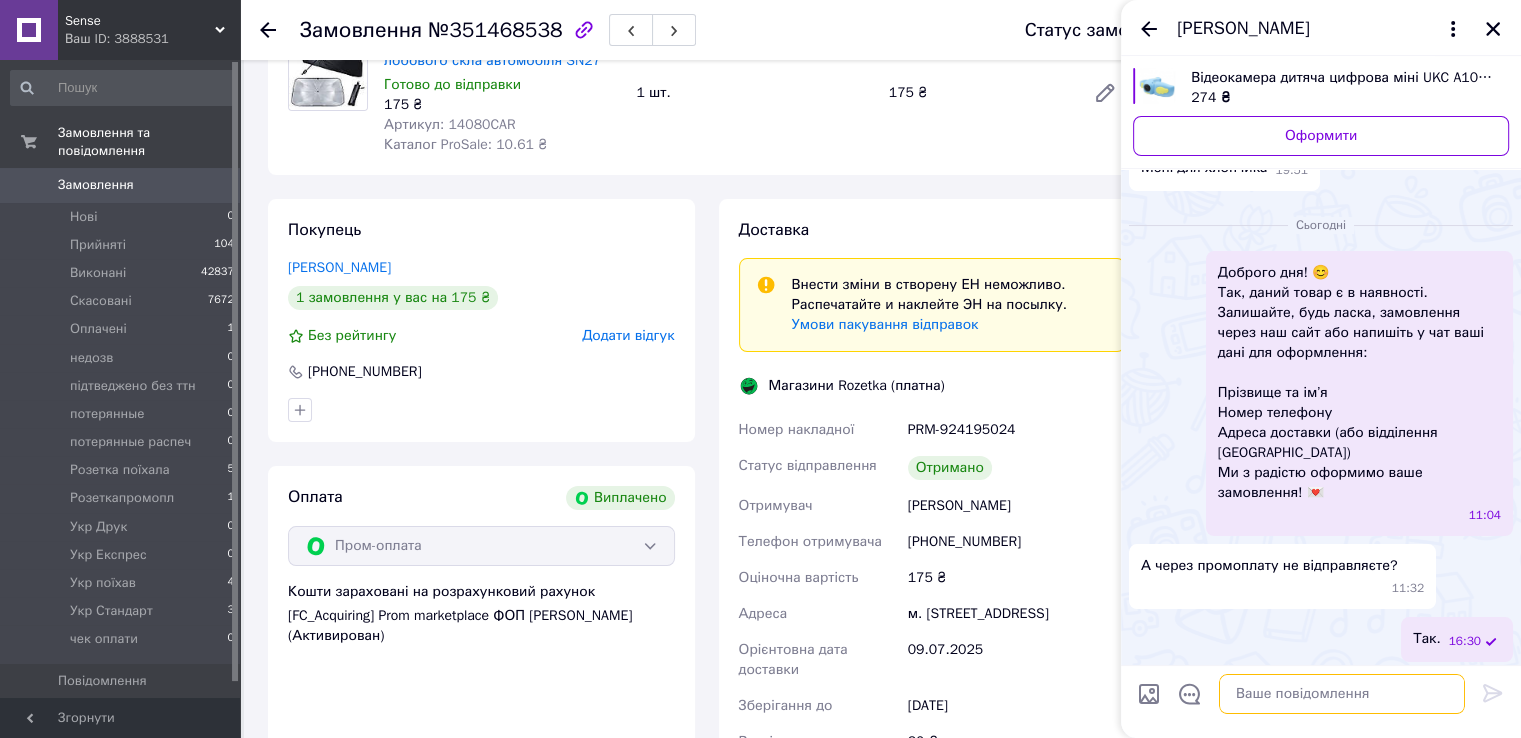 scroll, scrollTop: 142, scrollLeft: 0, axis: vertical 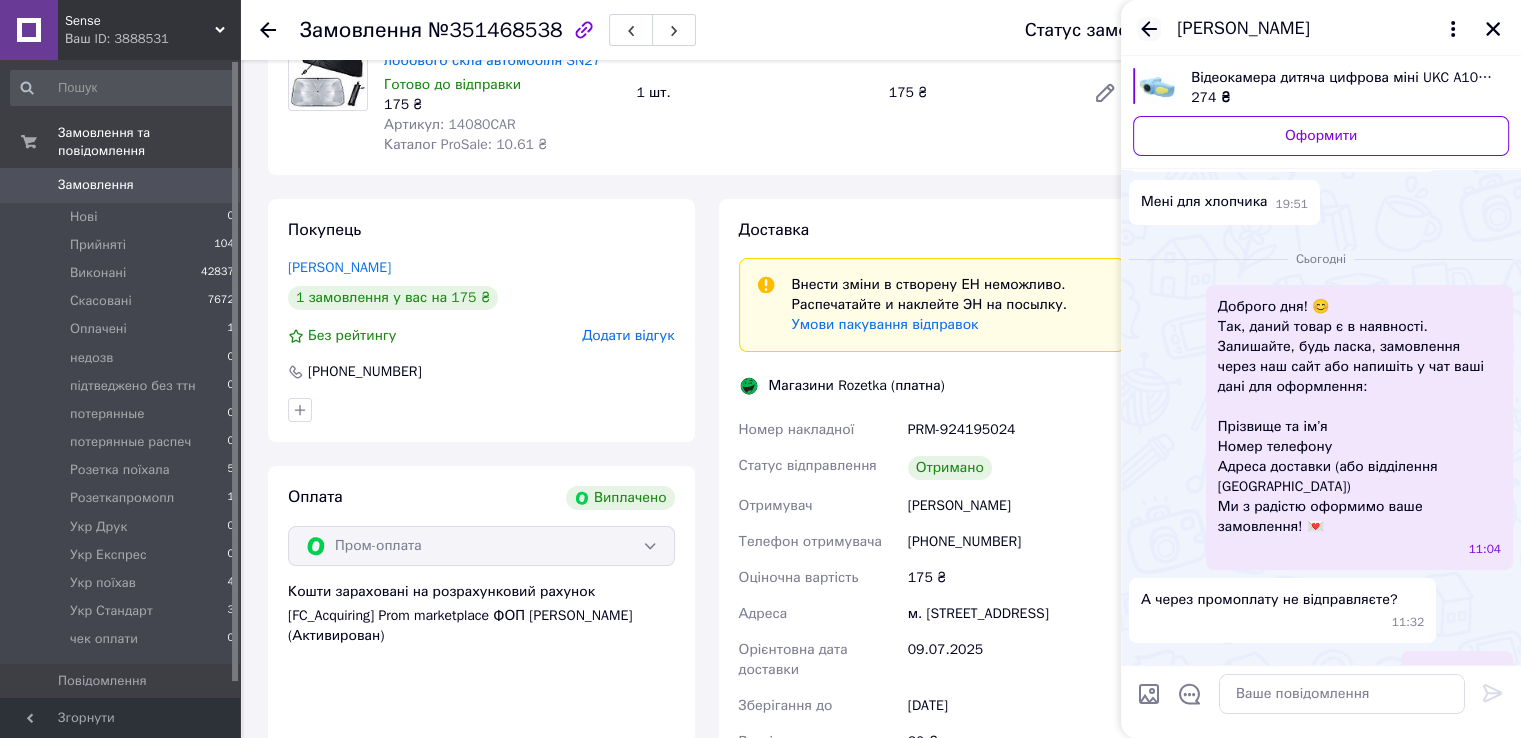 click 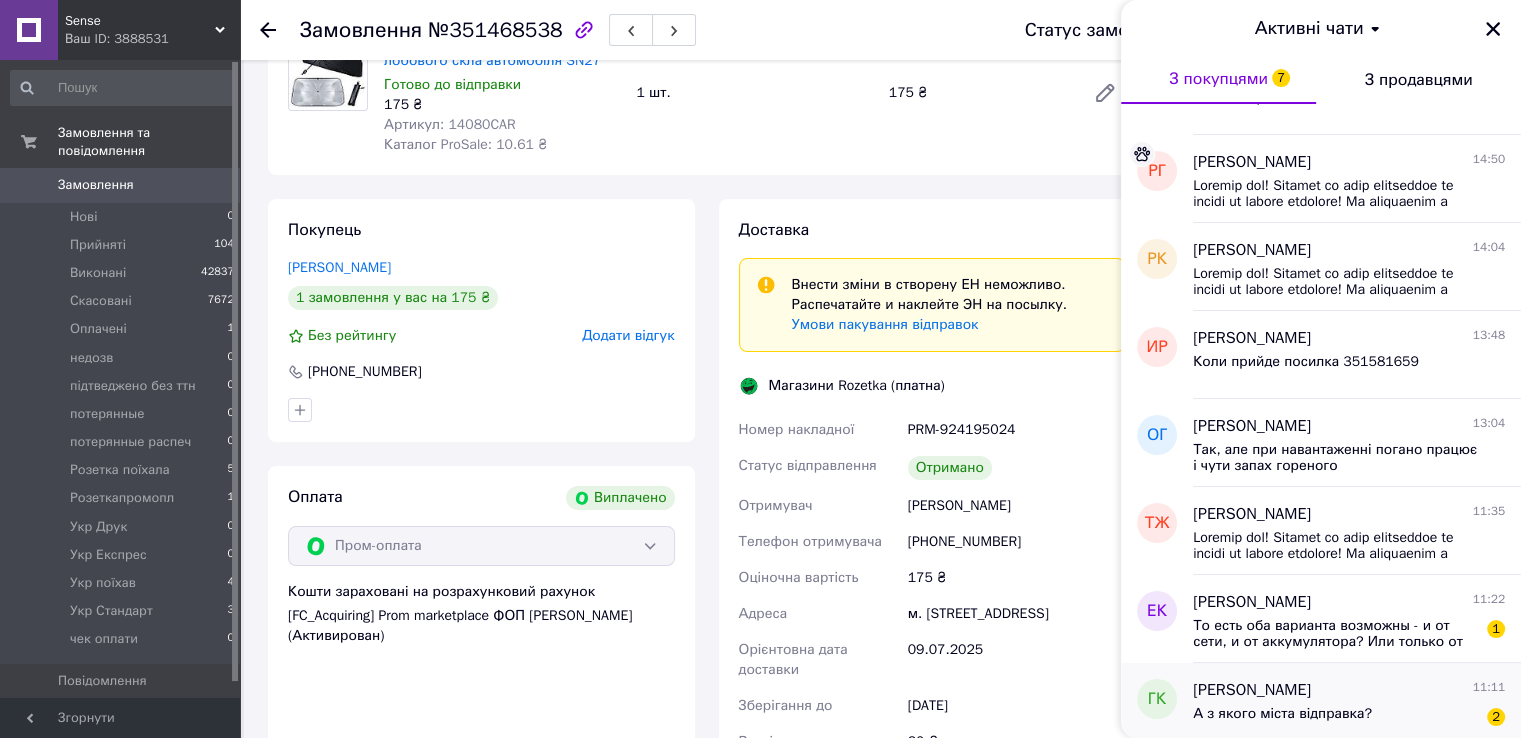 scroll, scrollTop: 1500, scrollLeft: 0, axis: vertical 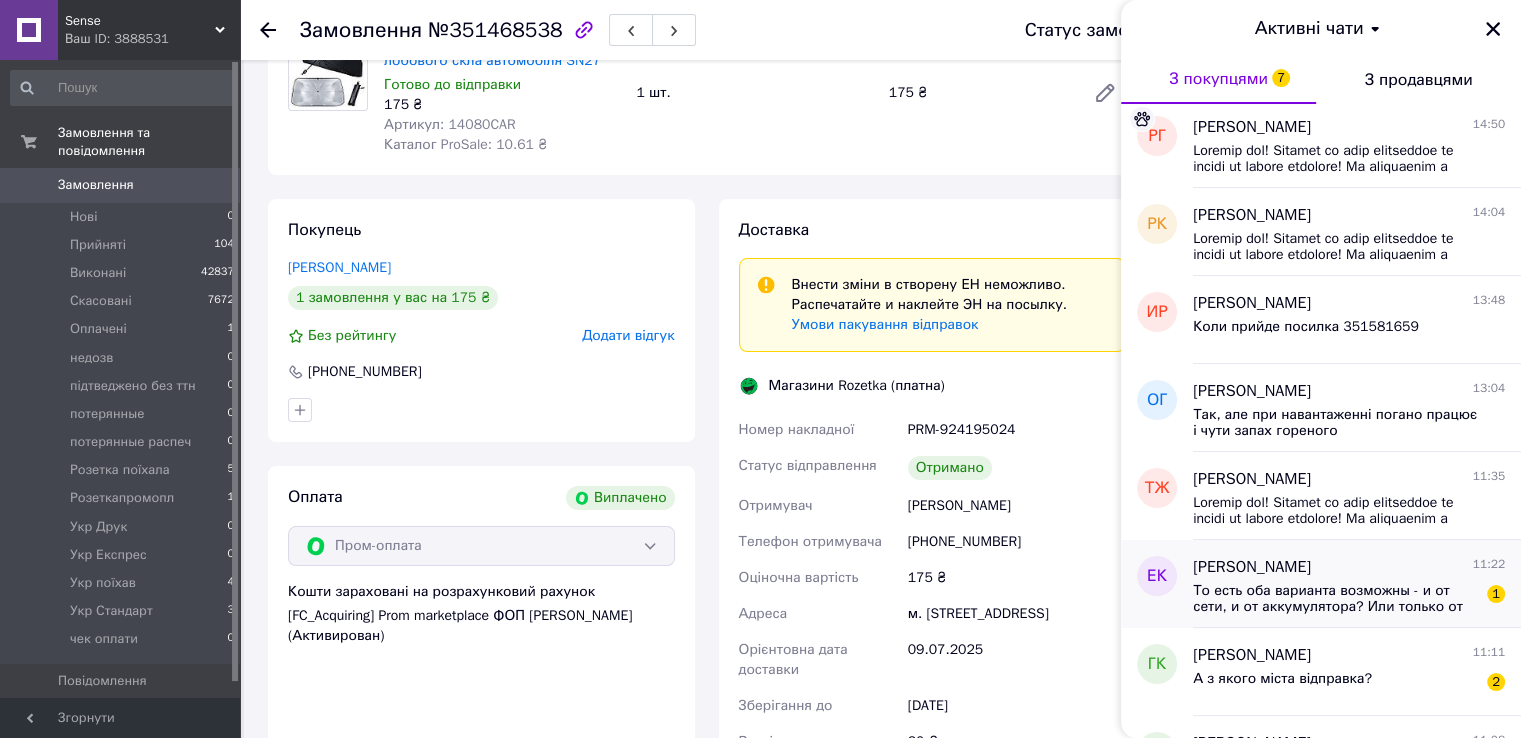click on "То есть оба варианта возможны - и от сети, и от аккумулятора? Или только от сети?" at bounding box center (1335, 599) 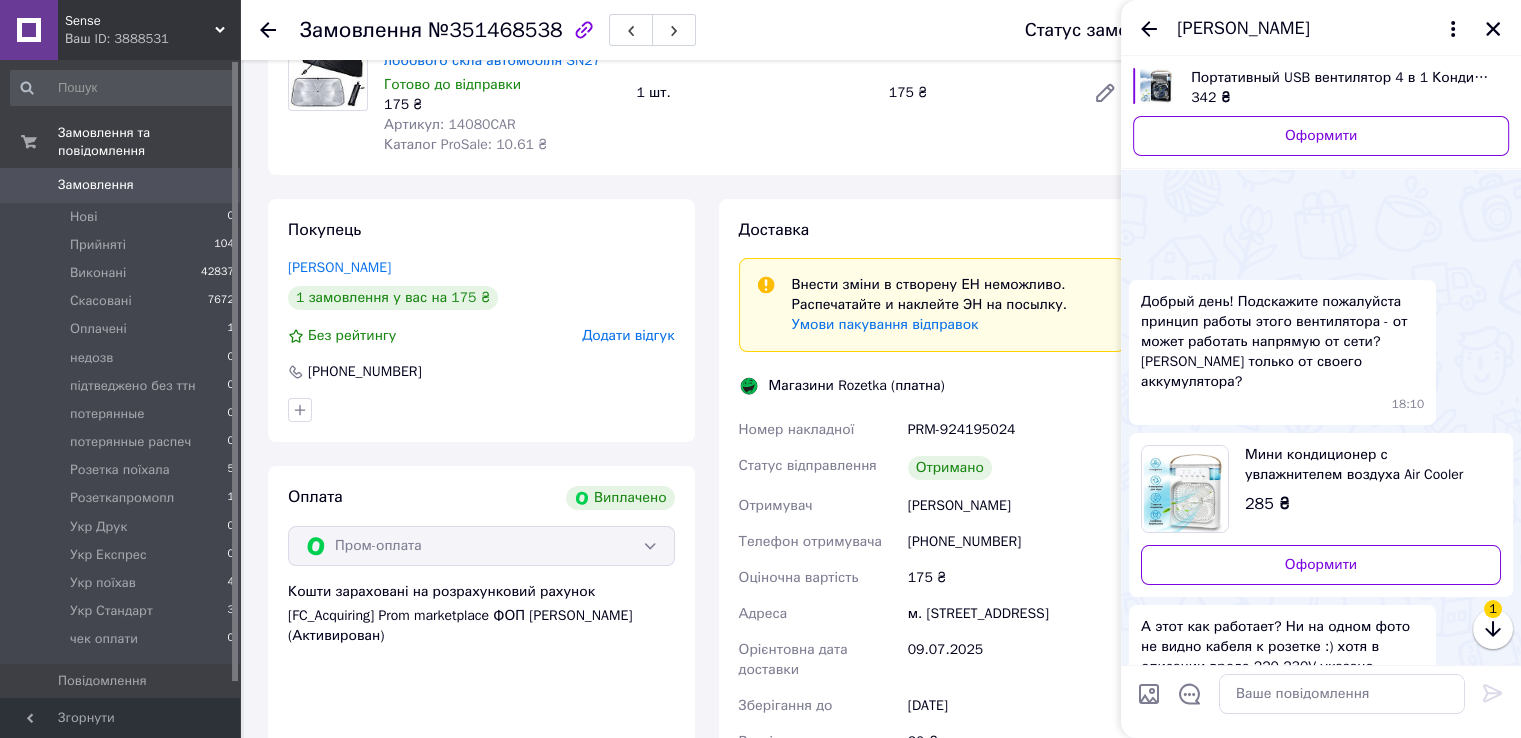scroll, scrollTop: 321, scrollLeft: 0, axis: vertical 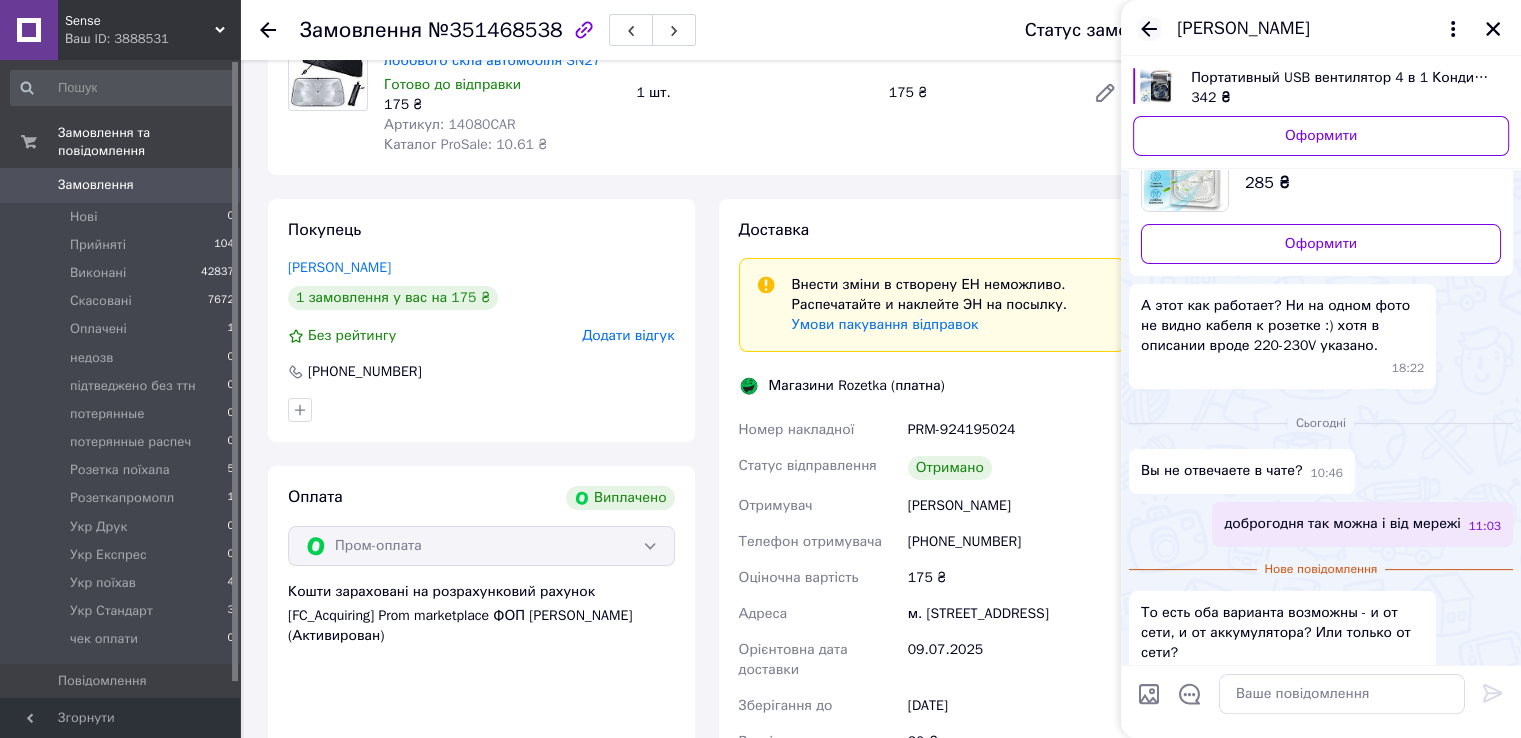 click 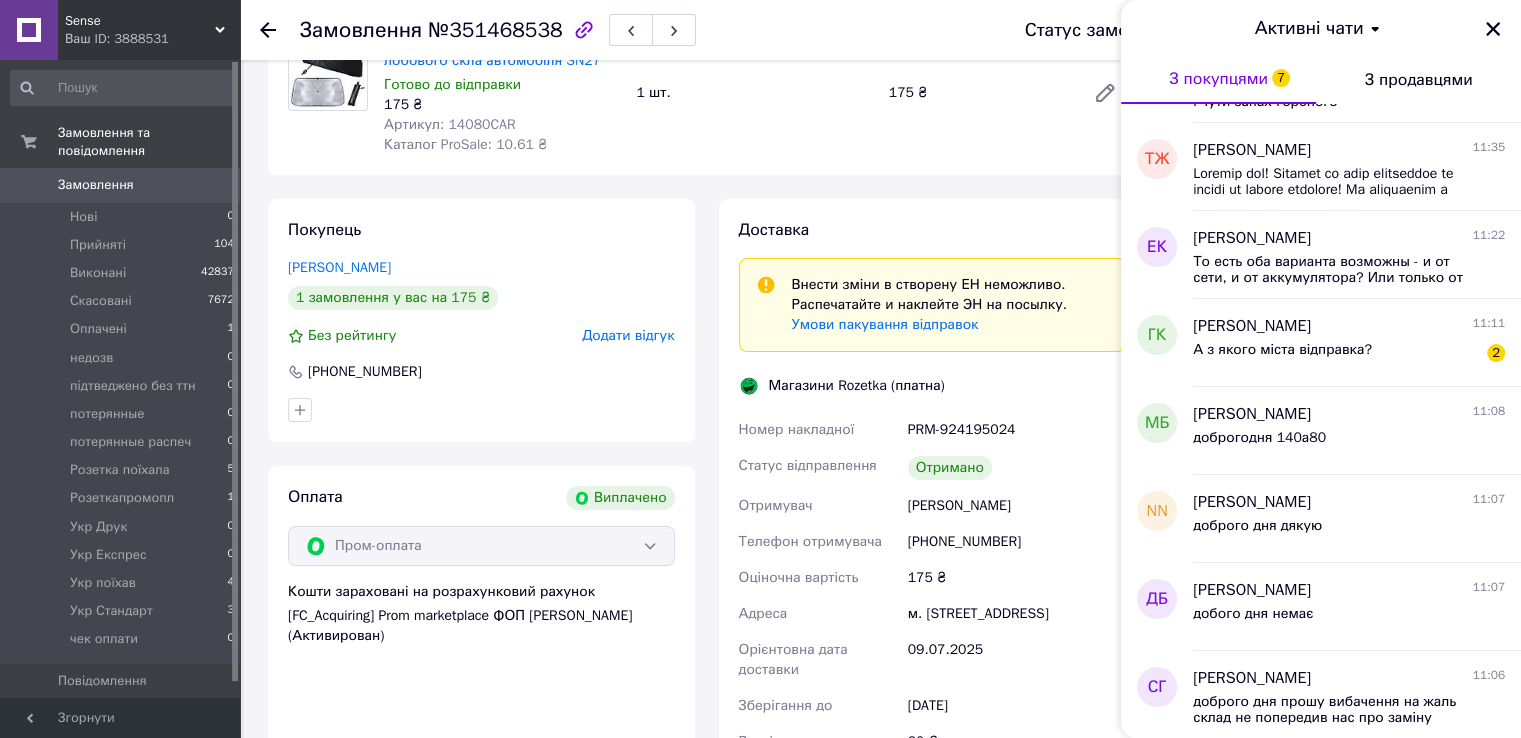 scroll, scrollTop: 2000, scrollLeft: 0, axis: vertical 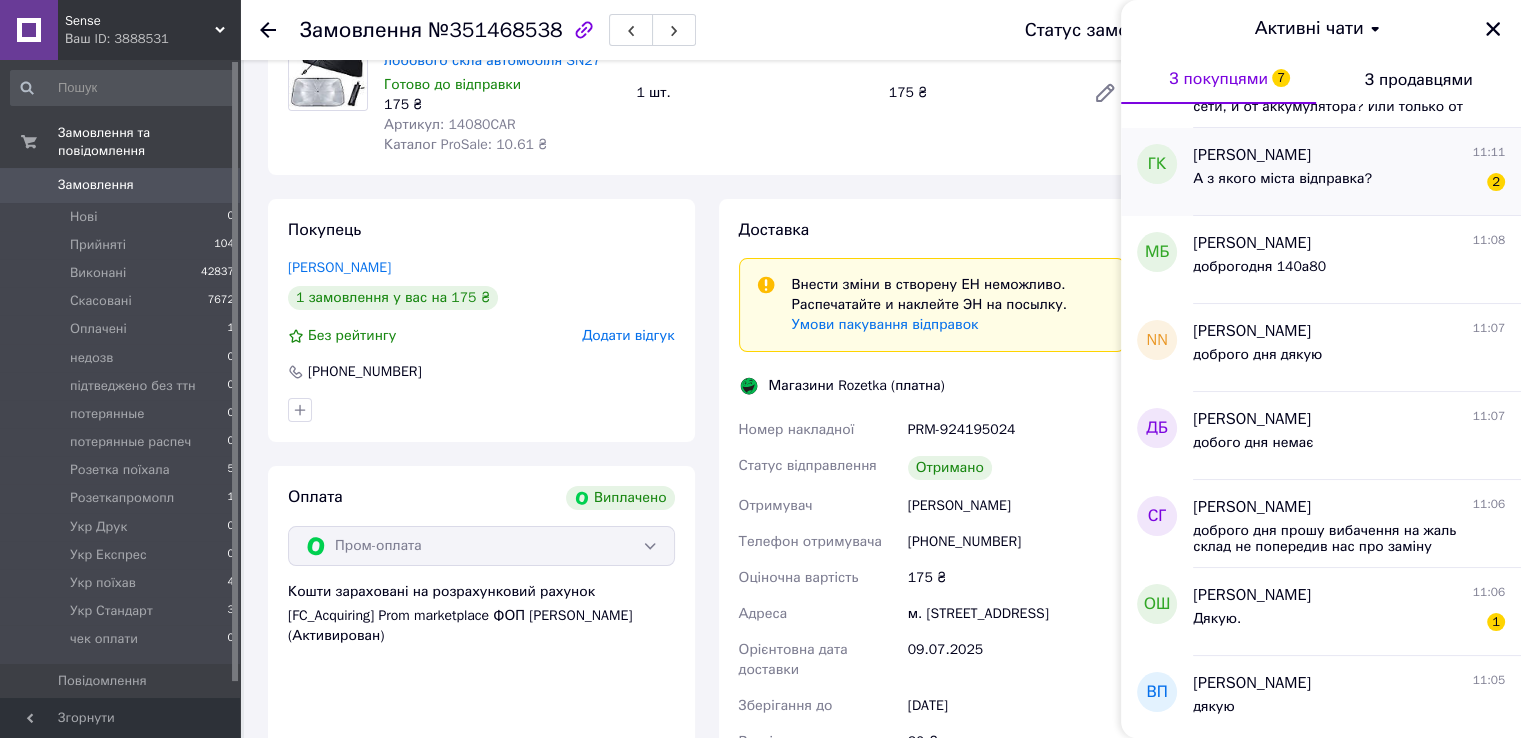 click on "А з якого міста відправка?" at bounding box center [1282, 185] 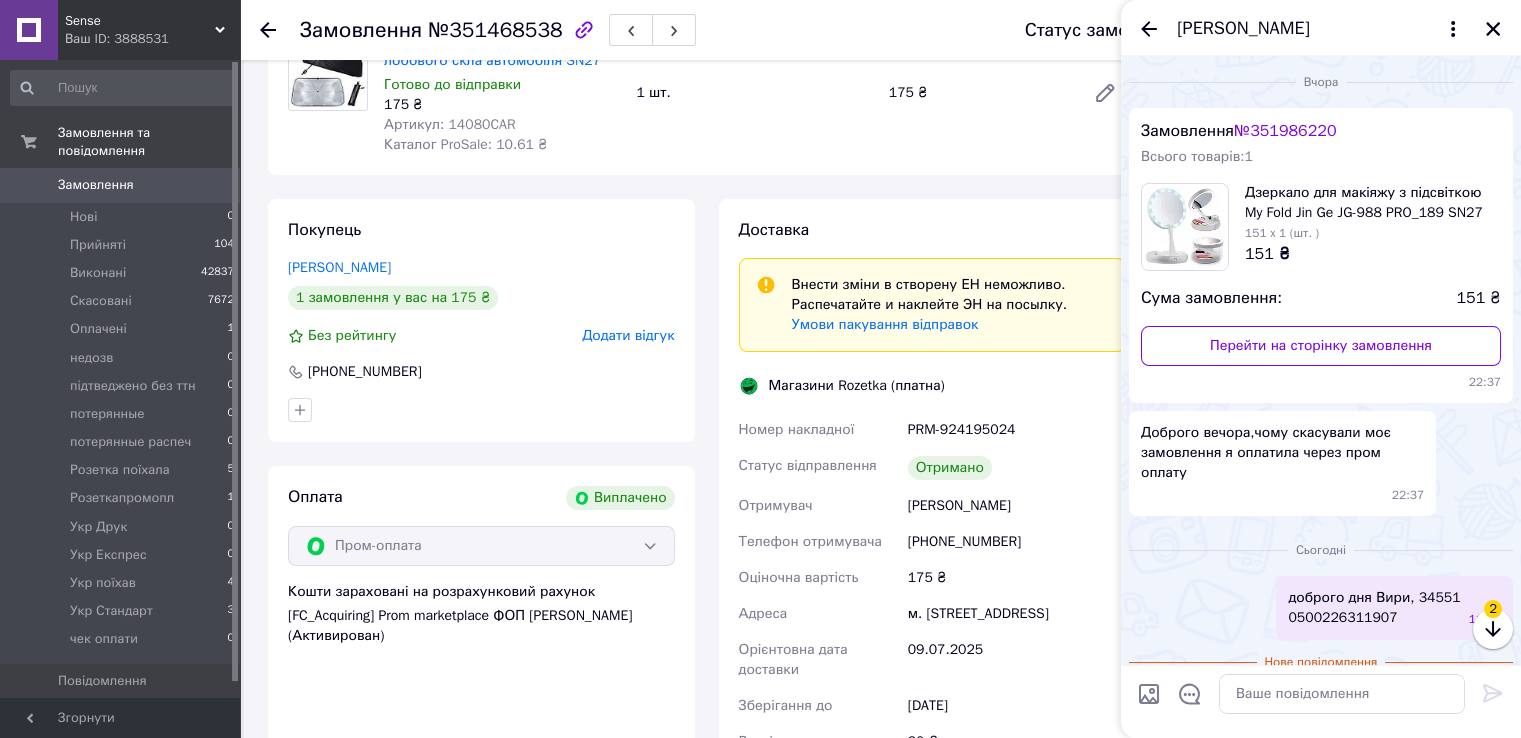scroll, scrollTop: 106, scrollLeft: 0, axis: vertical 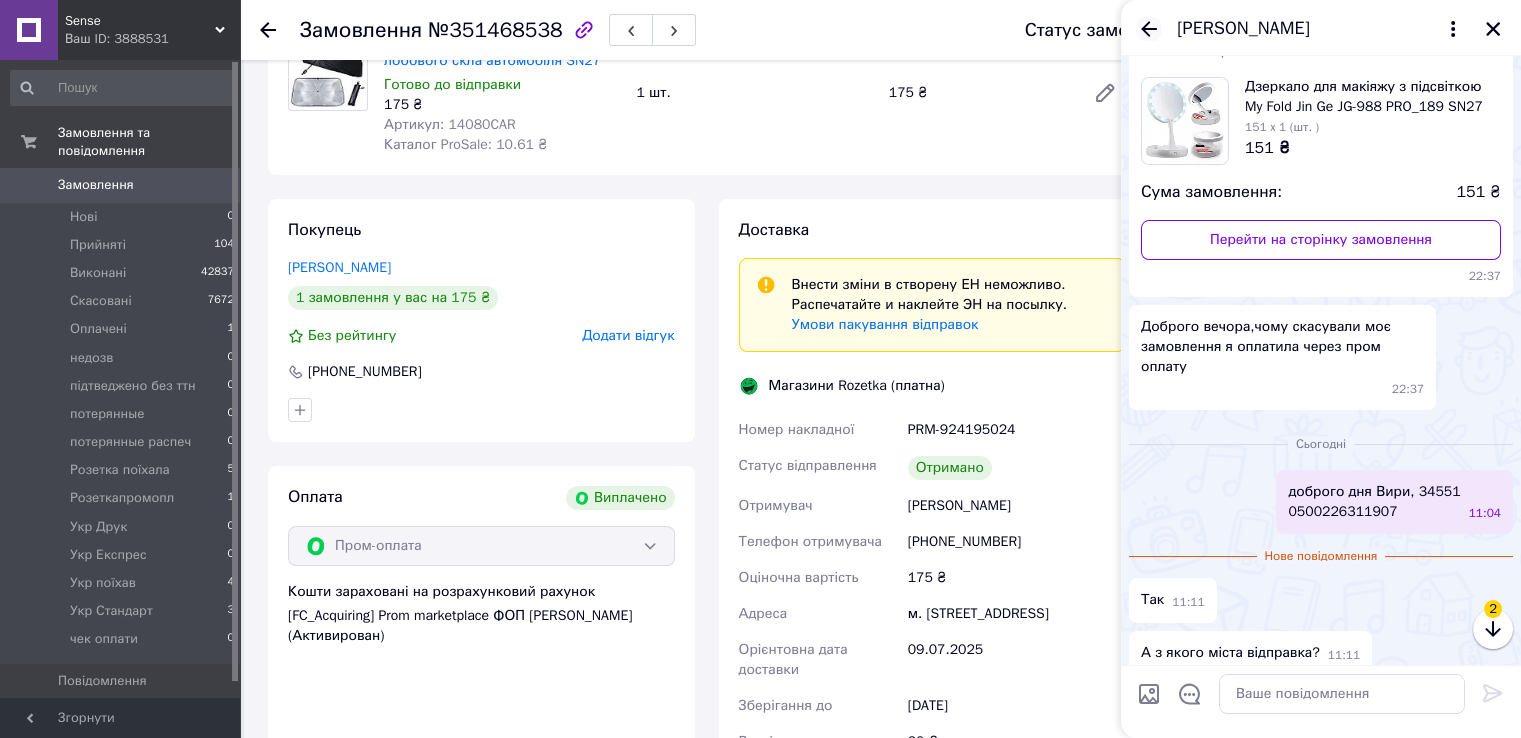 click 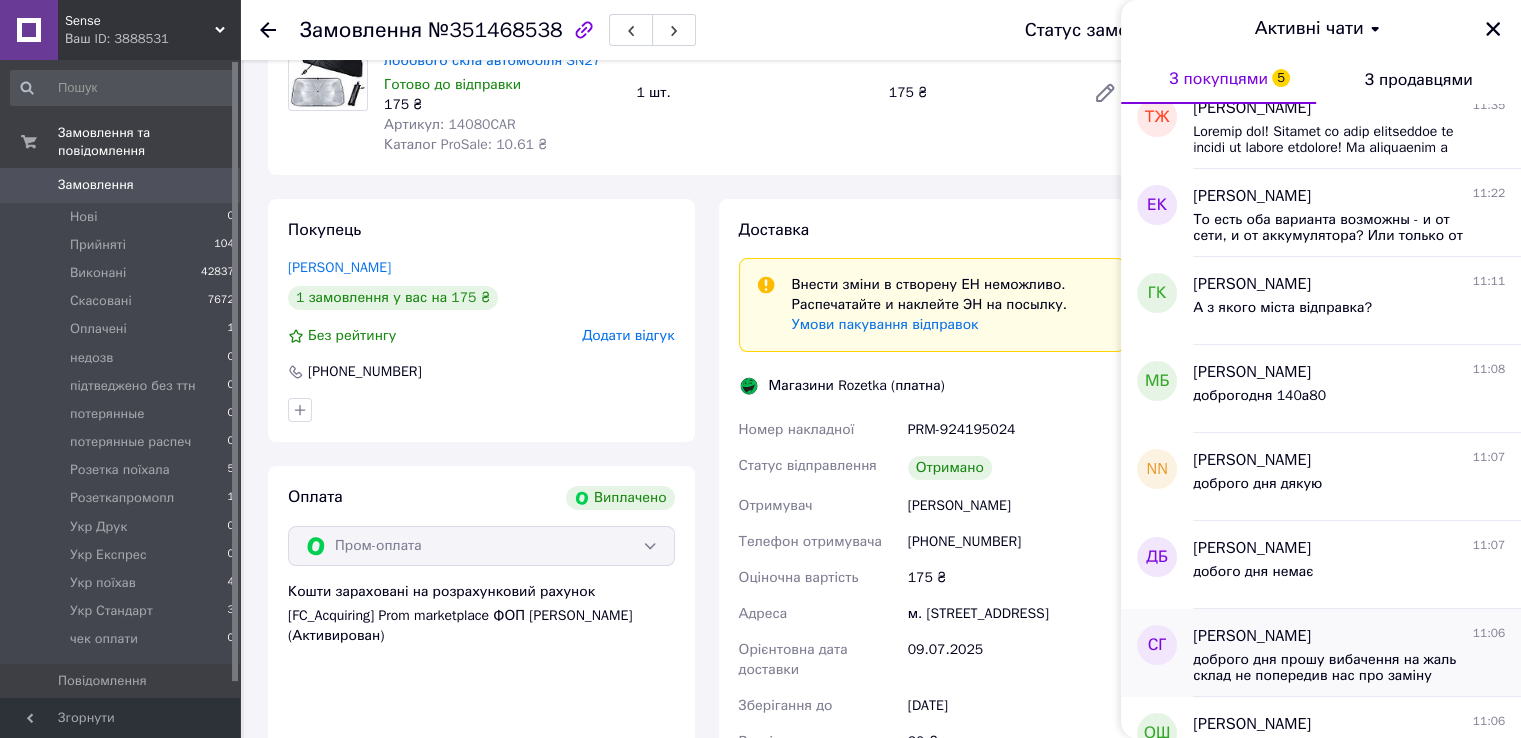 scroll, scrollTop: 2100, scrollLeft: 0, axis: vertical 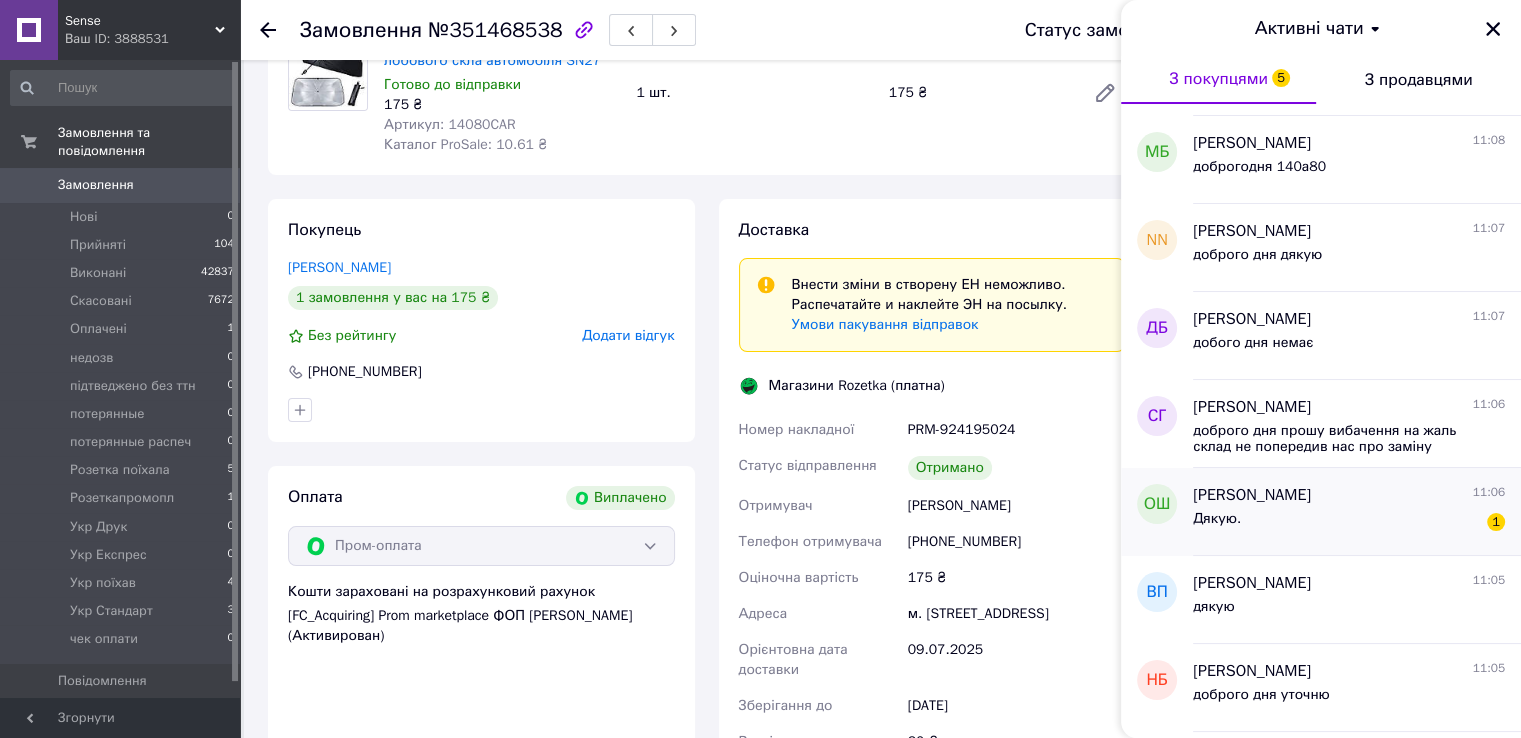 click on "[PERSON_NAME] 11:06 Дякую. 1" at bounding box center [1357, 512] 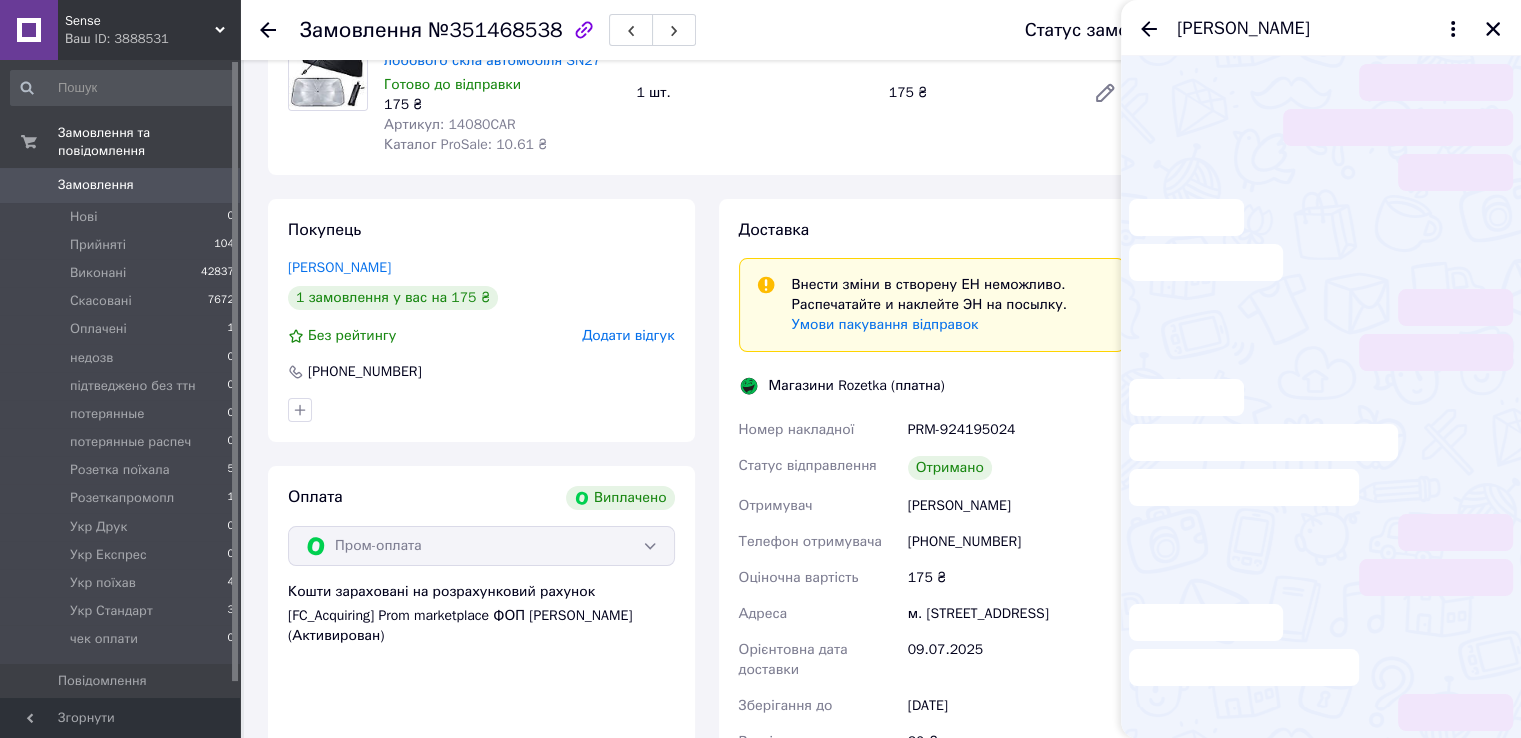 scroll, scrollTop: 91, scrollLeft: 0, axis: vertical 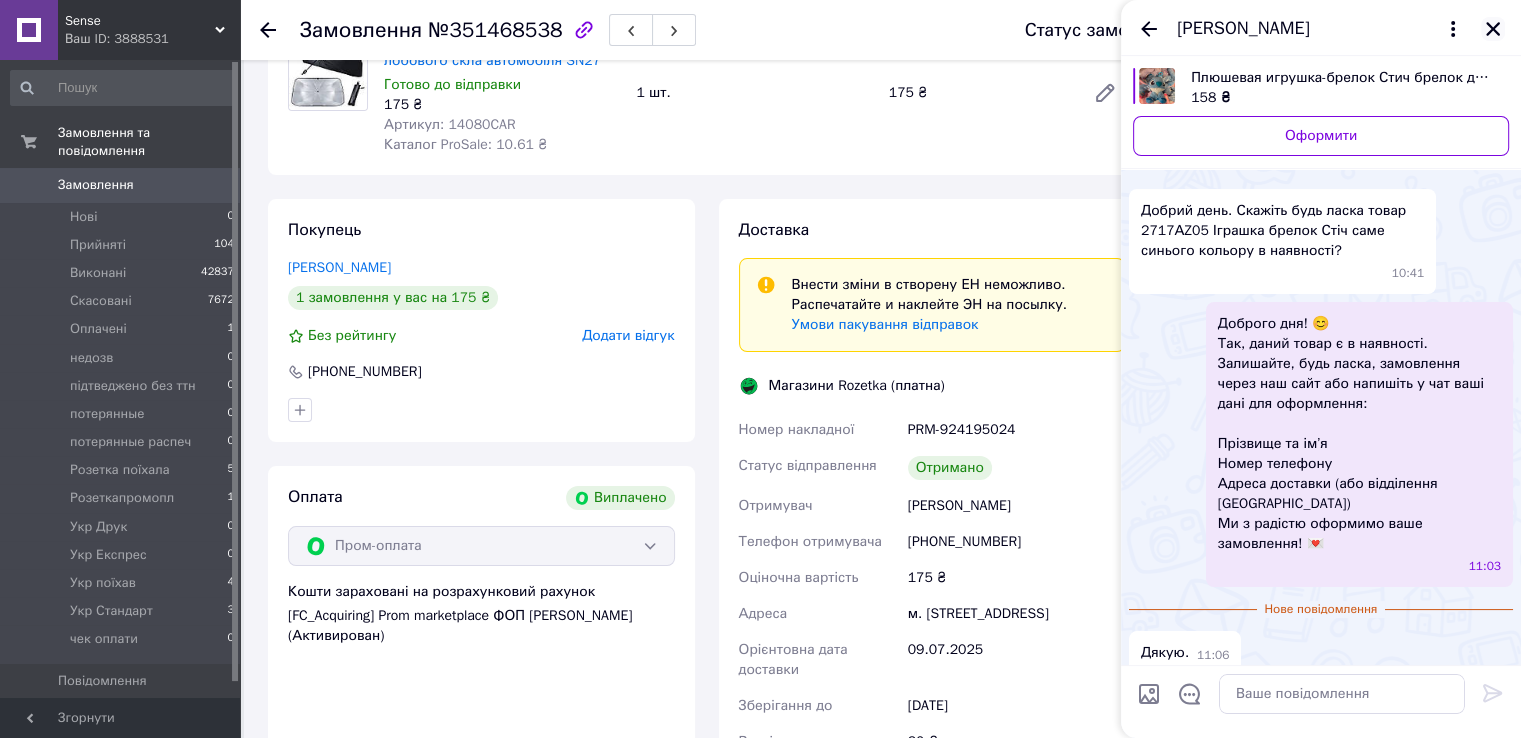 click 